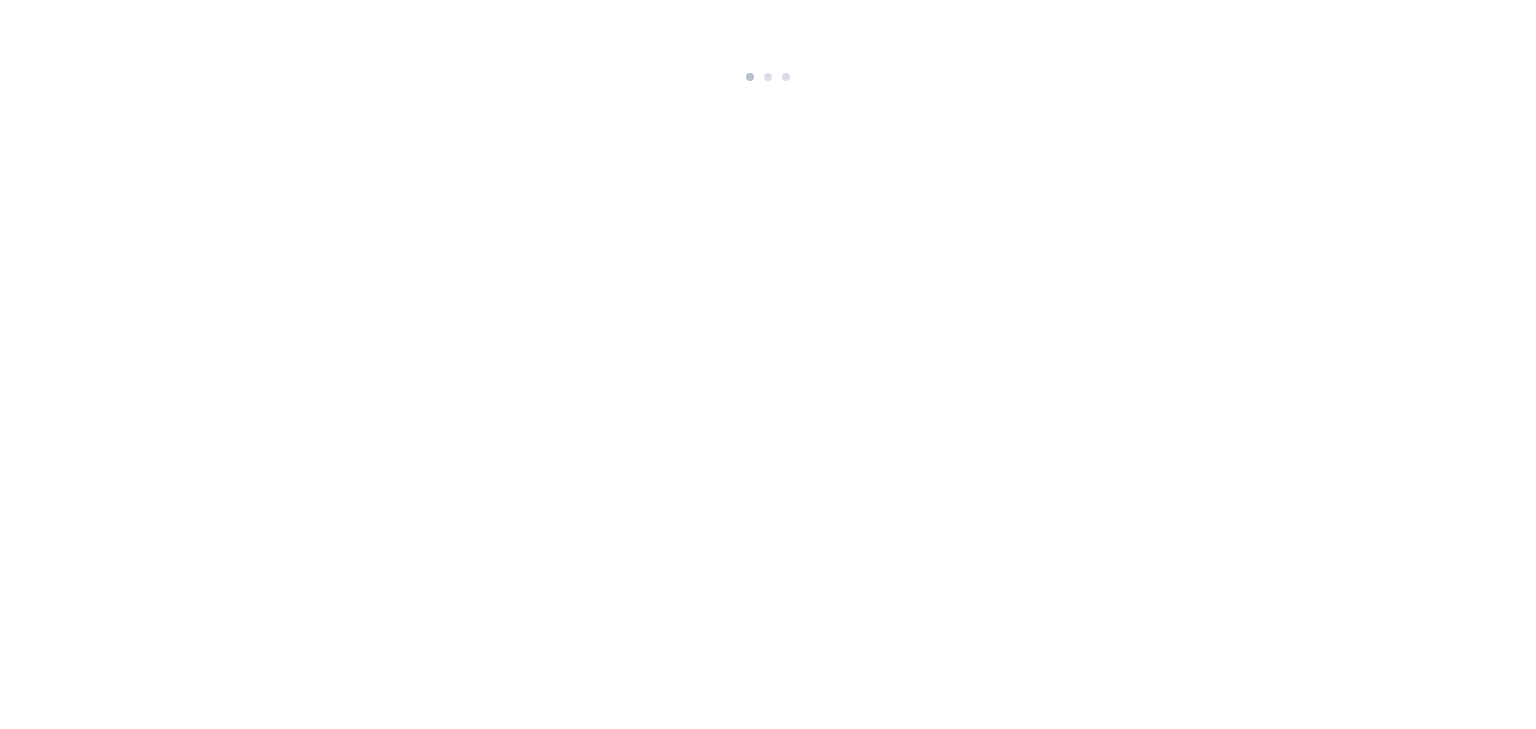 scroll, scrollTop: 0, scrollLeft: 0, axis: both 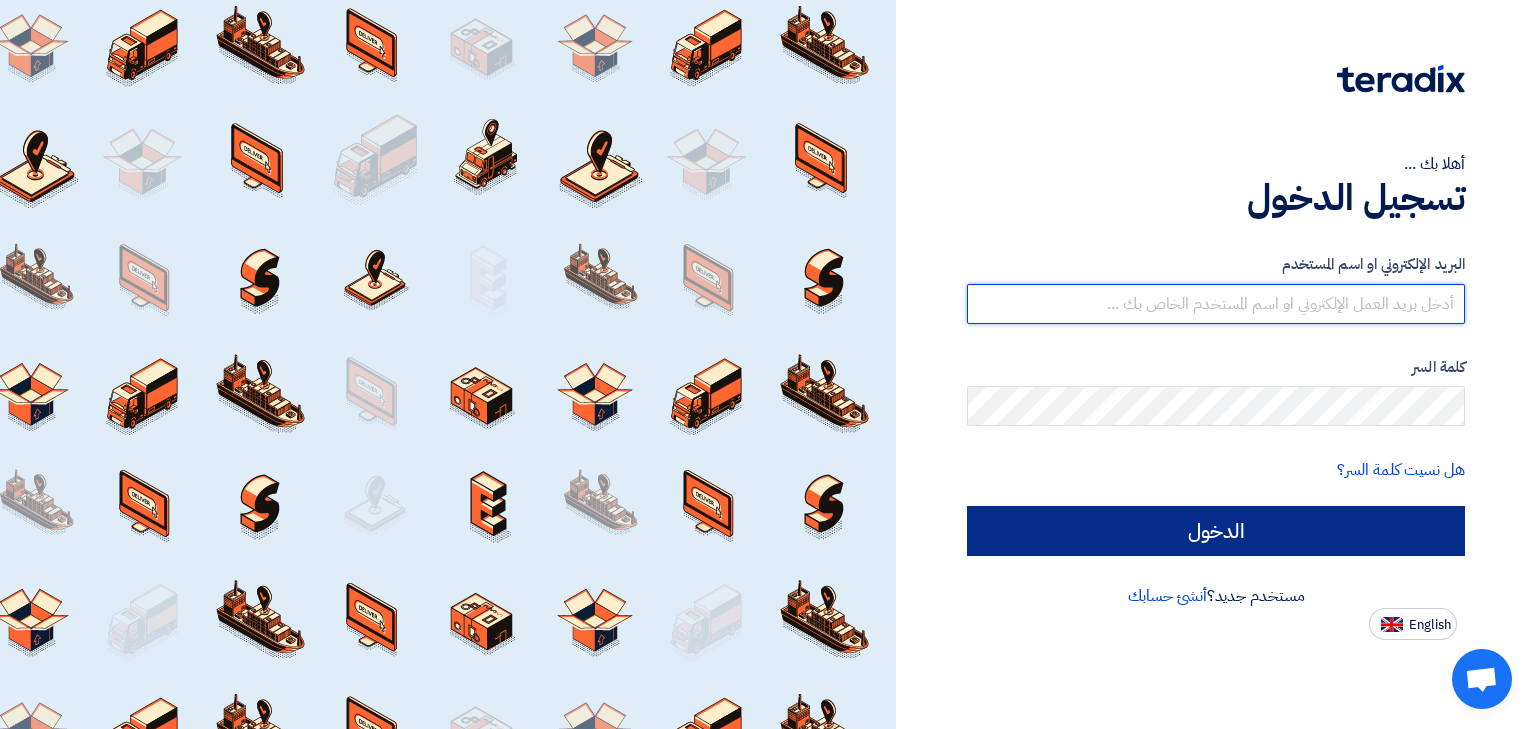 type on "[EMAIL]" 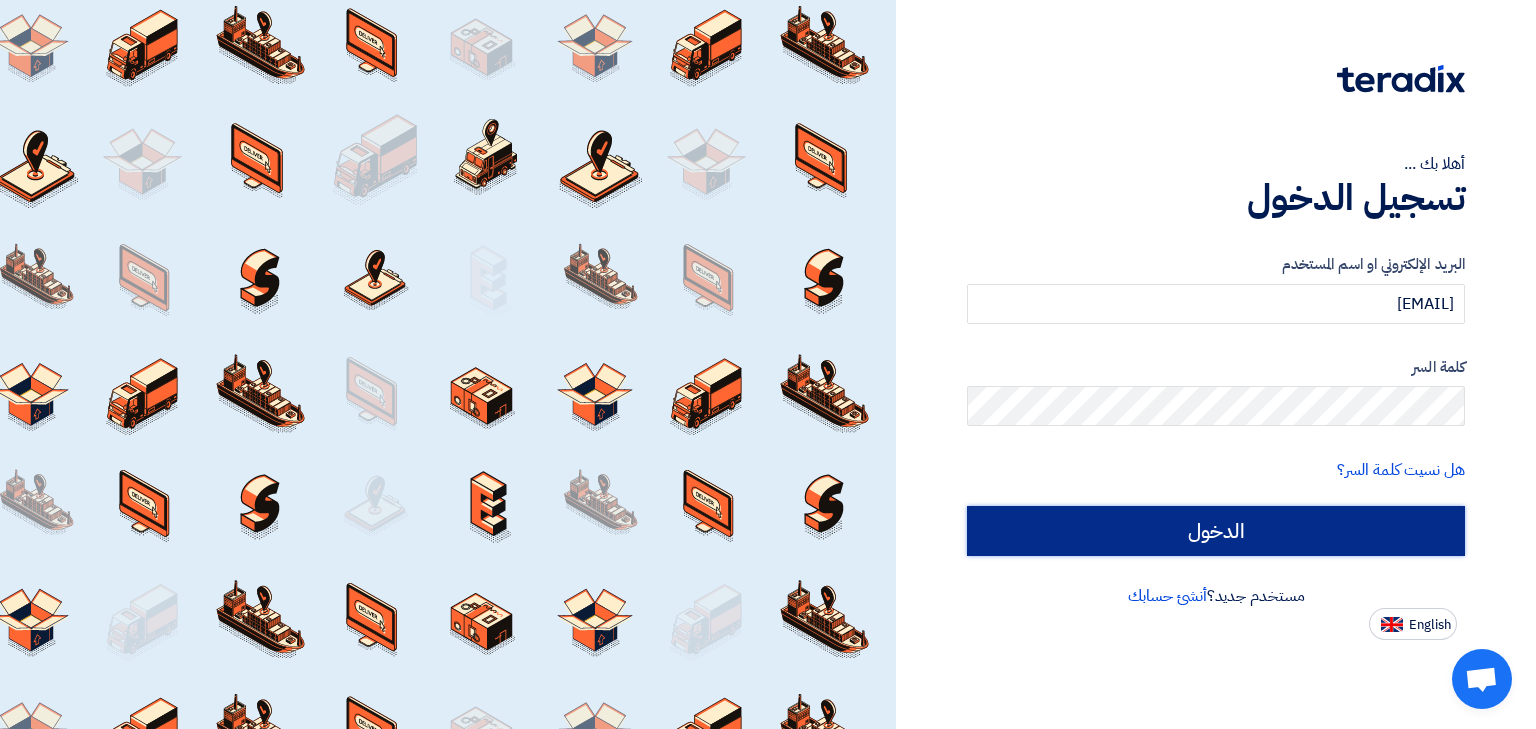 click on "الدخول" 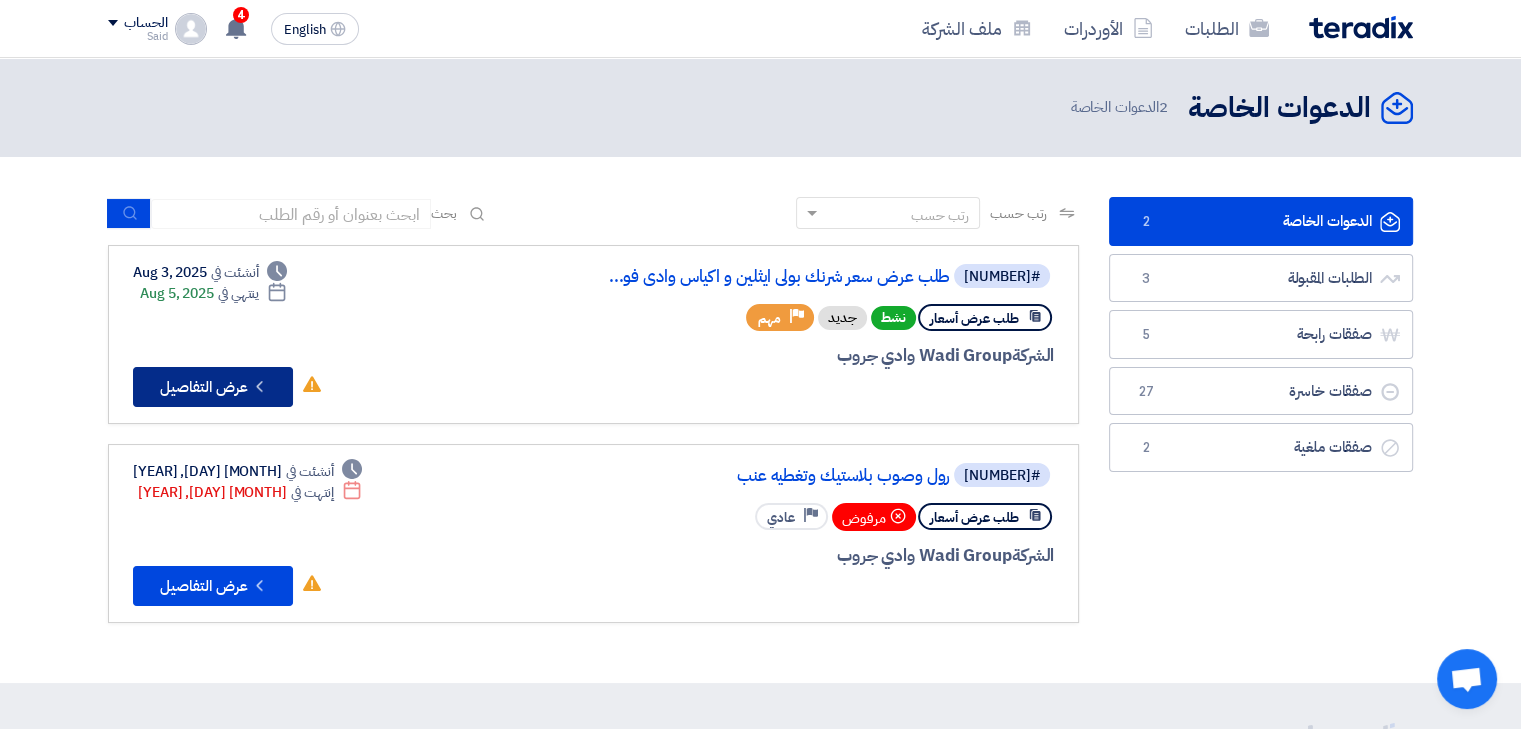 click on "Check details
عرض التفاصيل" 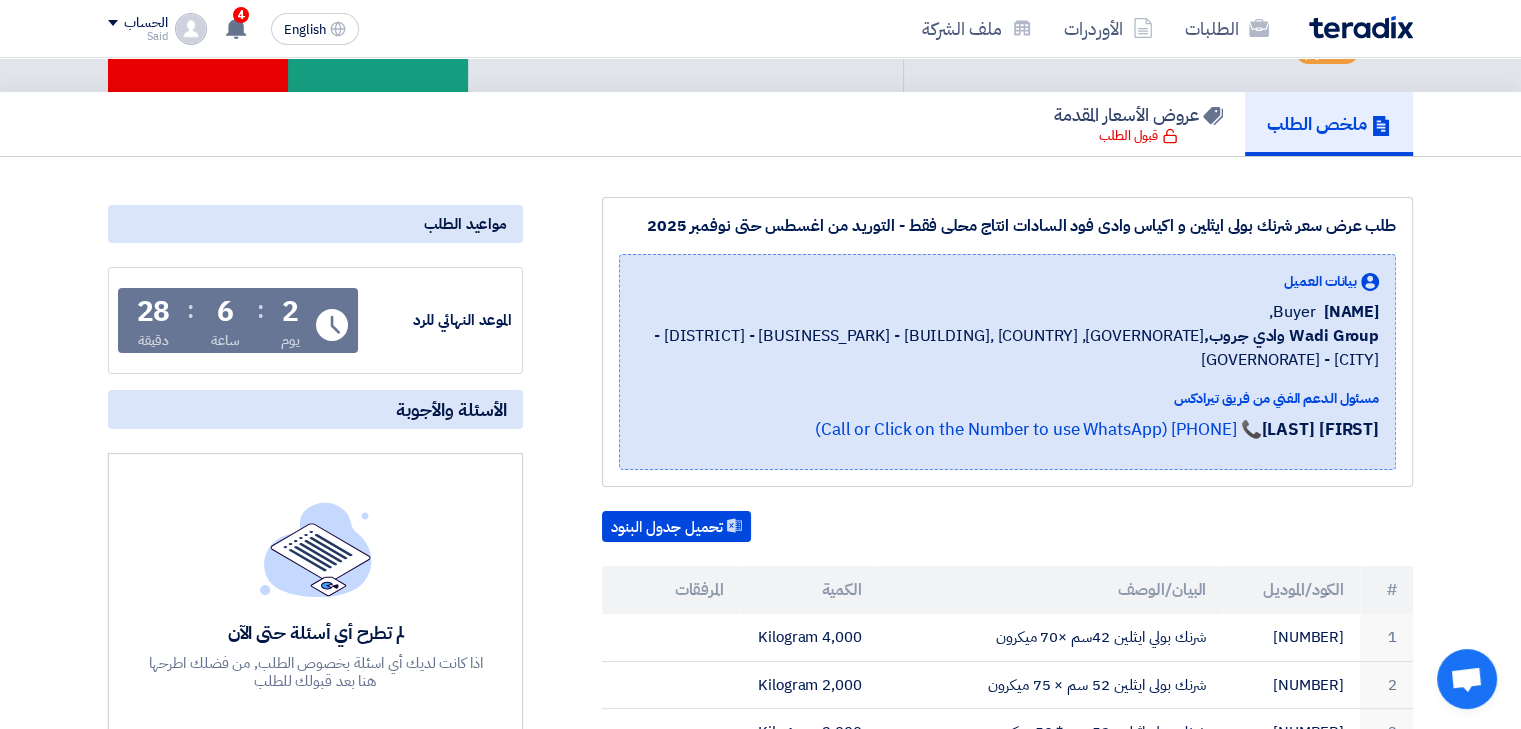 scroll, scrollTop: 0, scrollLeft: 0, axis: both 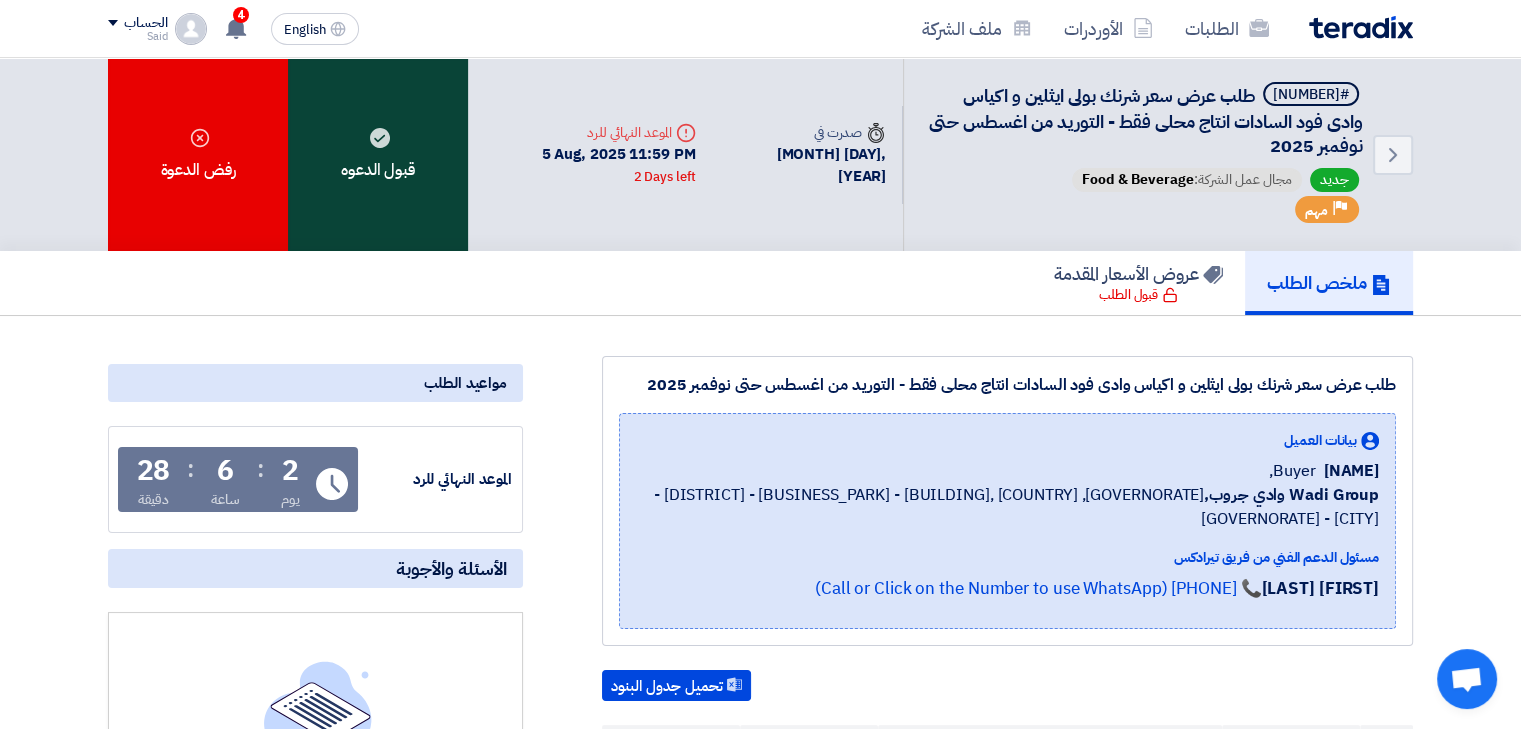 click on "قبول الدعوه" 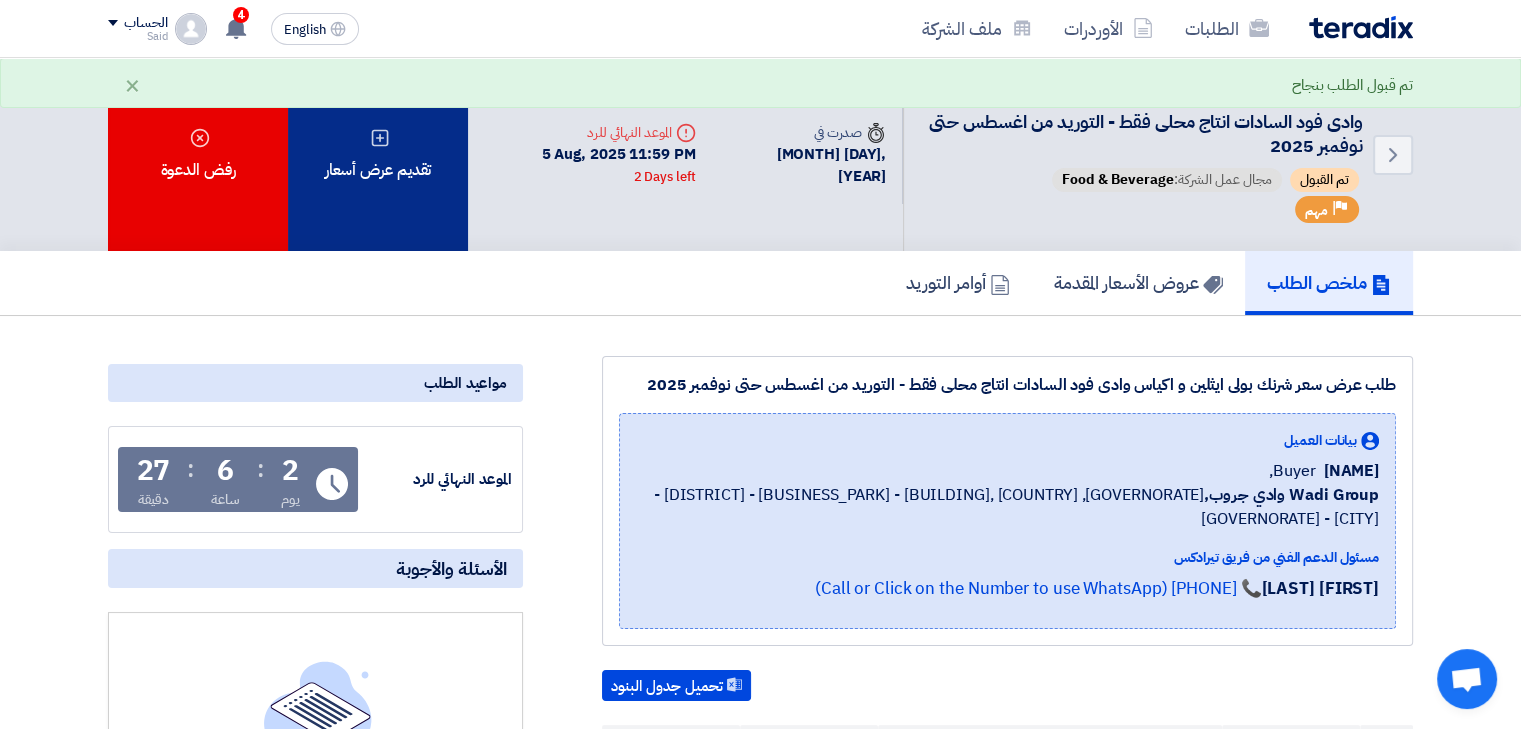click on "تقديم عرض أسعار" 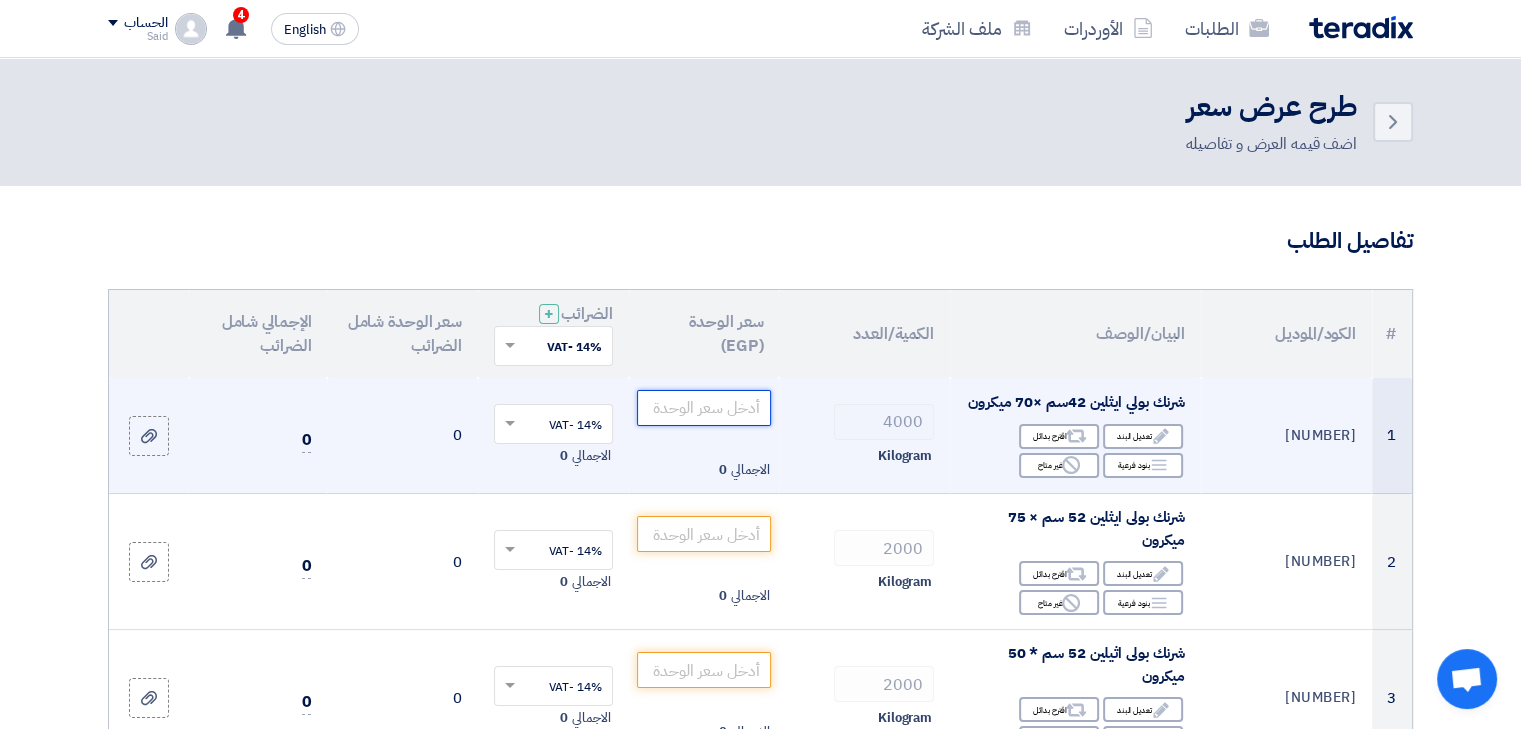 click 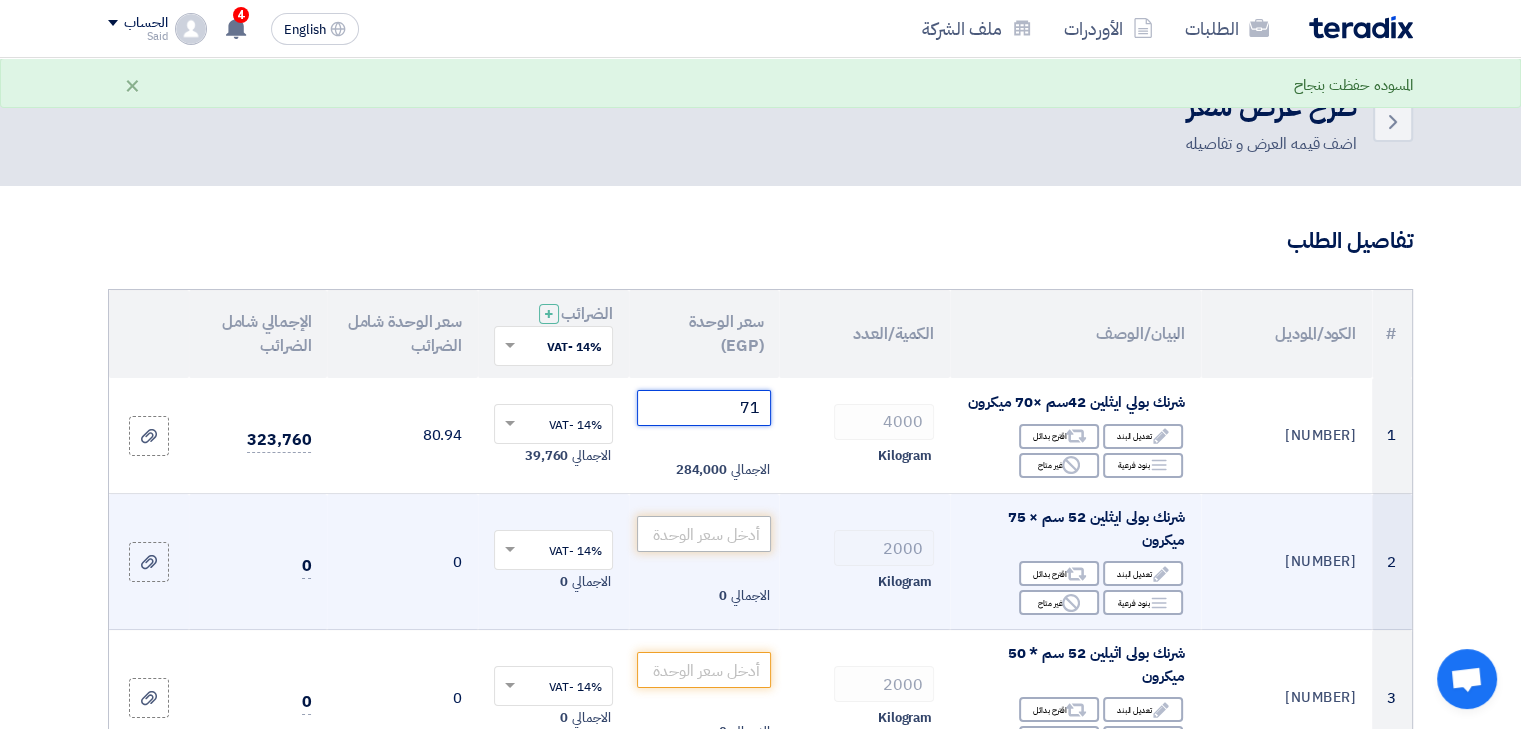 type on "71" 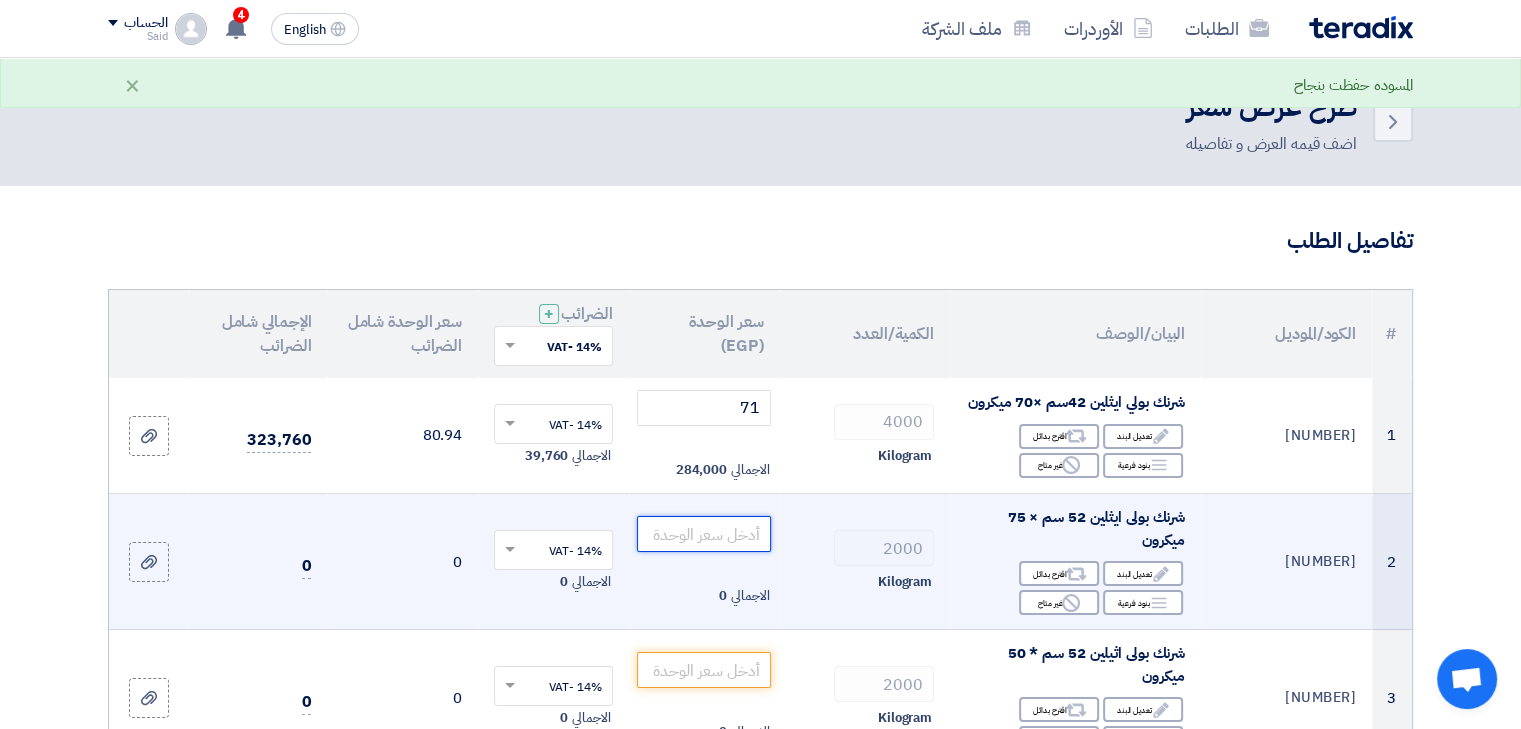 click 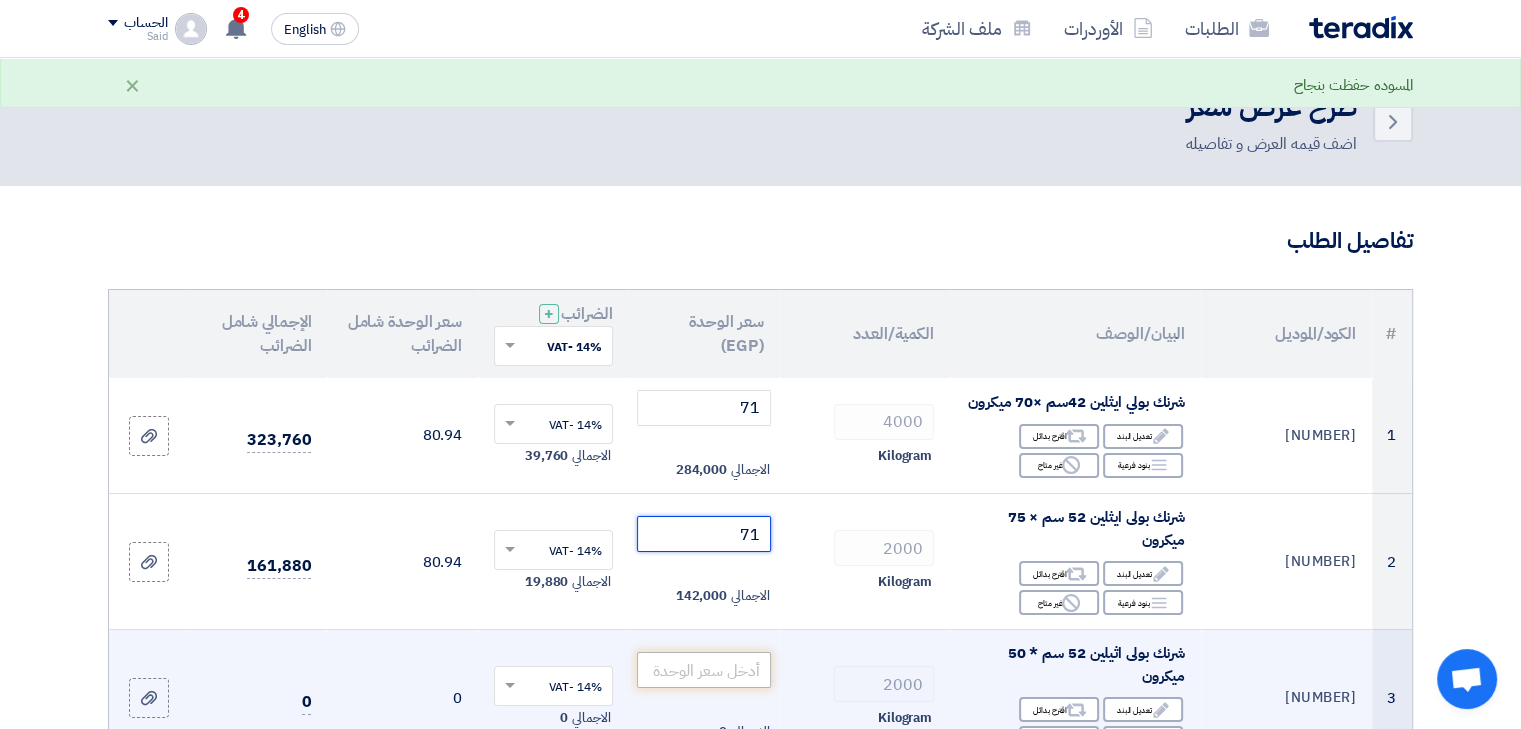 type on "71" 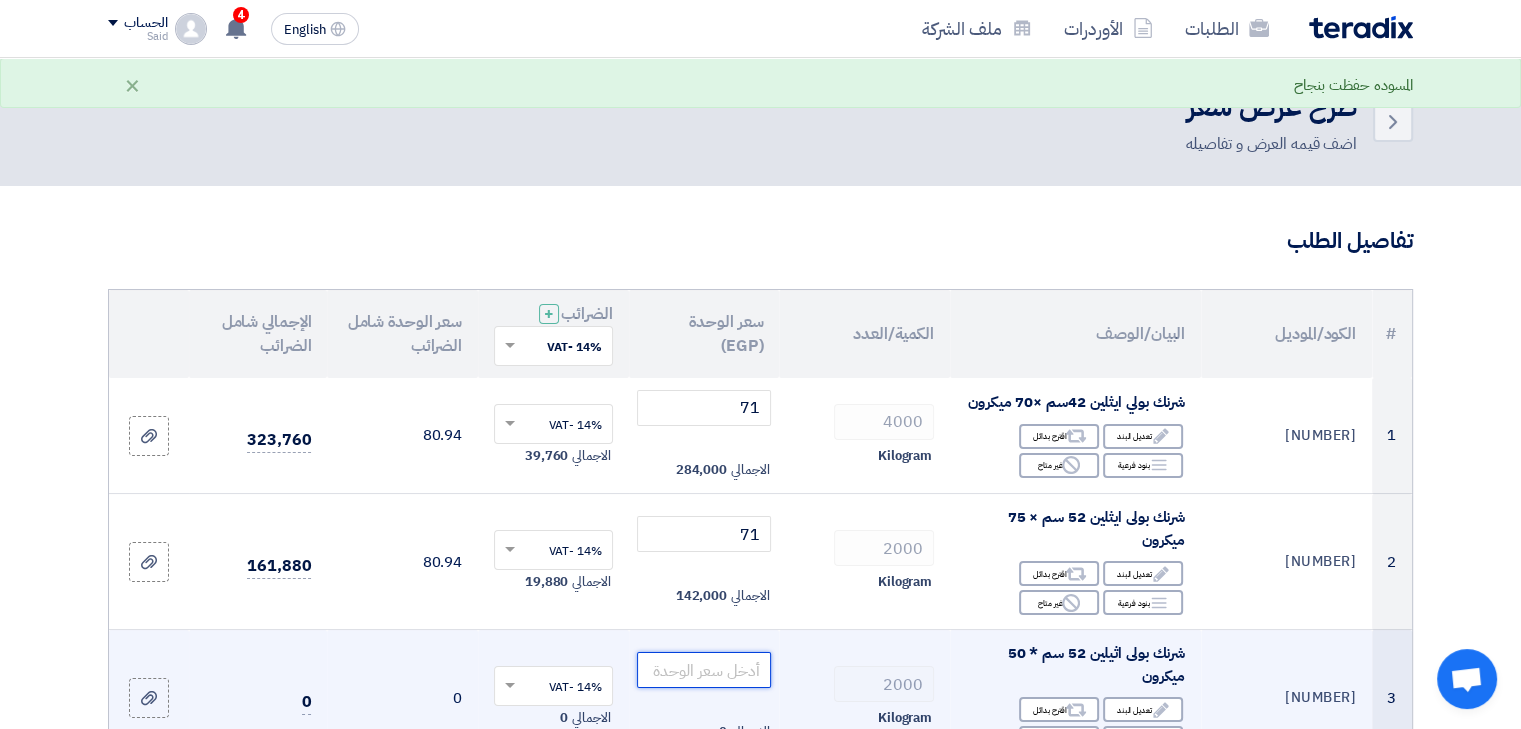 click 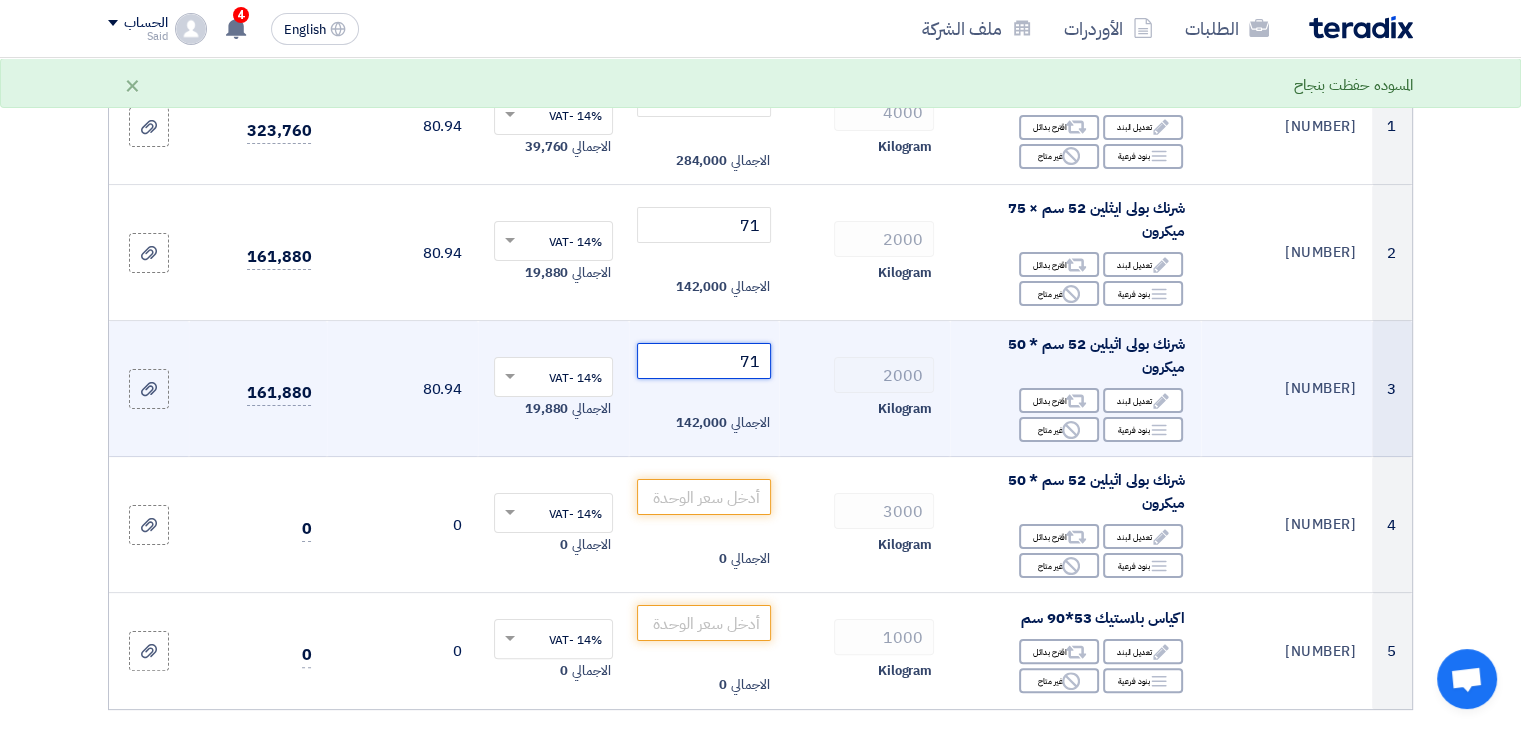 scroll, scrollTop: 311, scrollLeft: 0, axis: vertical 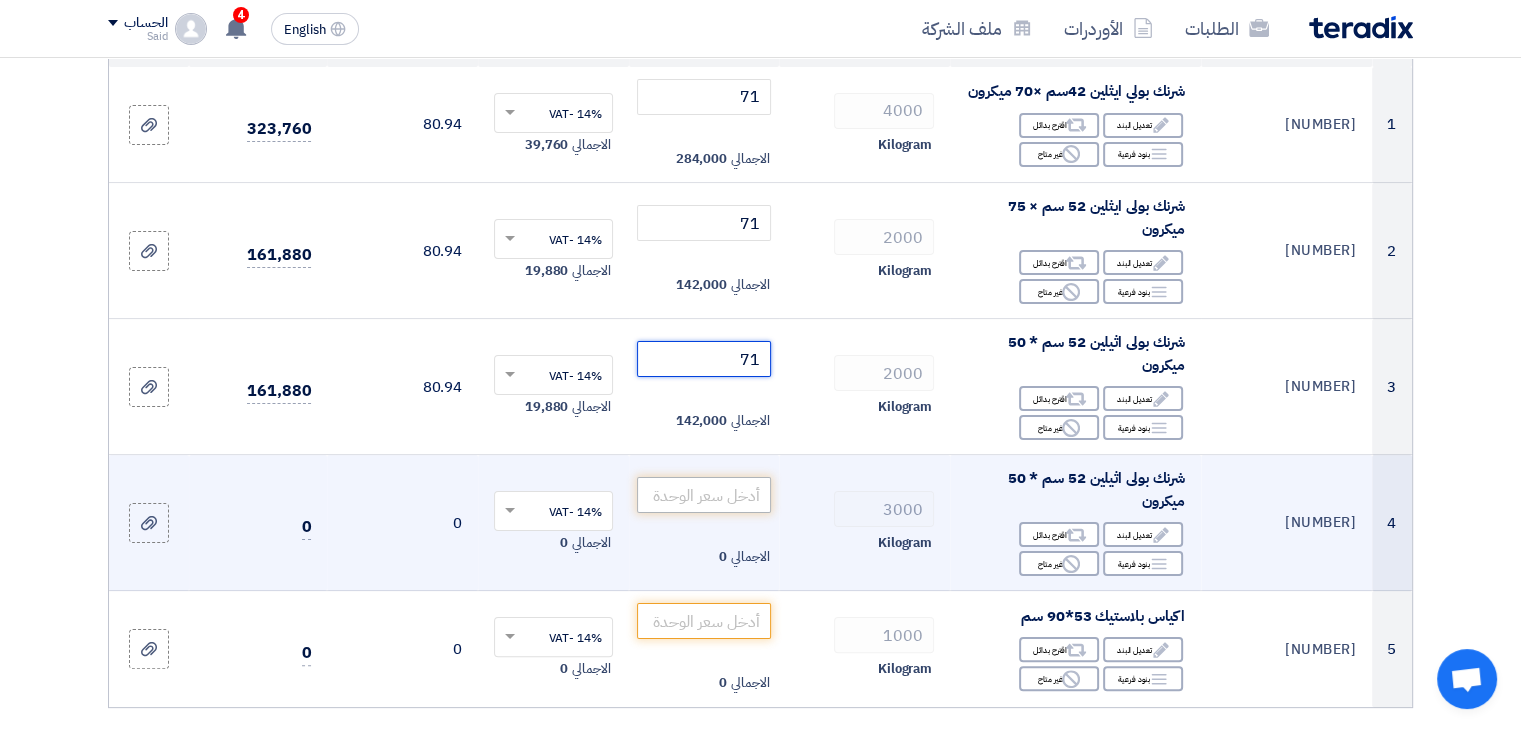 type on "71" 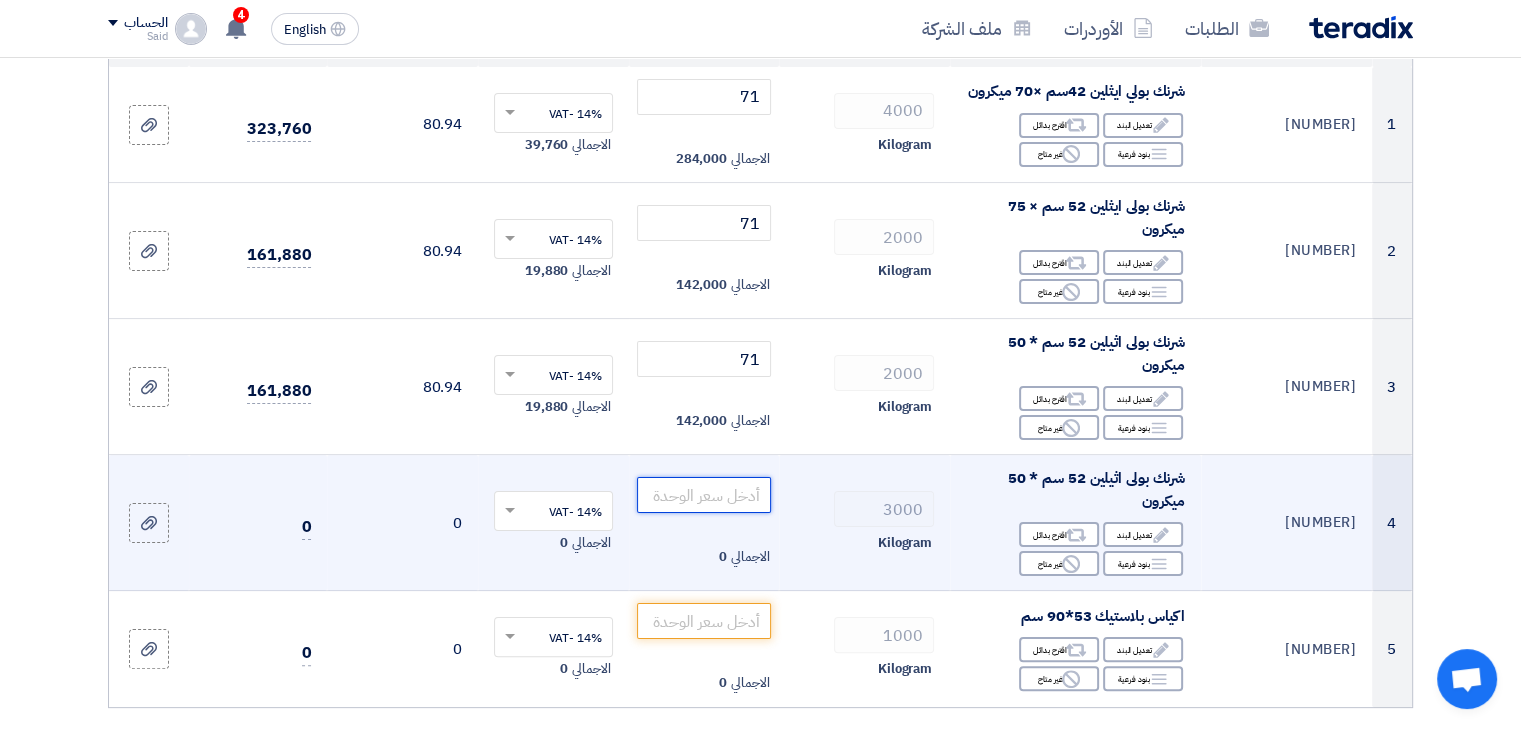 click 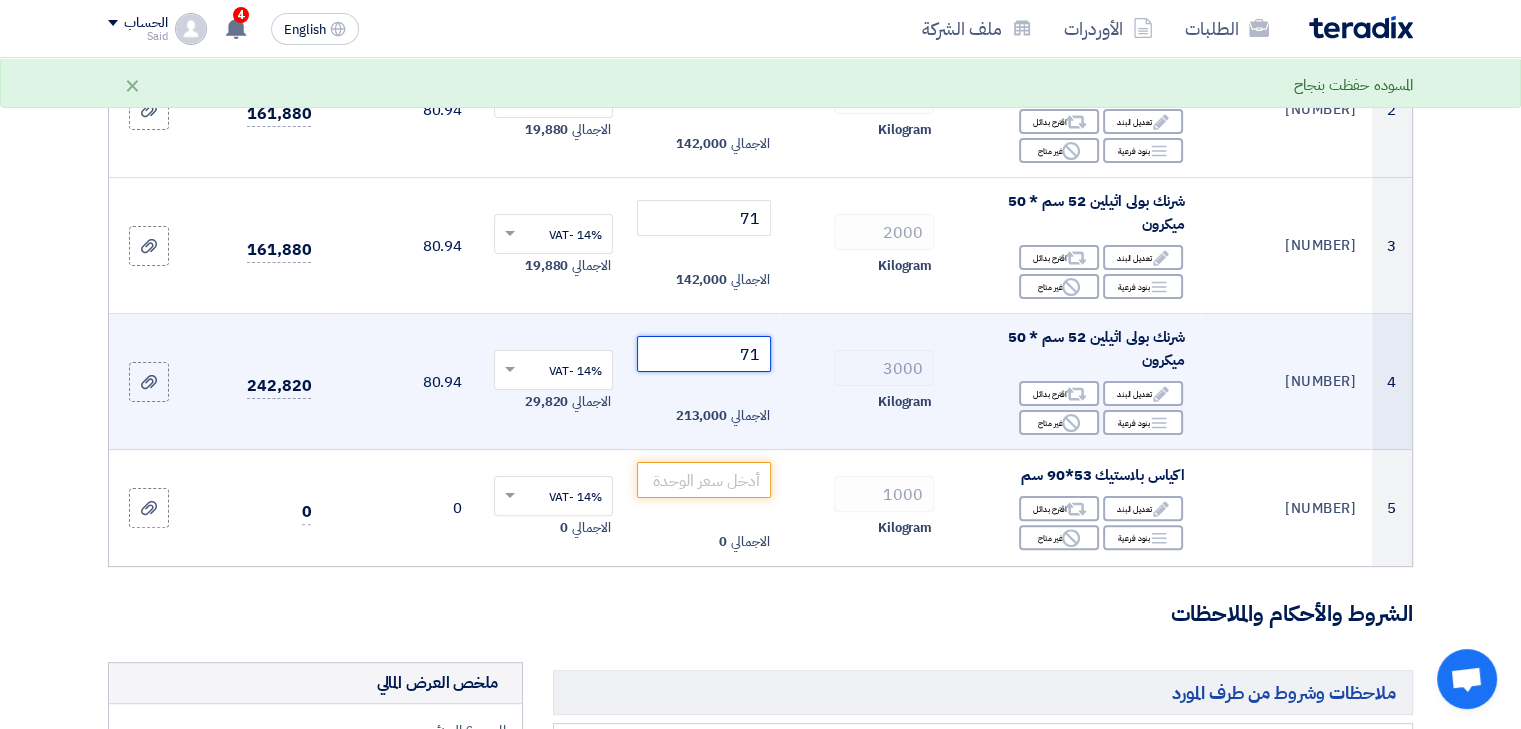 scroll, scrollTop: 474, scrollLeft: 0, axis: vertical 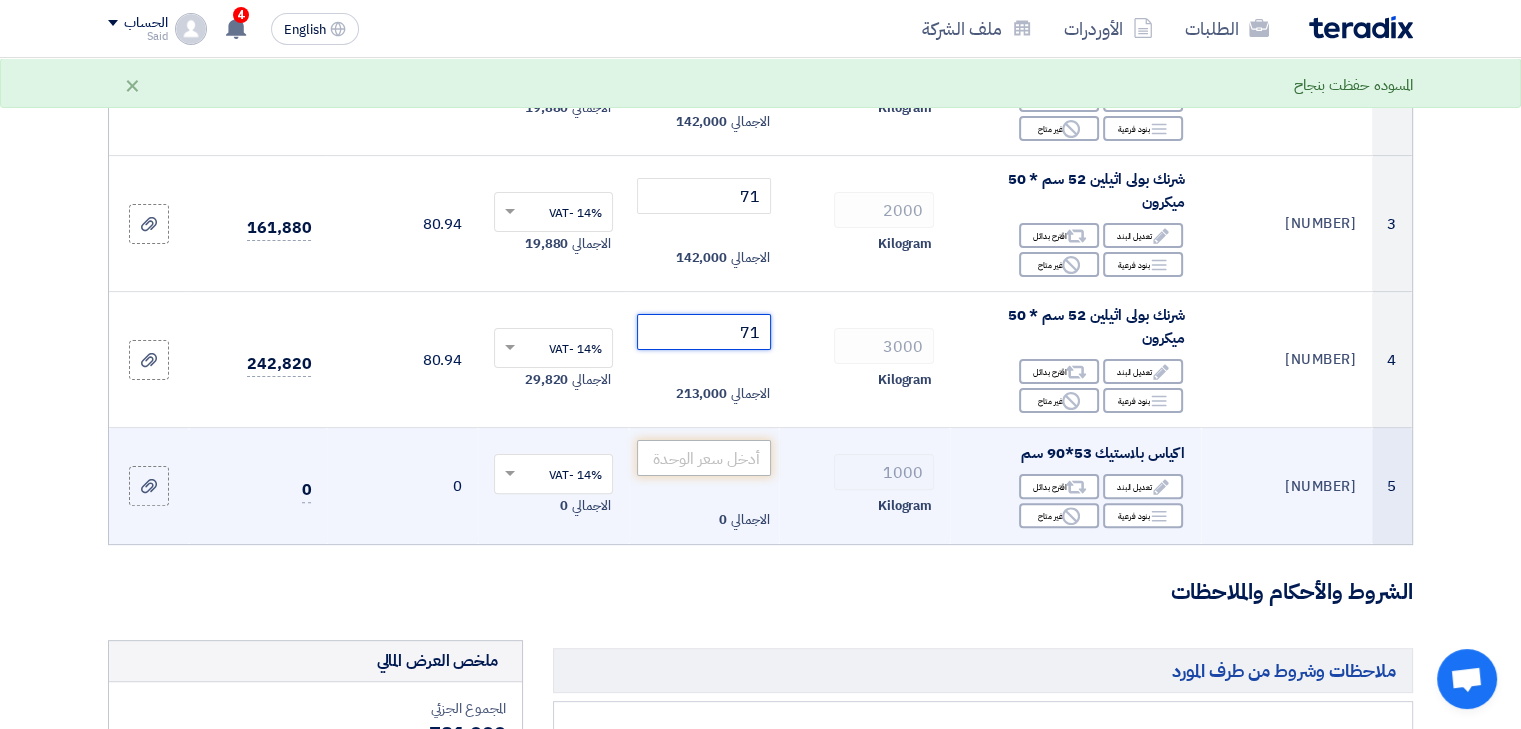 type on "71" 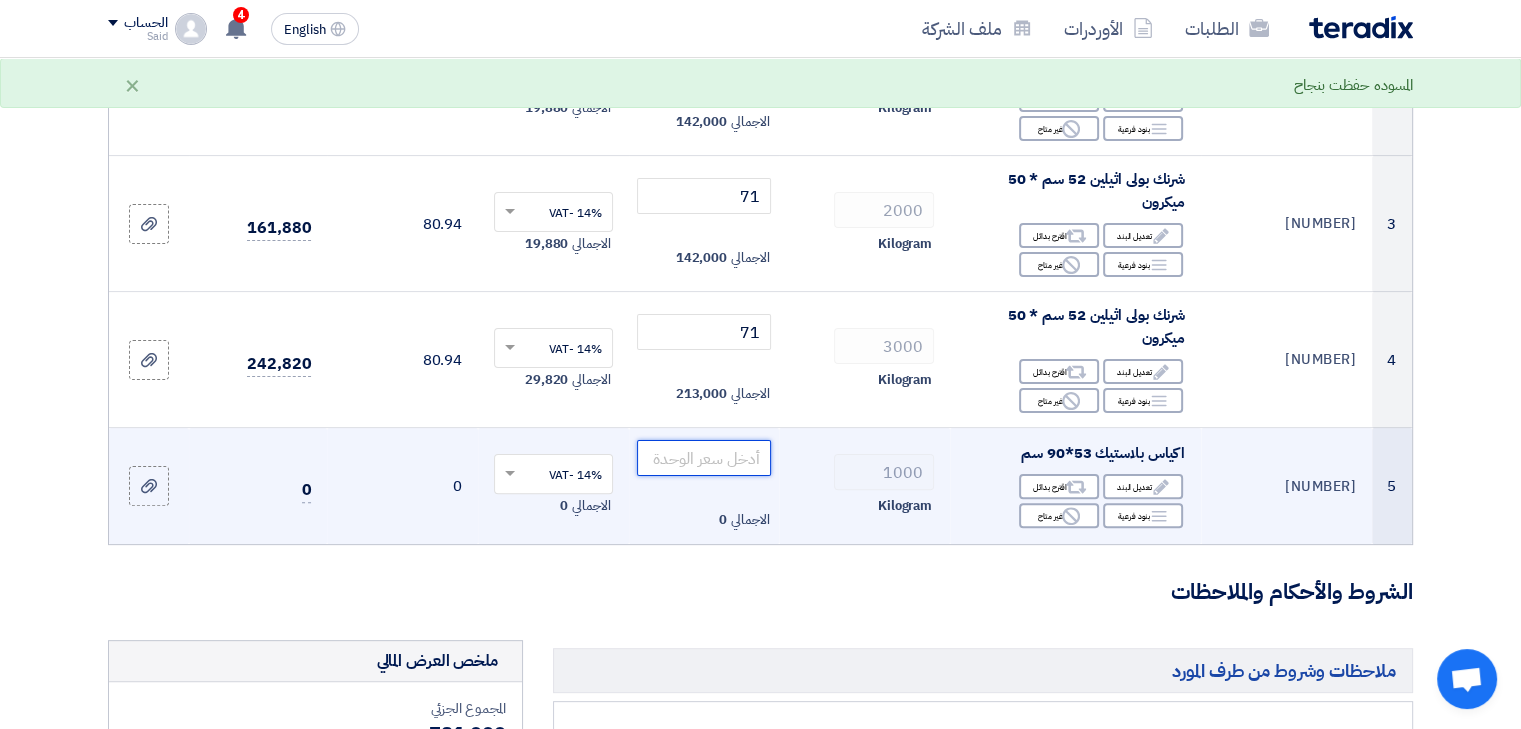 click 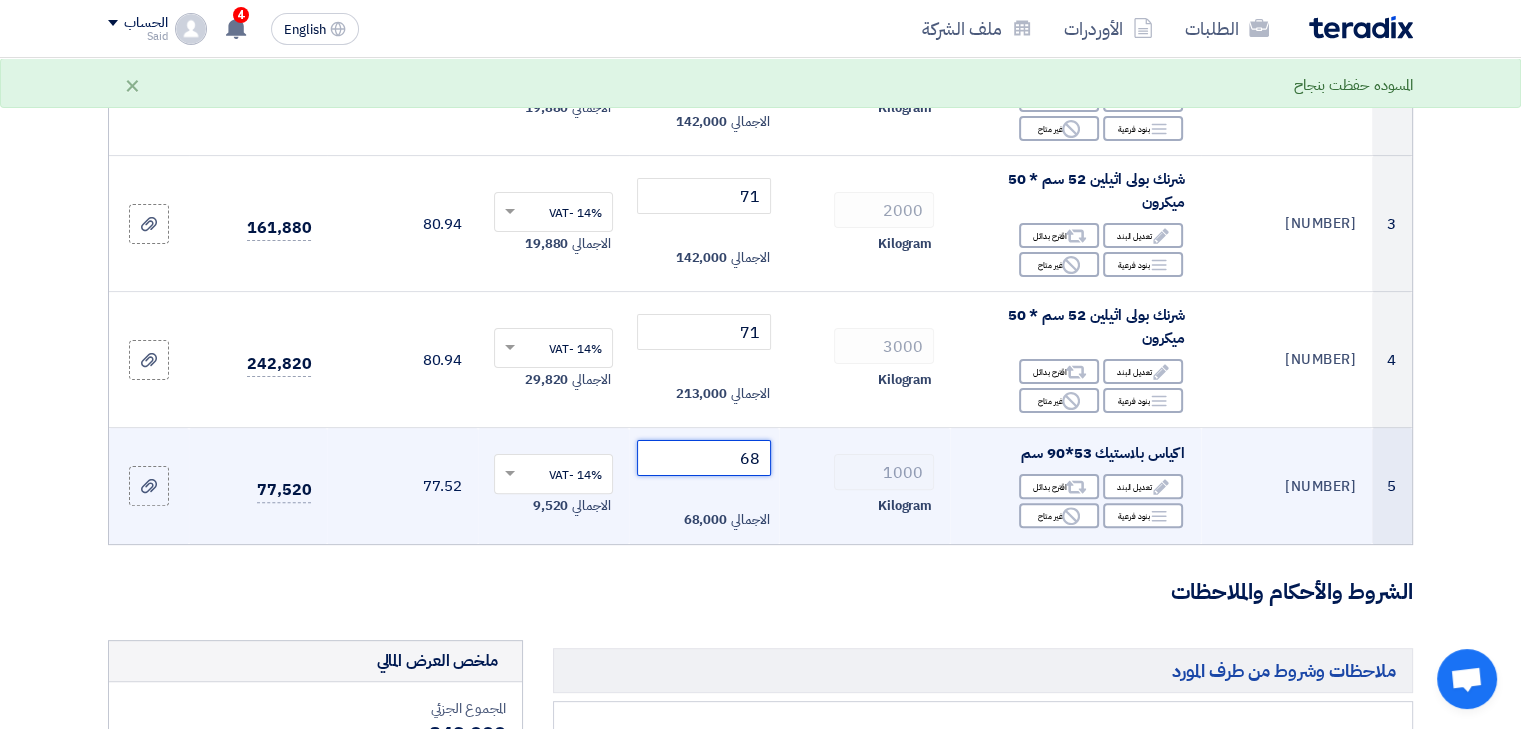 scroll, scrollTop: 565, scrollLeft: 0, axis: vertical 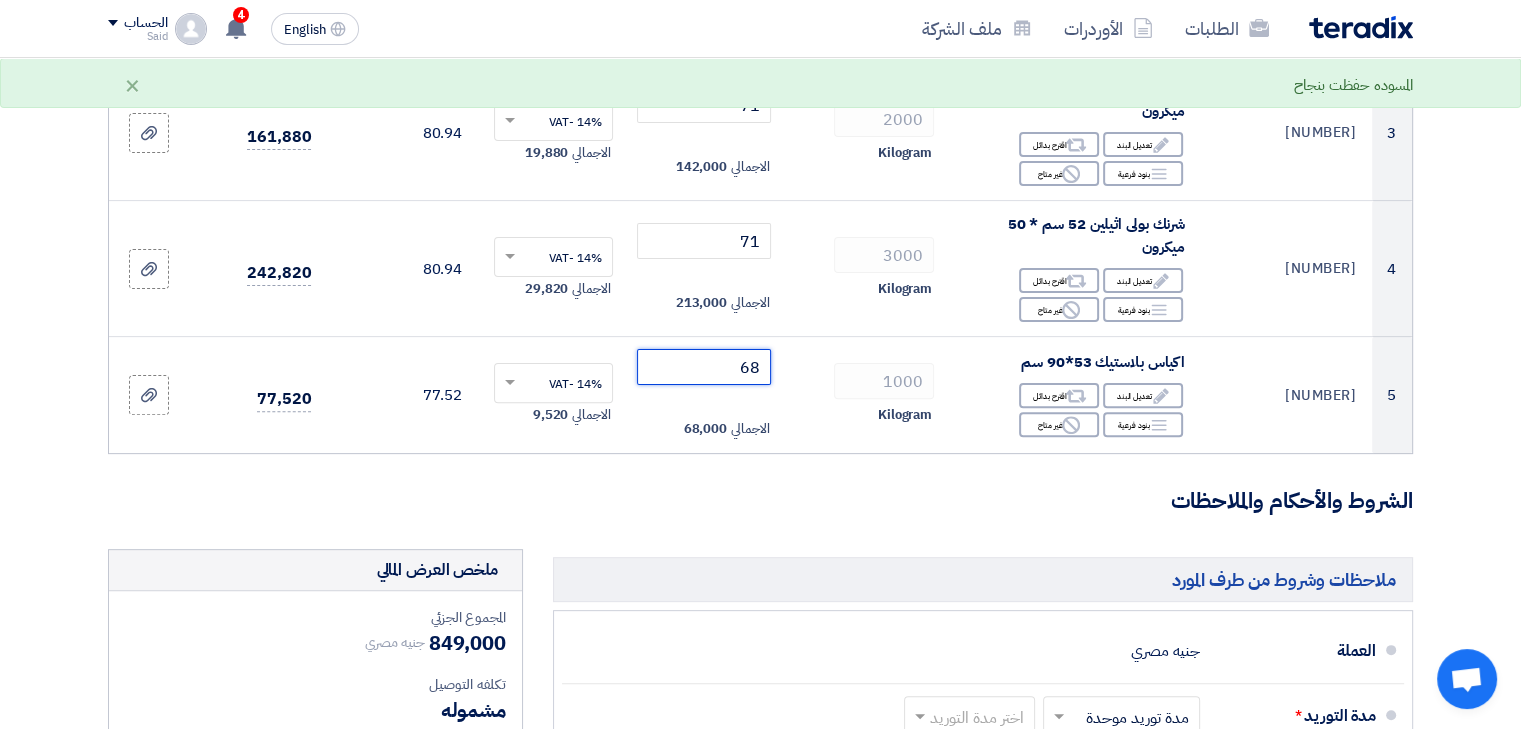 type on "68" 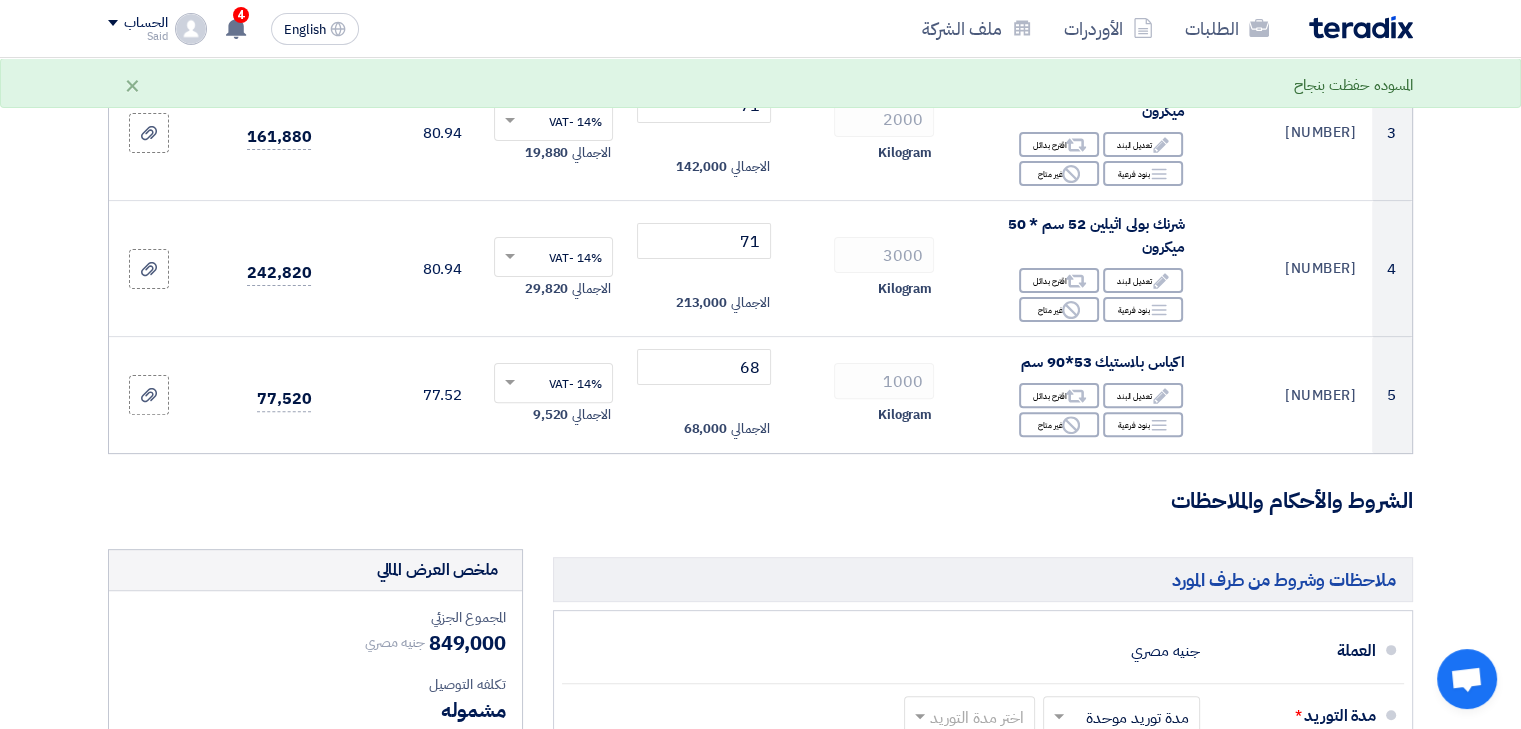 click on "الشروط والأحكام والملاحظات" 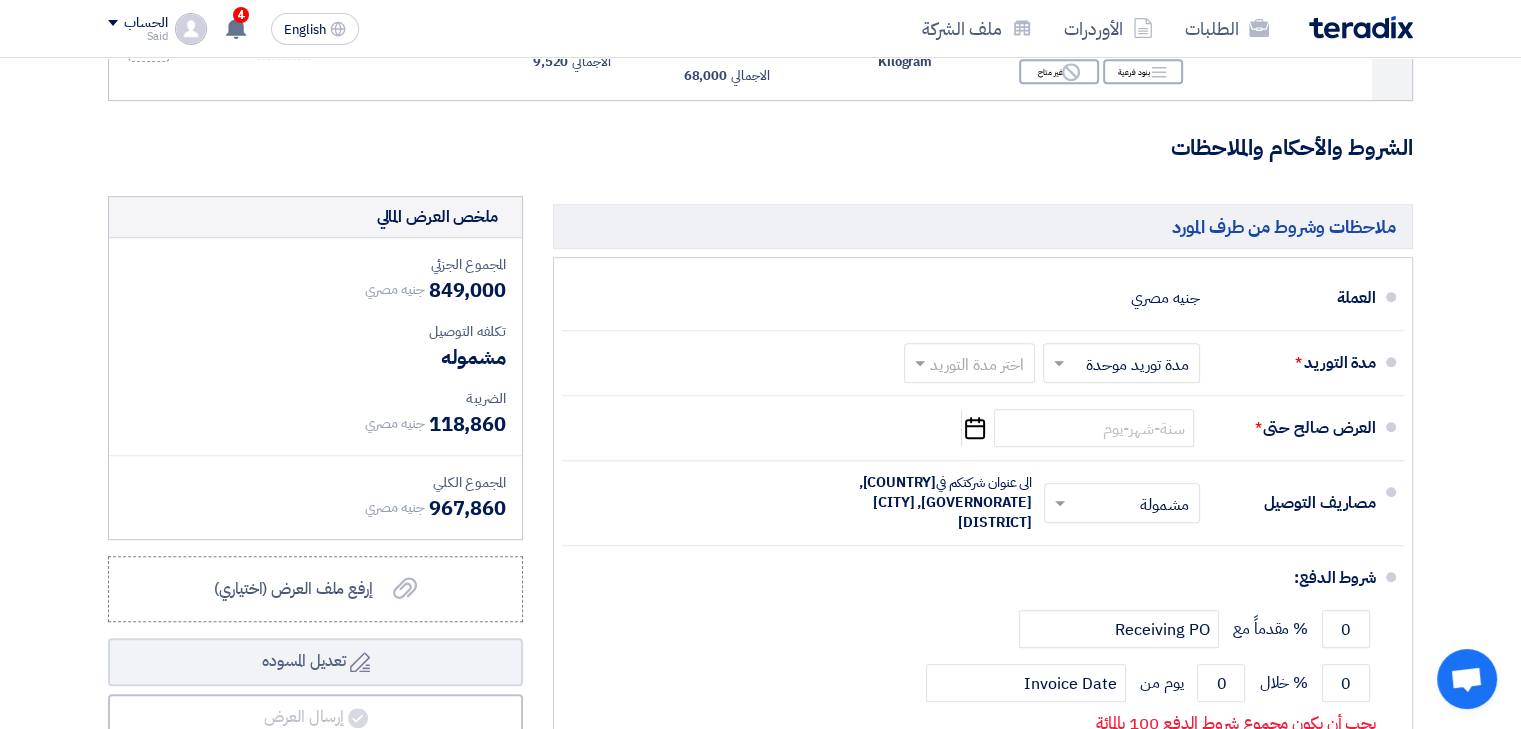 scroll, scrollTop: 917, scrollLeft: 0, axis: vertical 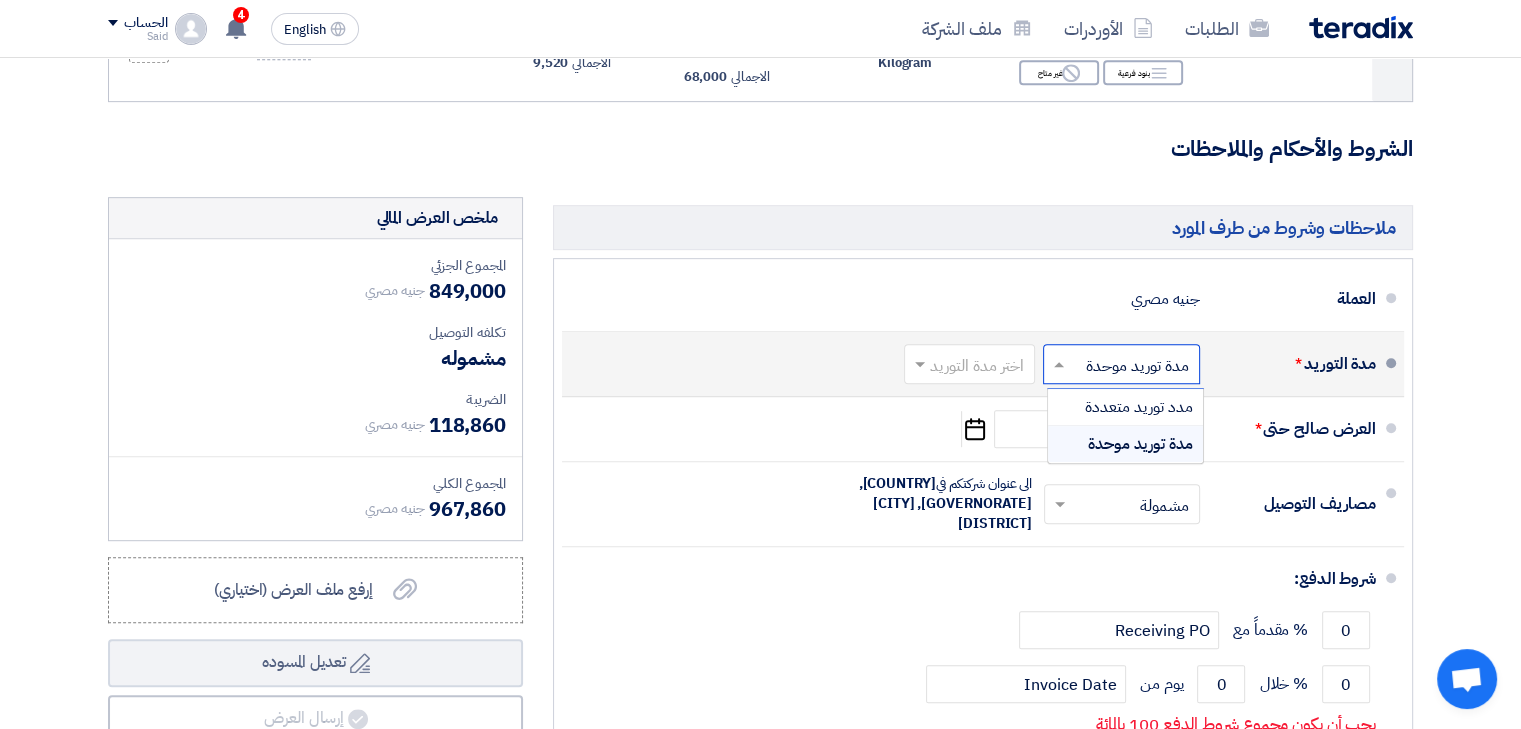 click 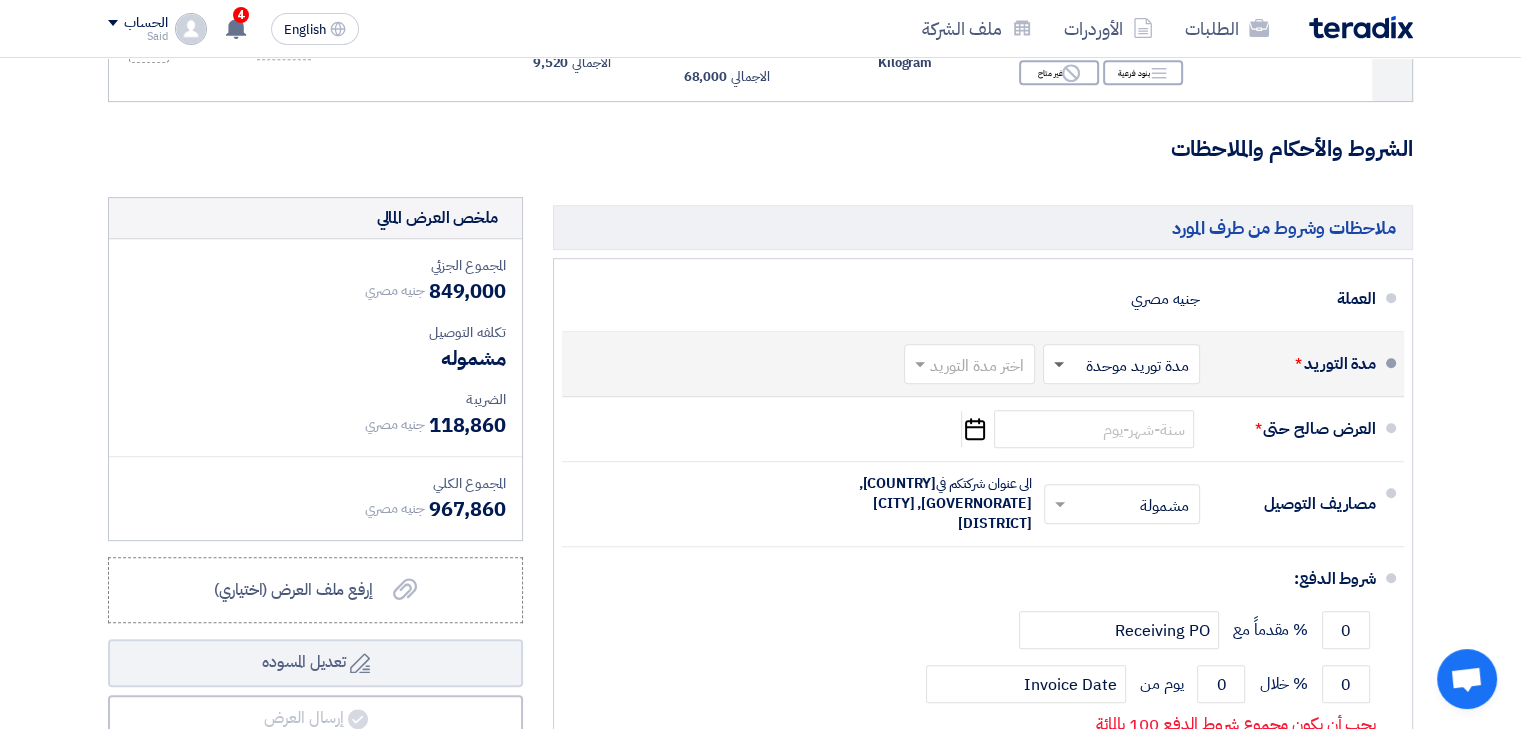click 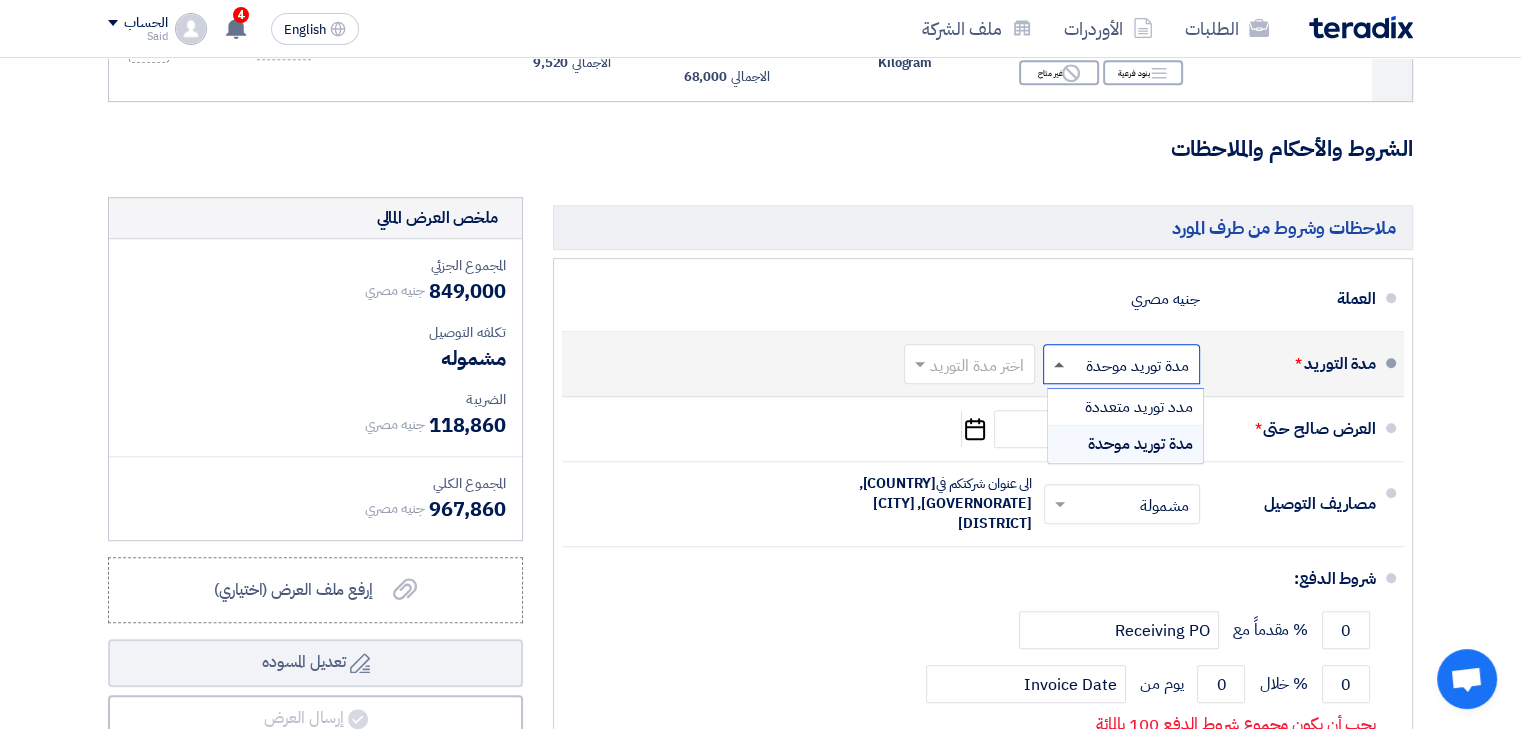 click 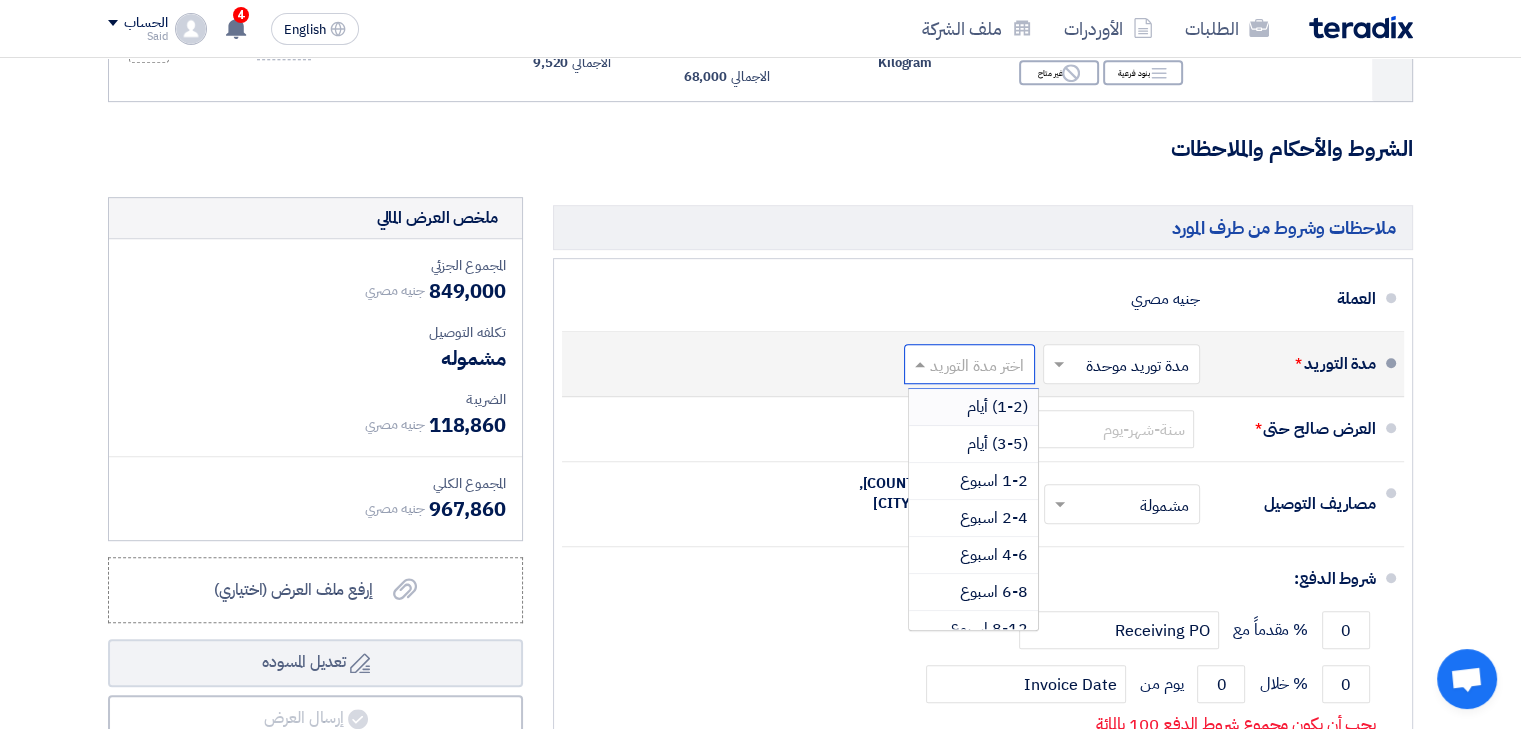 click 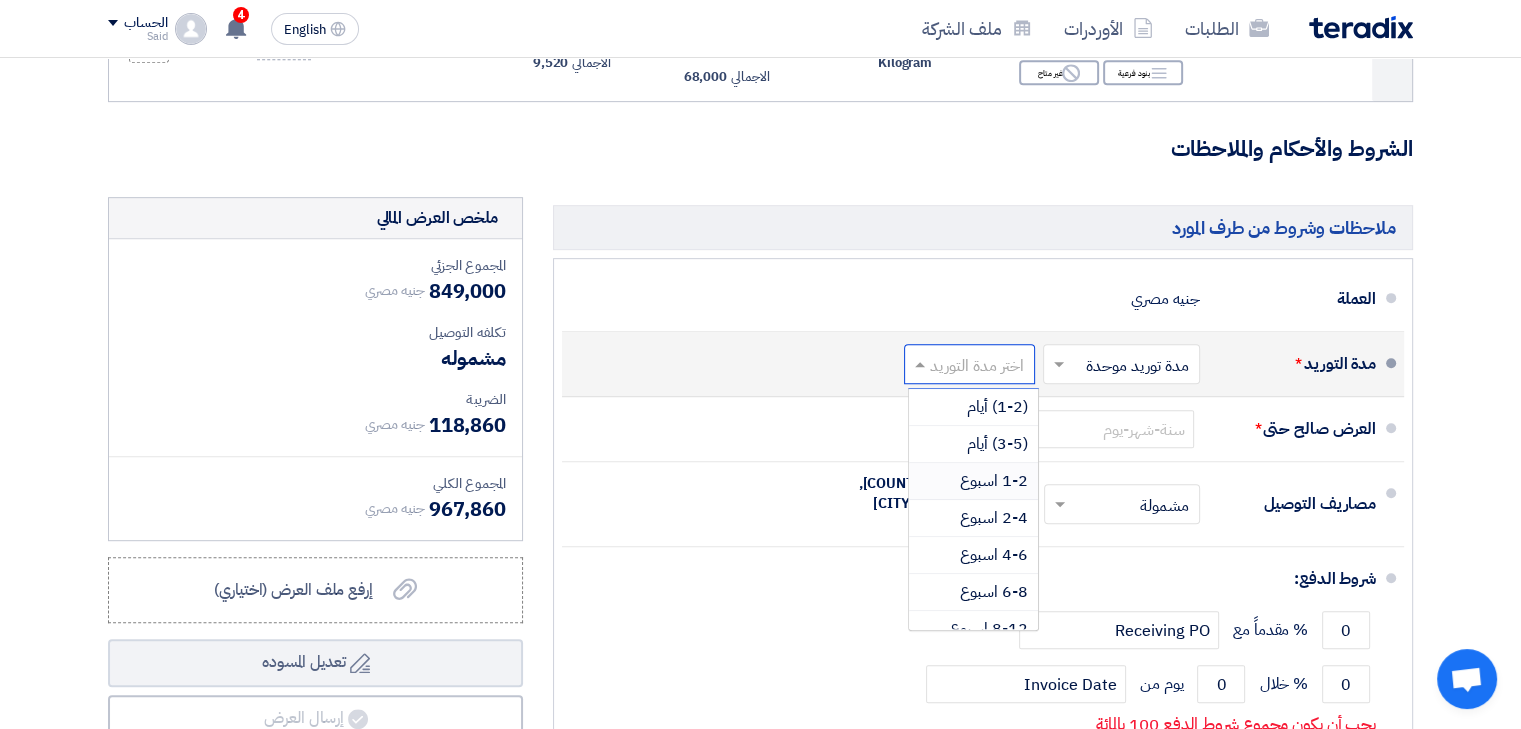 click on "1-2 اسبوع" at bounding box center (994, 481) 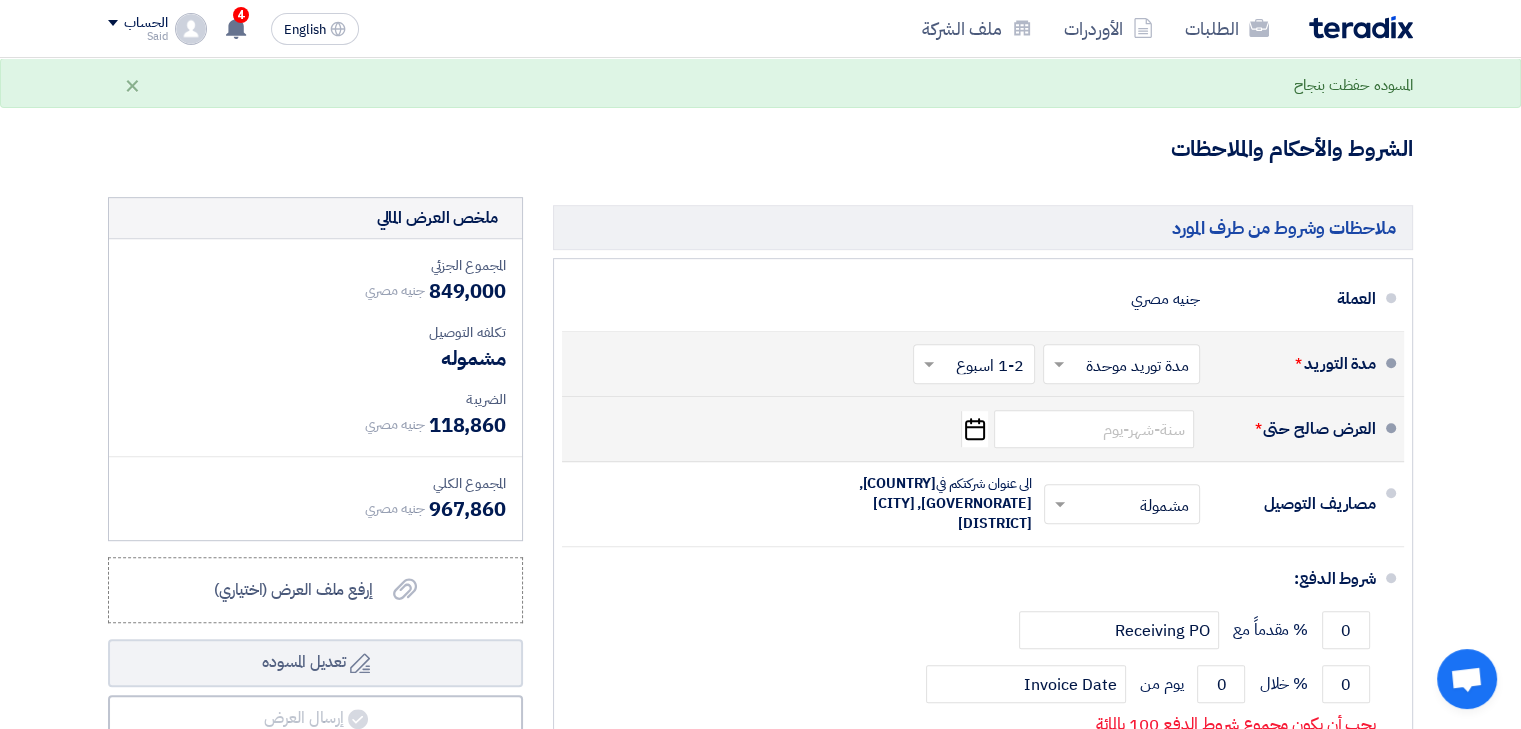 click on "Pick a date" 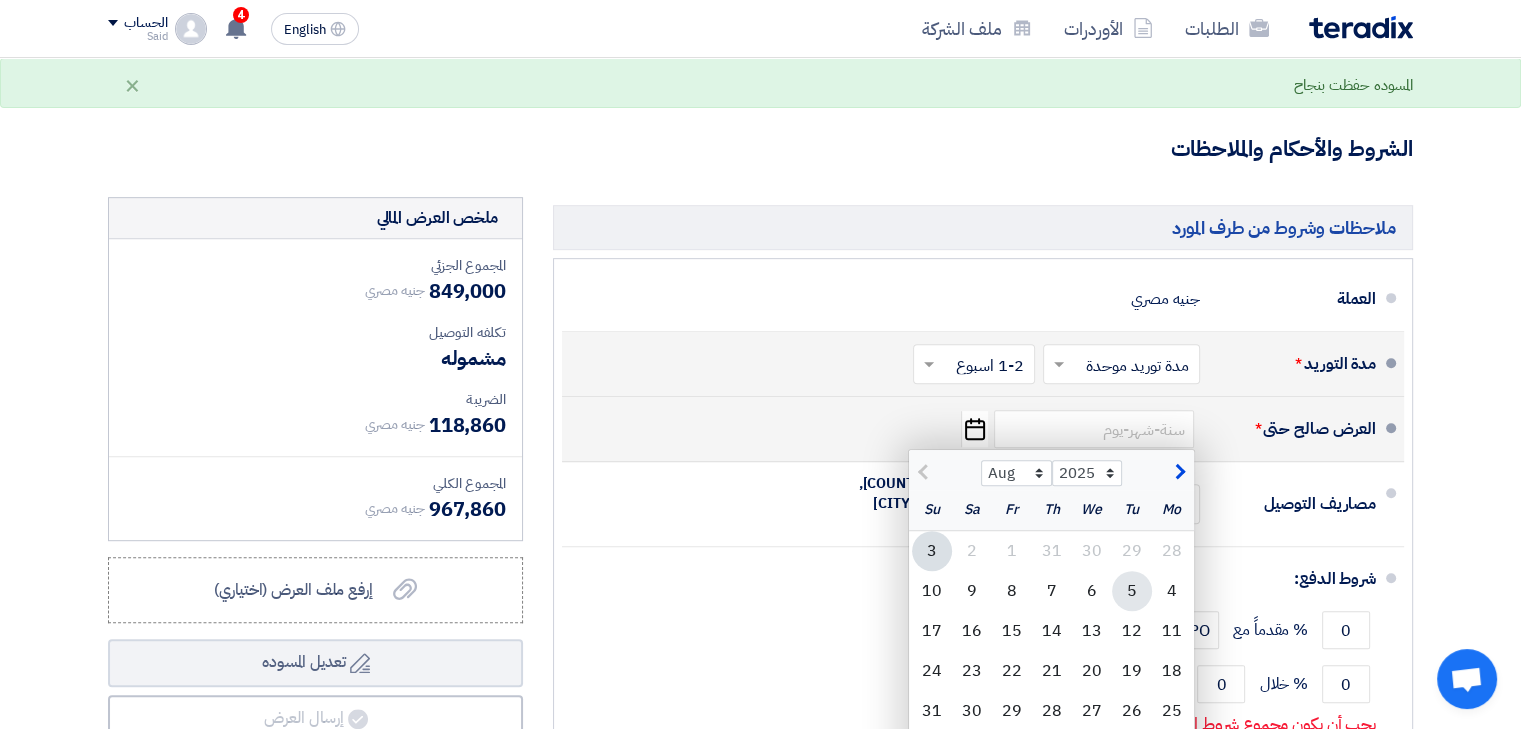 click on "5" 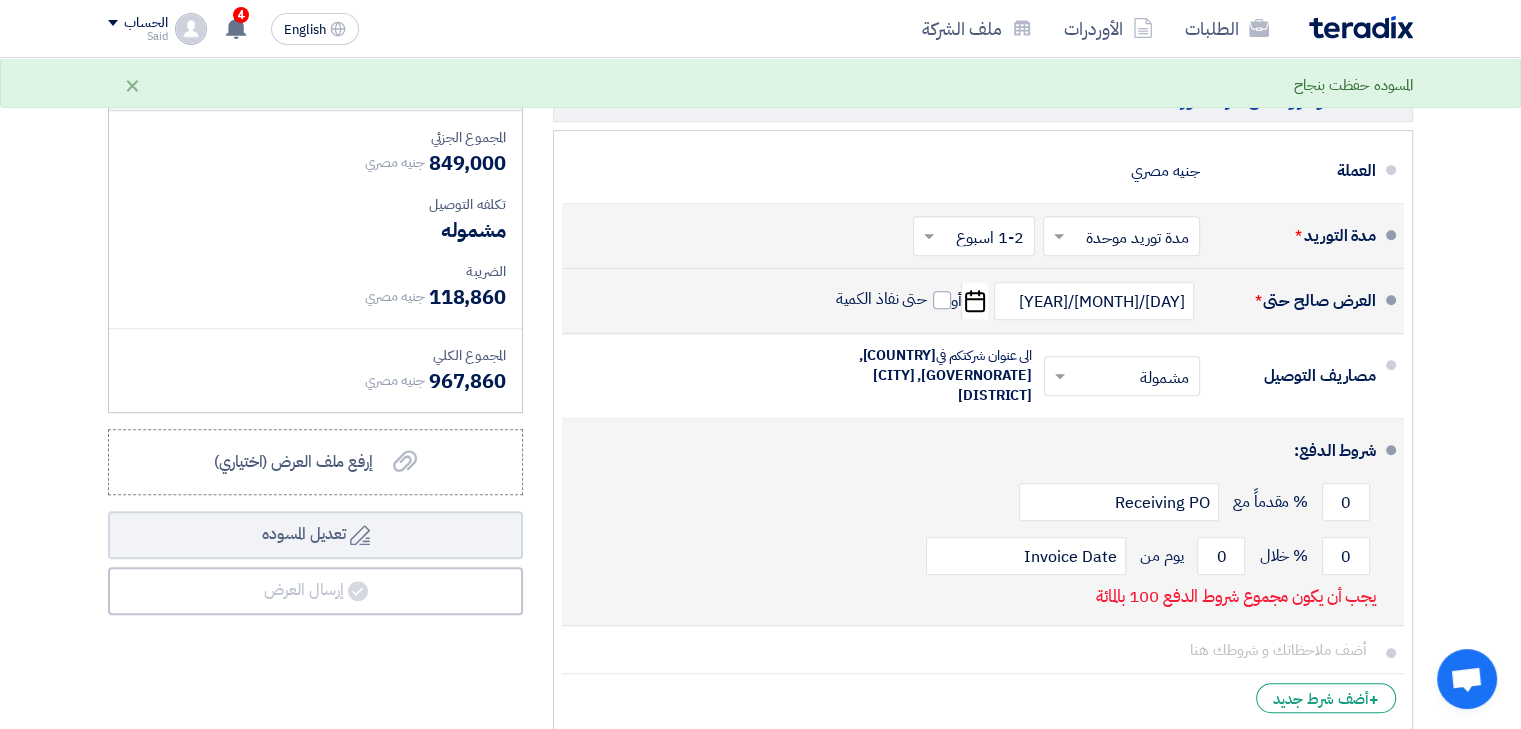scroll, scrollTop: 1049, scrollLeft: 0, axis: vertical 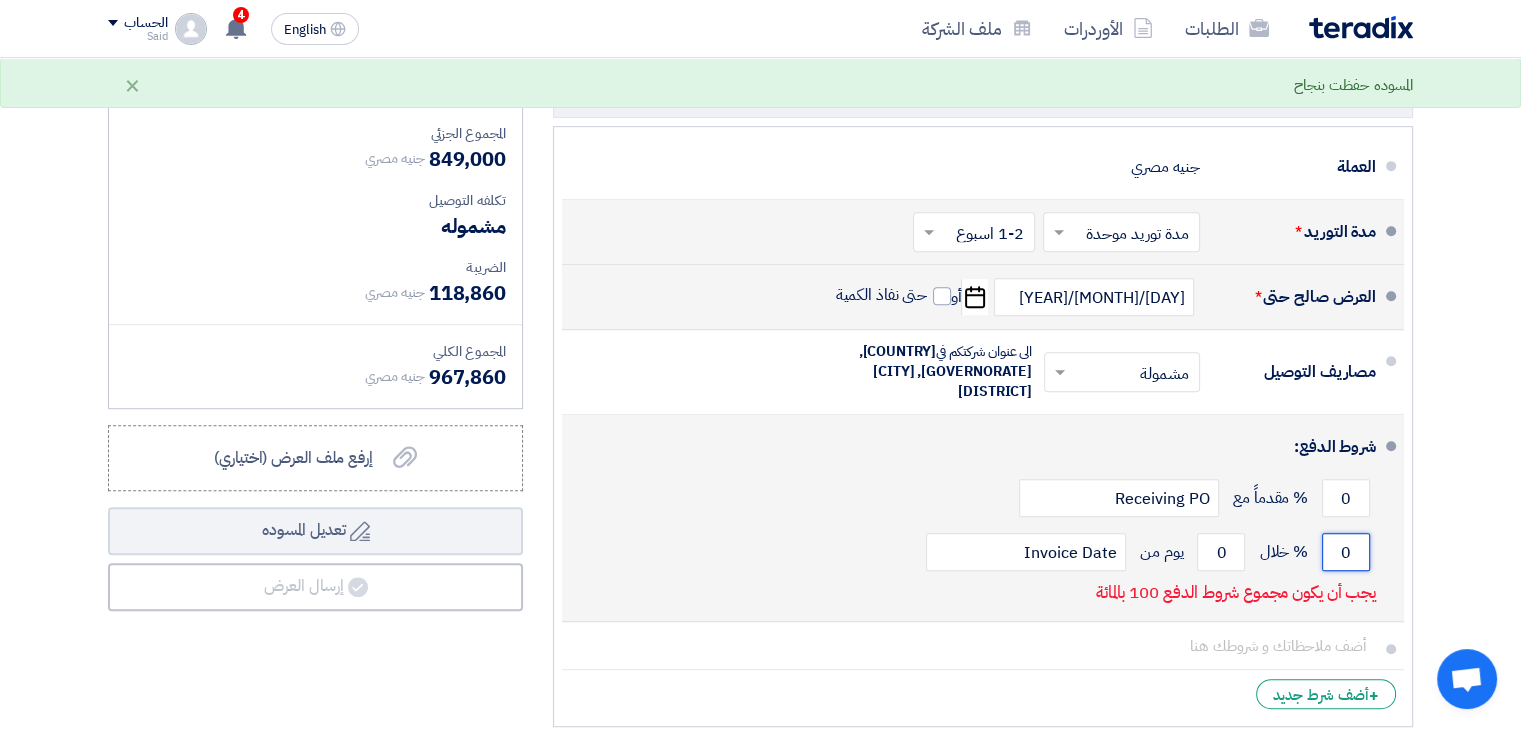 click on "0" 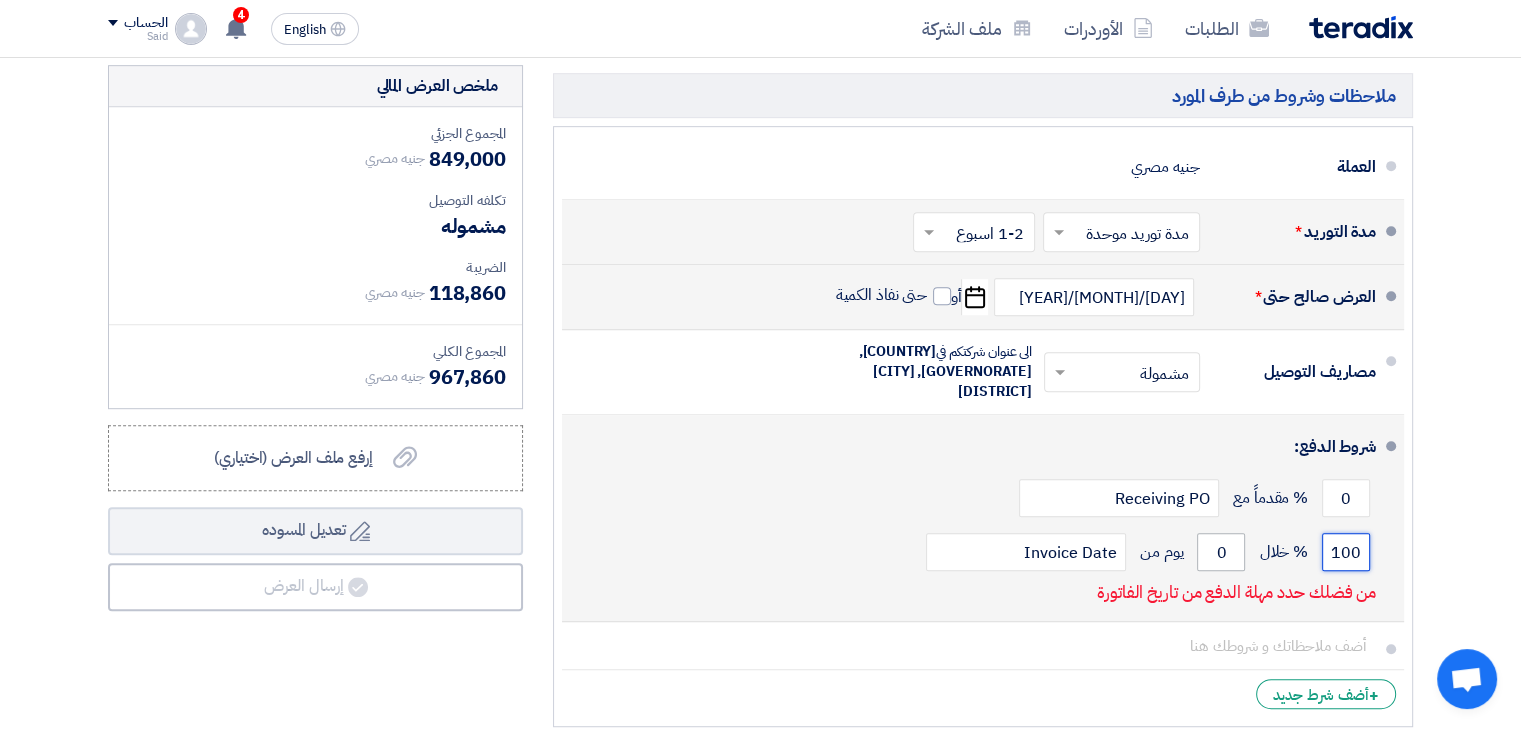 type on "100" 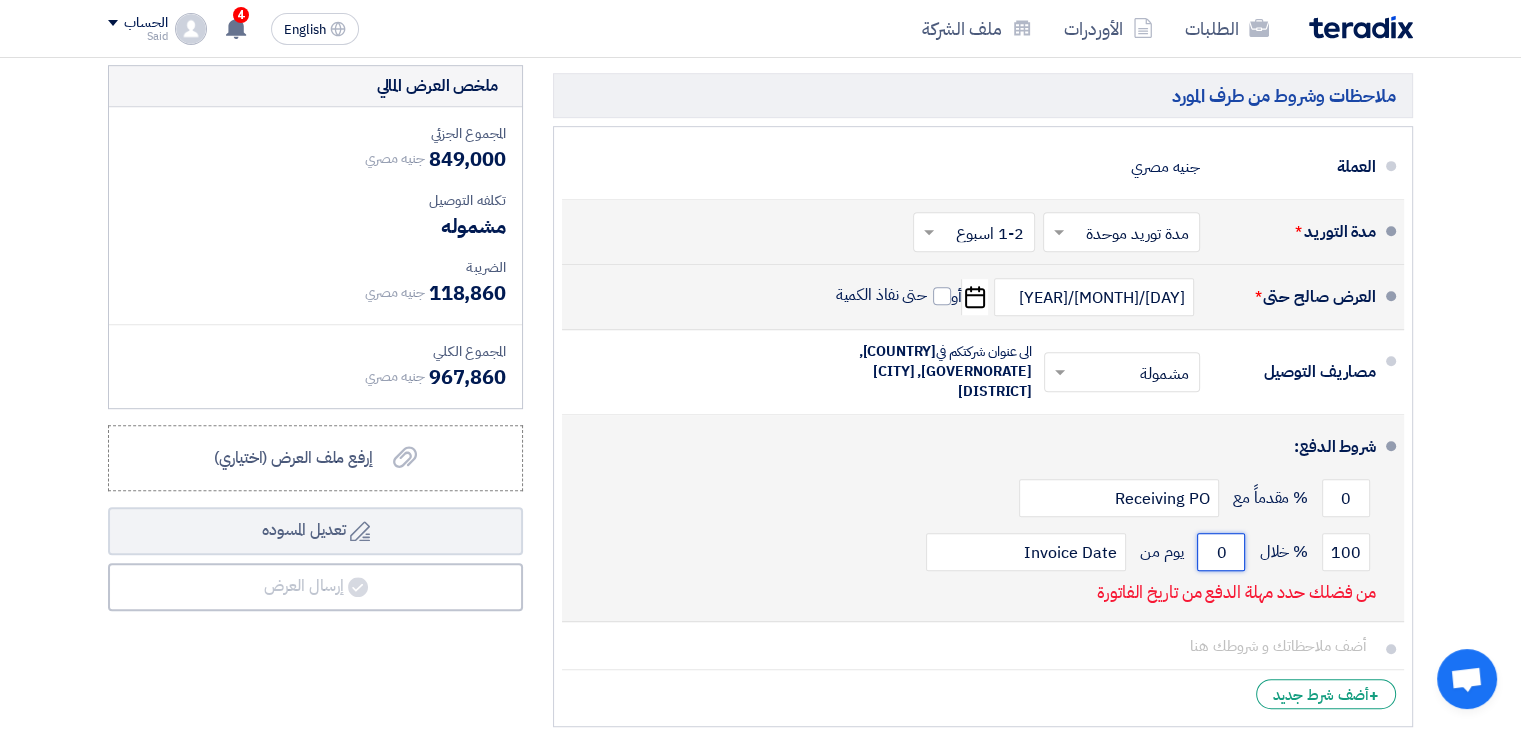 click on "0" 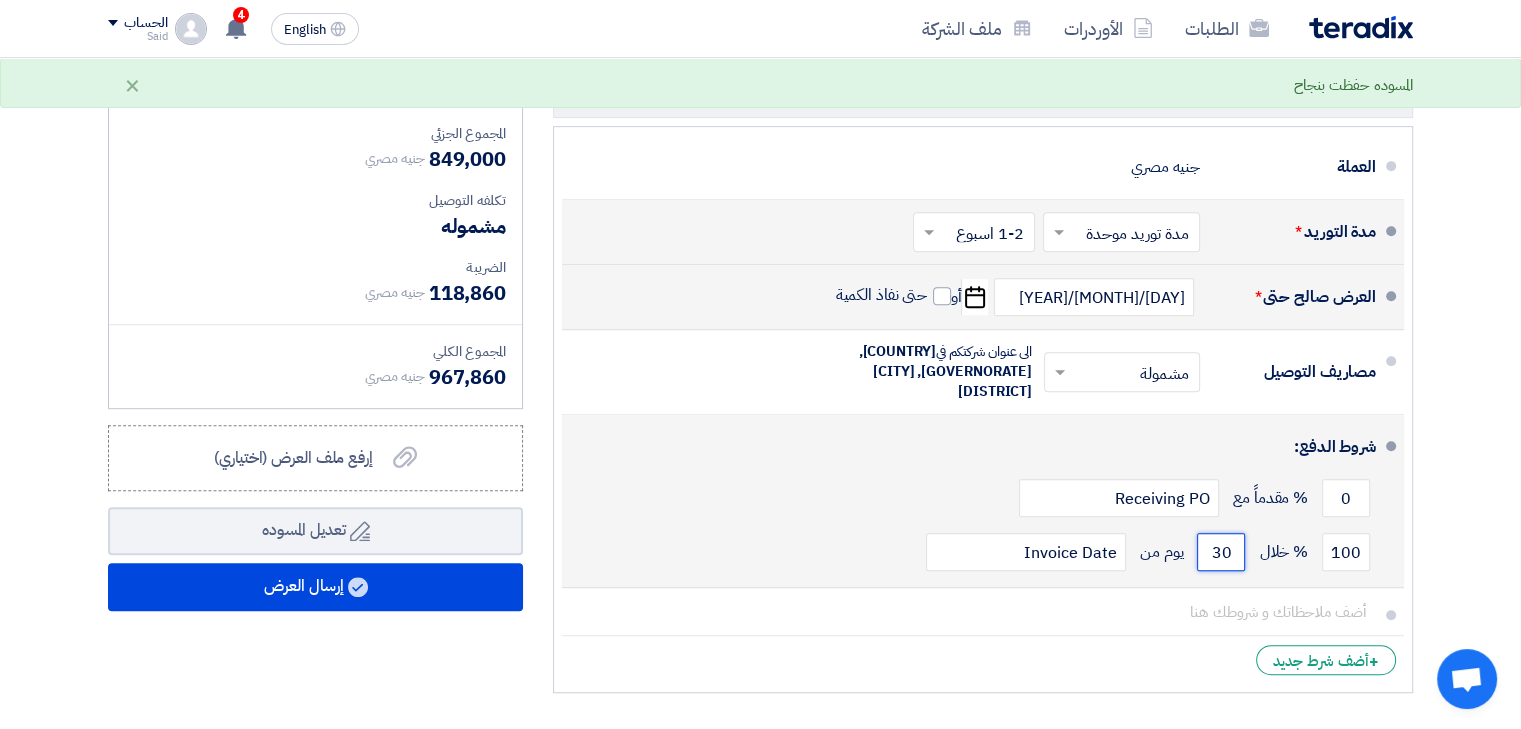 type on "30" 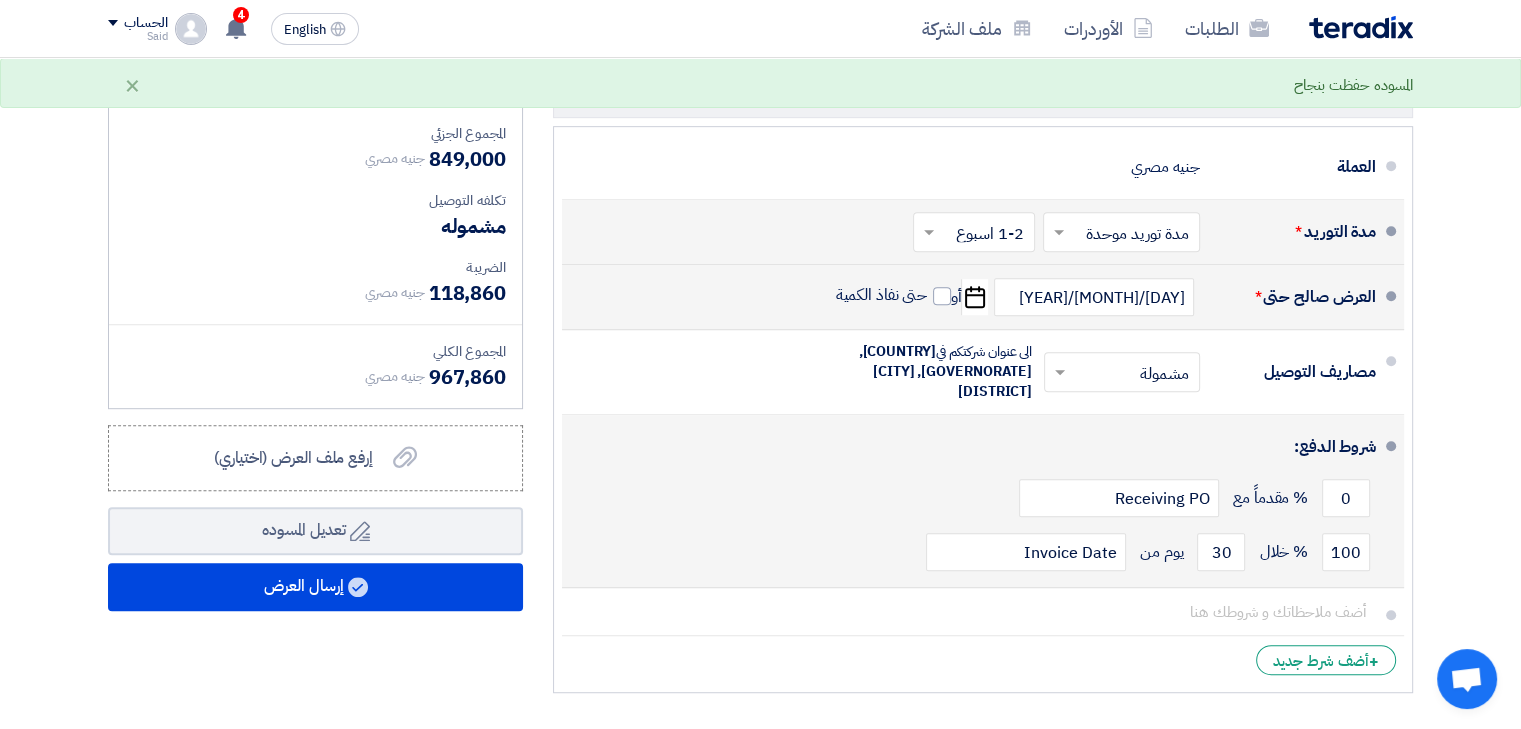 click on "100
% خلال
30
يوم من
Invoice Date" 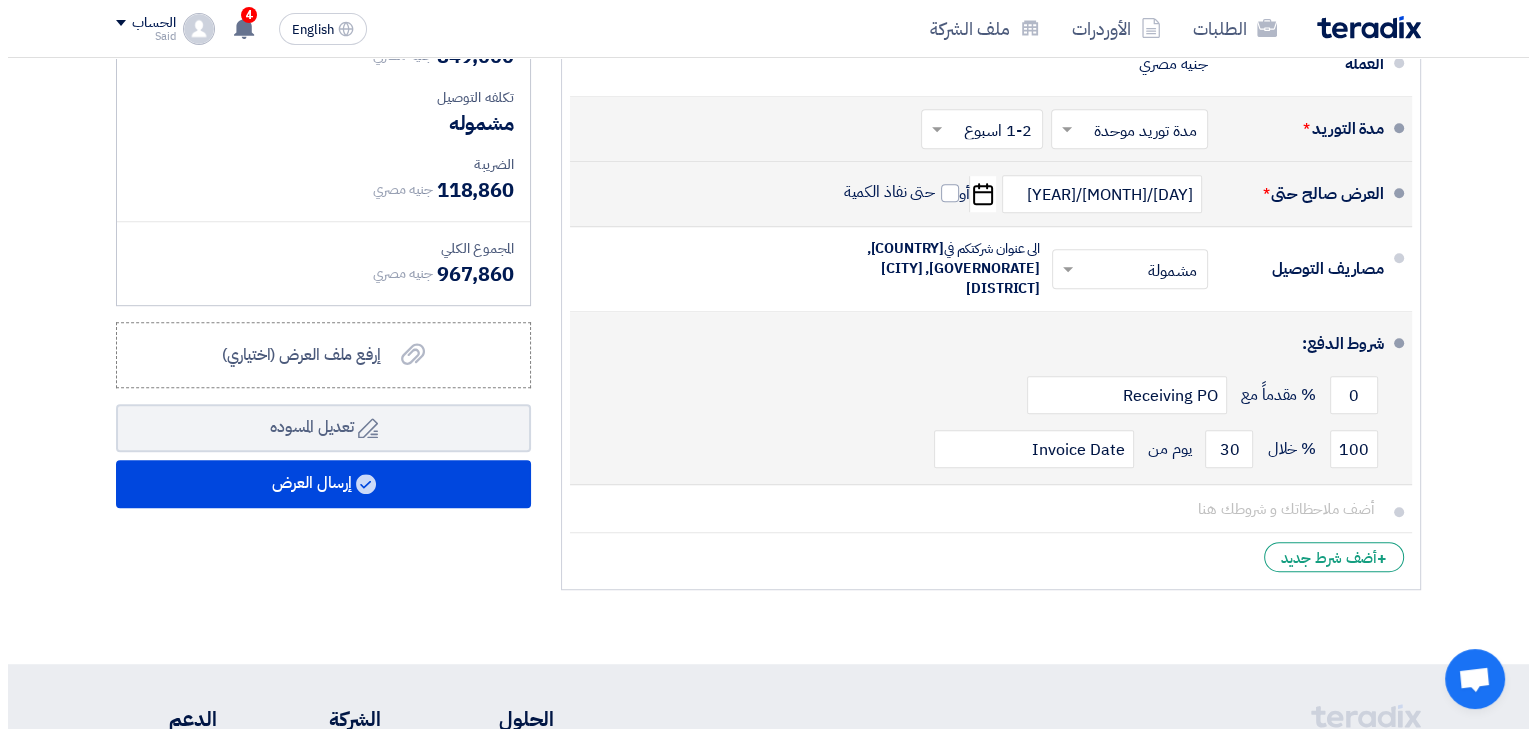 scroll, scrollTop: 1181, scrollLeft: 0, axis: vertical 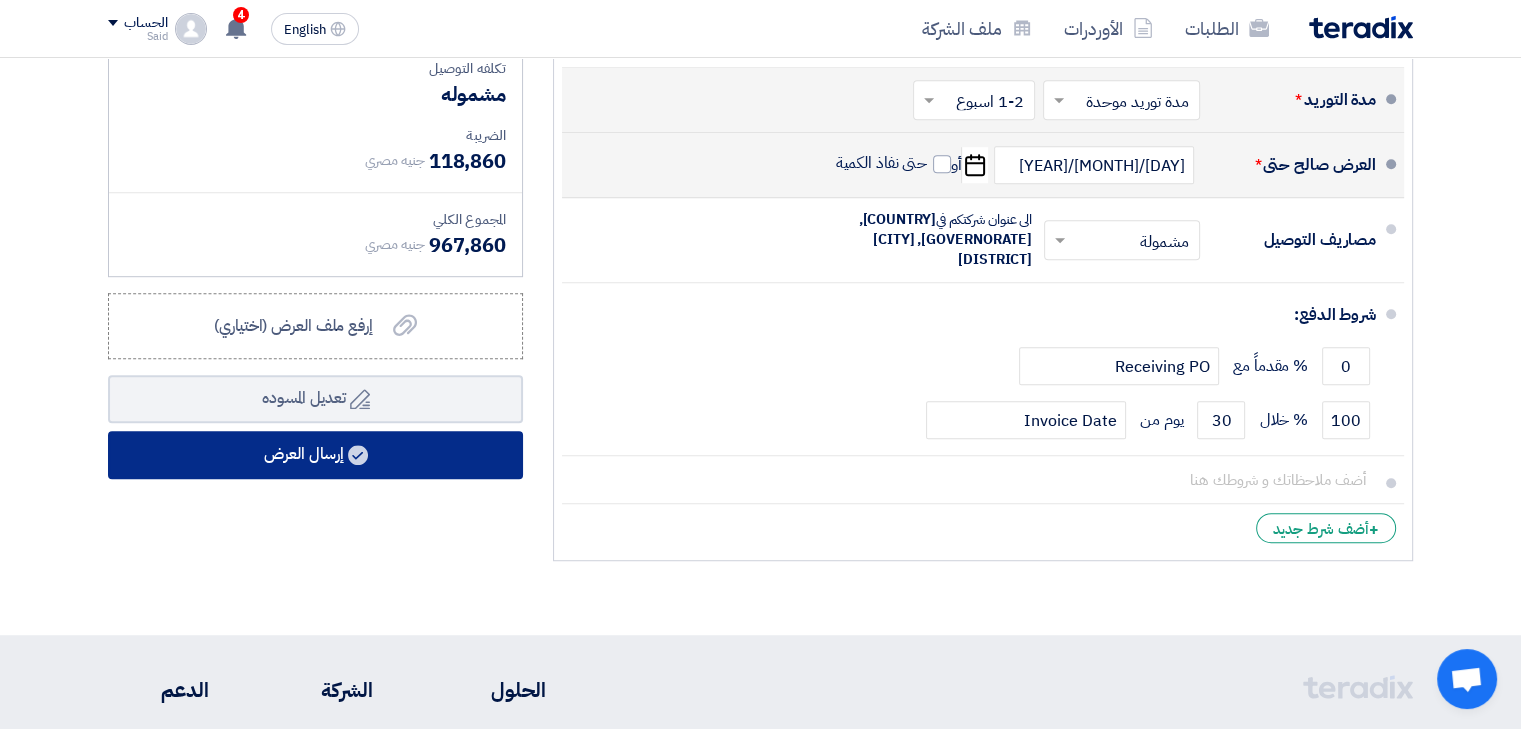 click on "إرسال العرض" 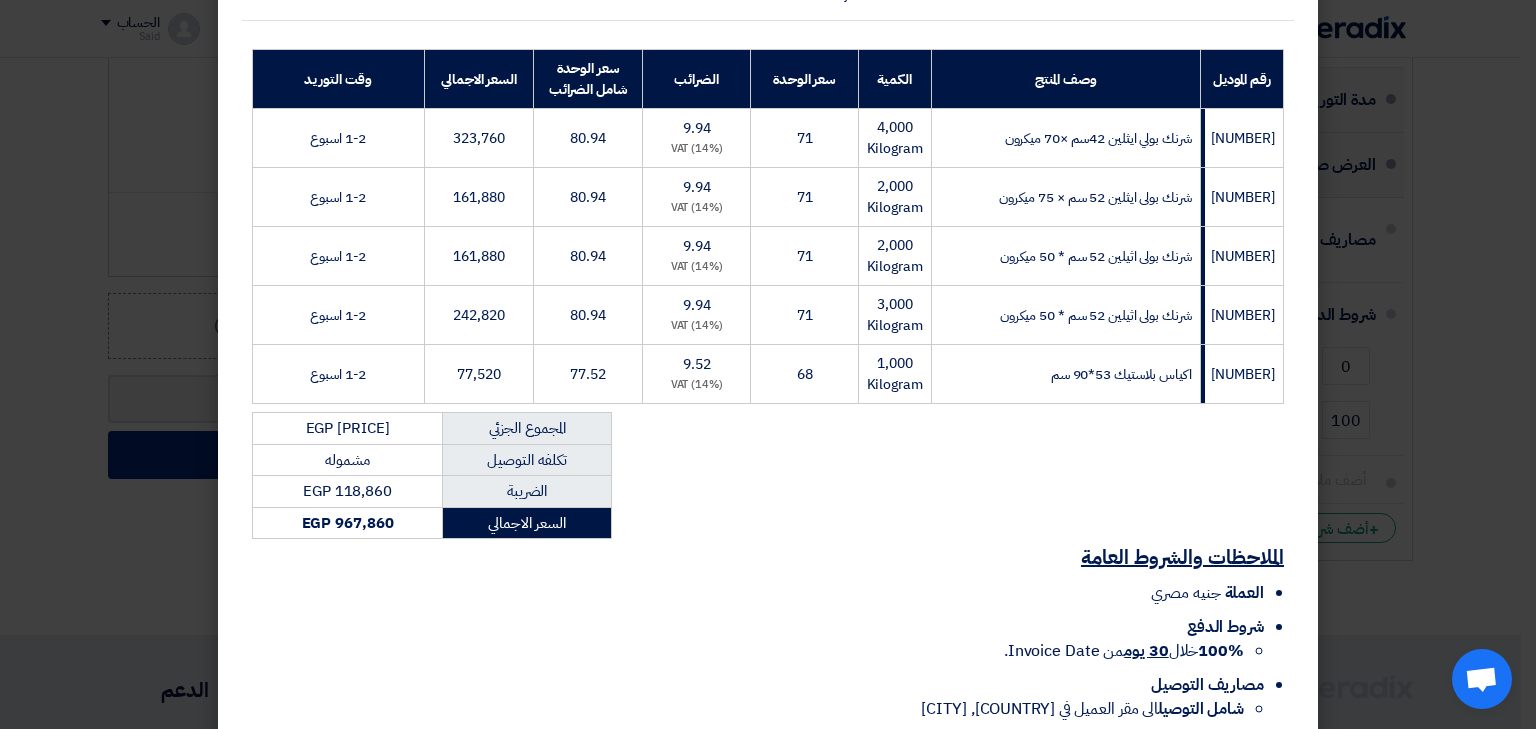 scroll, scrollTop: 387, scrollLeft: 0, axis: vertical 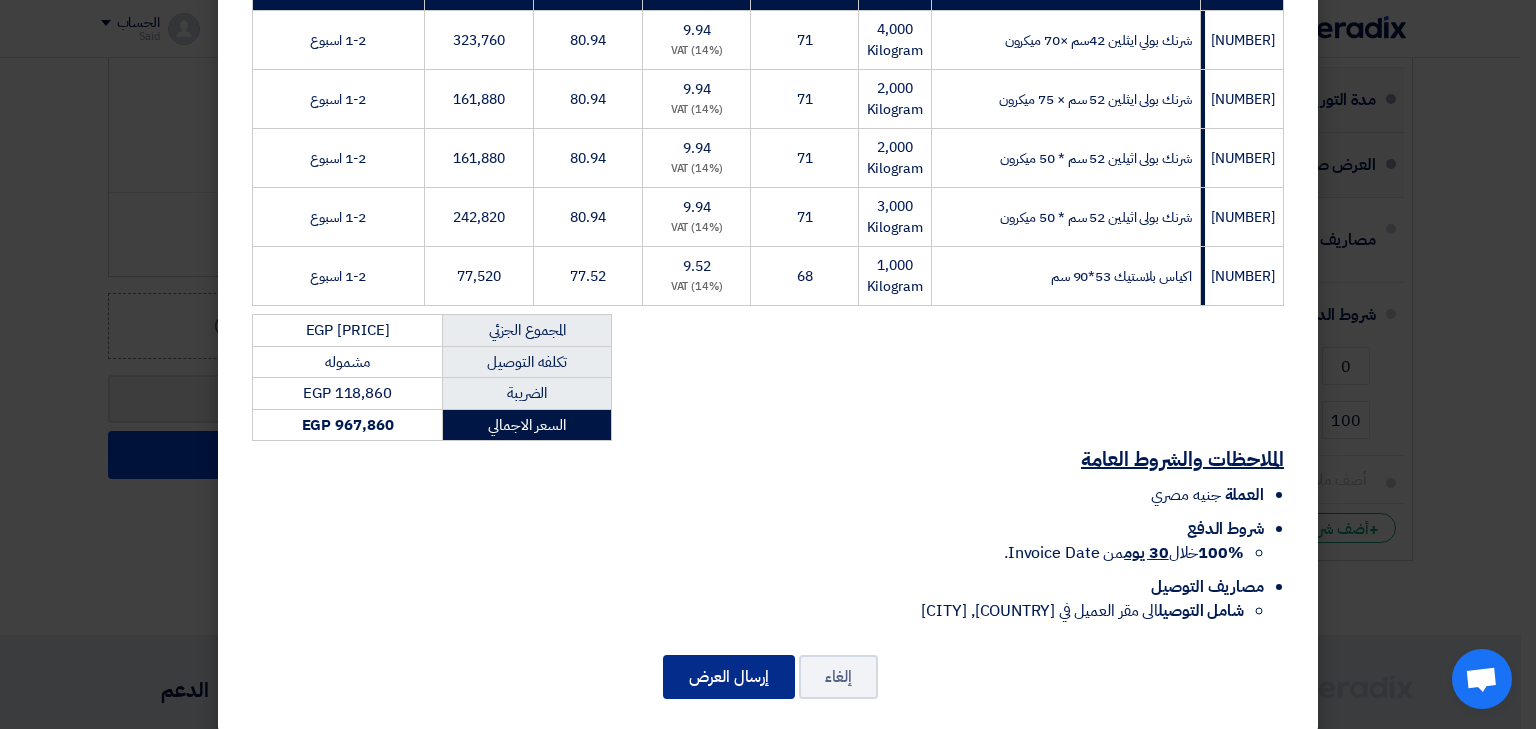 click on "إرسال العرض" 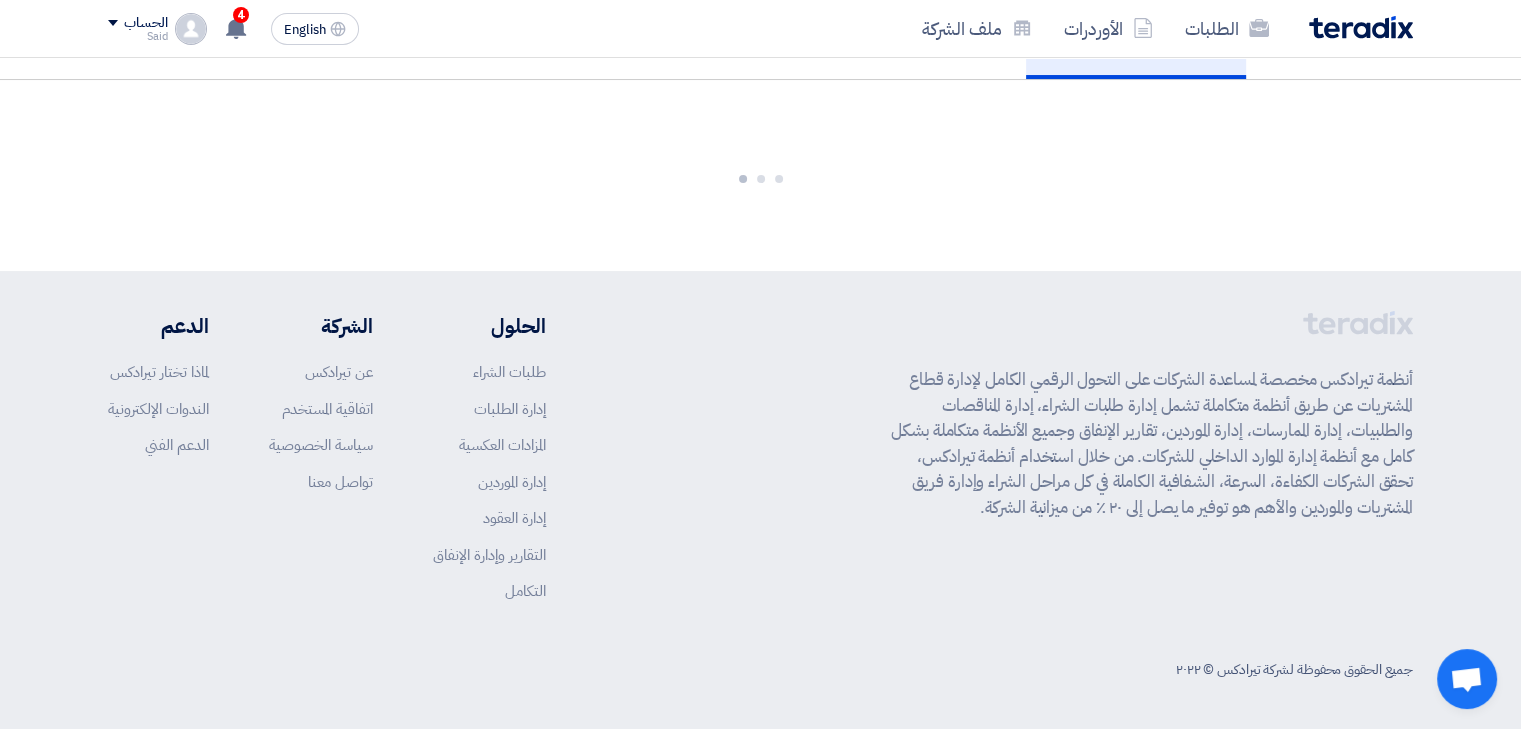 scroll, scrollTop: 1371, scrollLeft: 0, axis: vertical 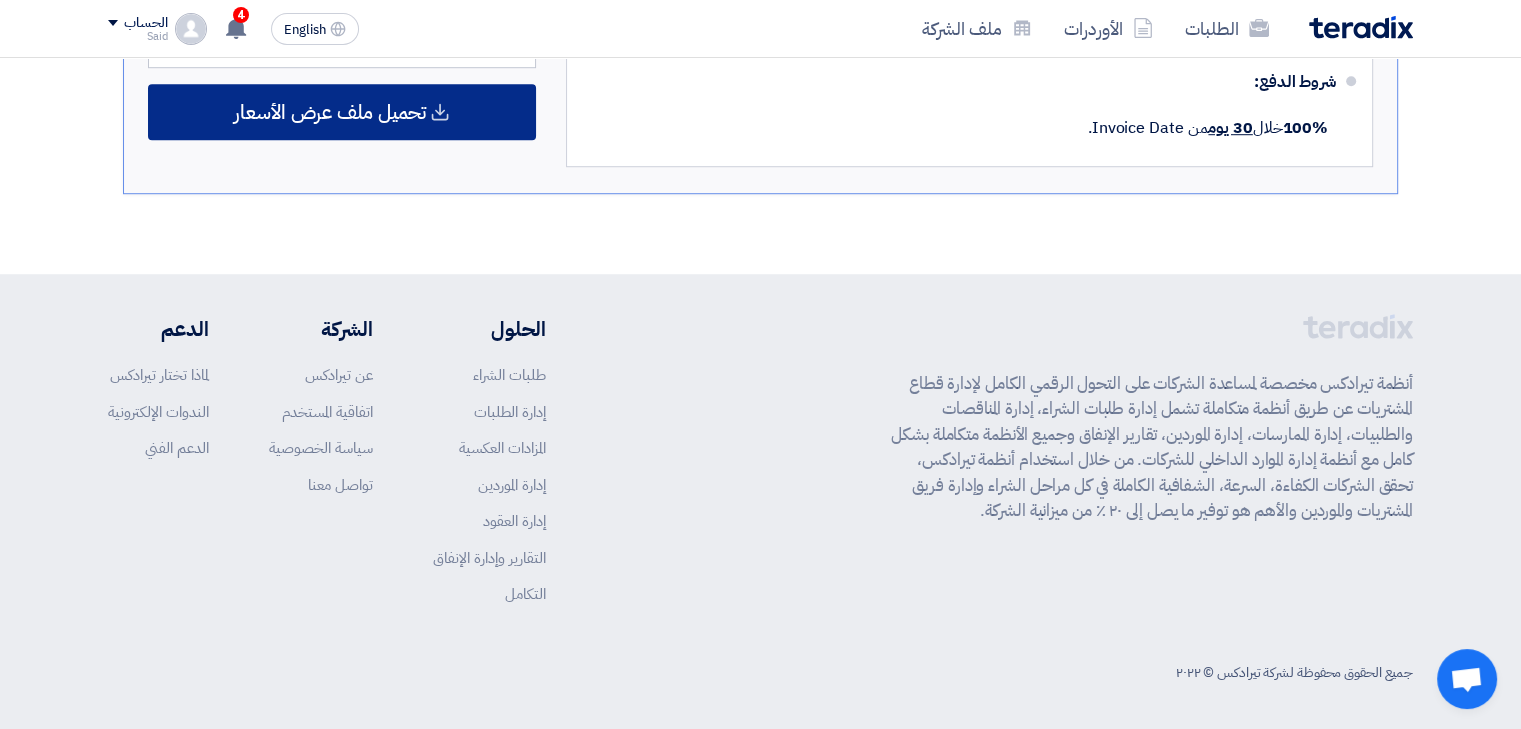 click on "تحميل ملف عرض الأسعار" at bounding box center [330, 112] 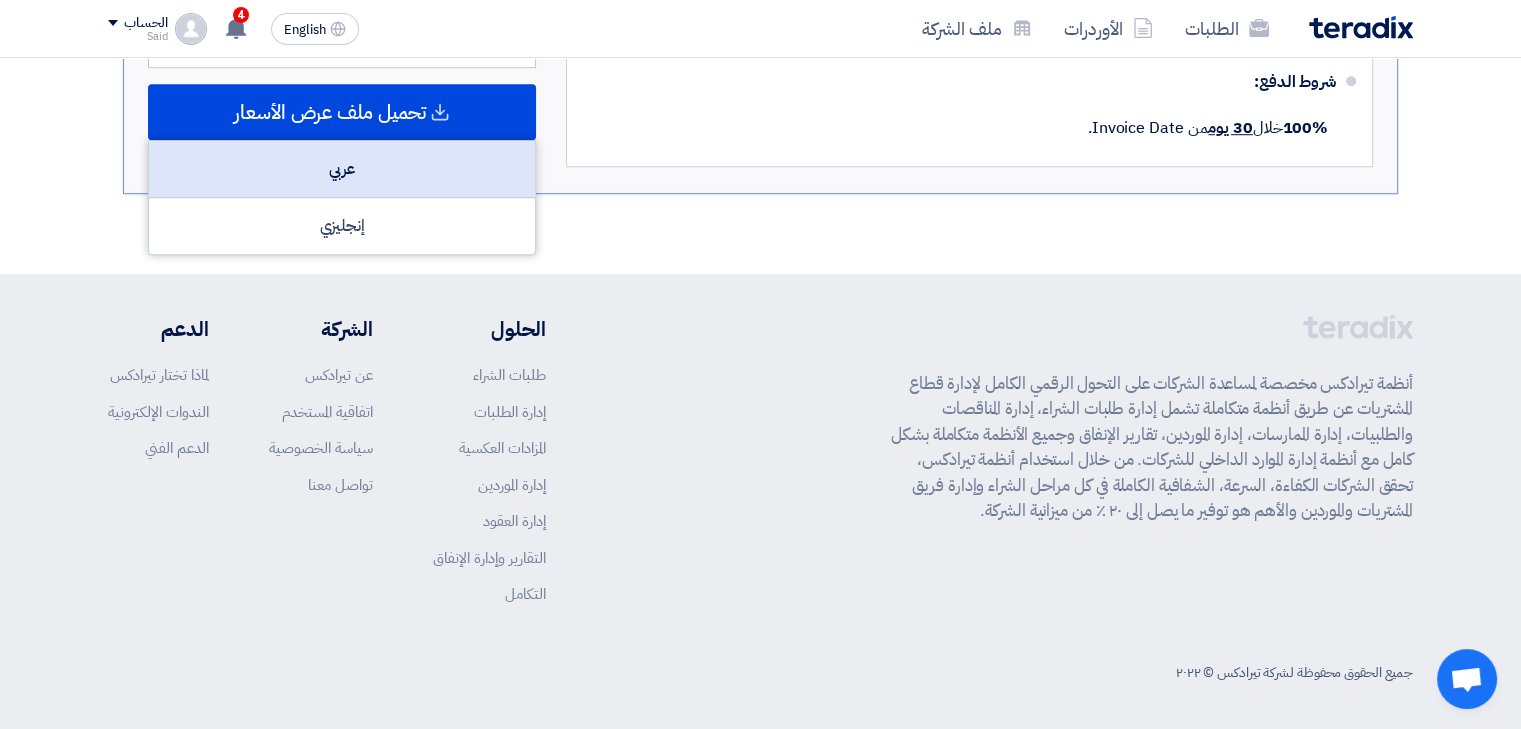 click on "عربي" at bounding box center (342, 169) 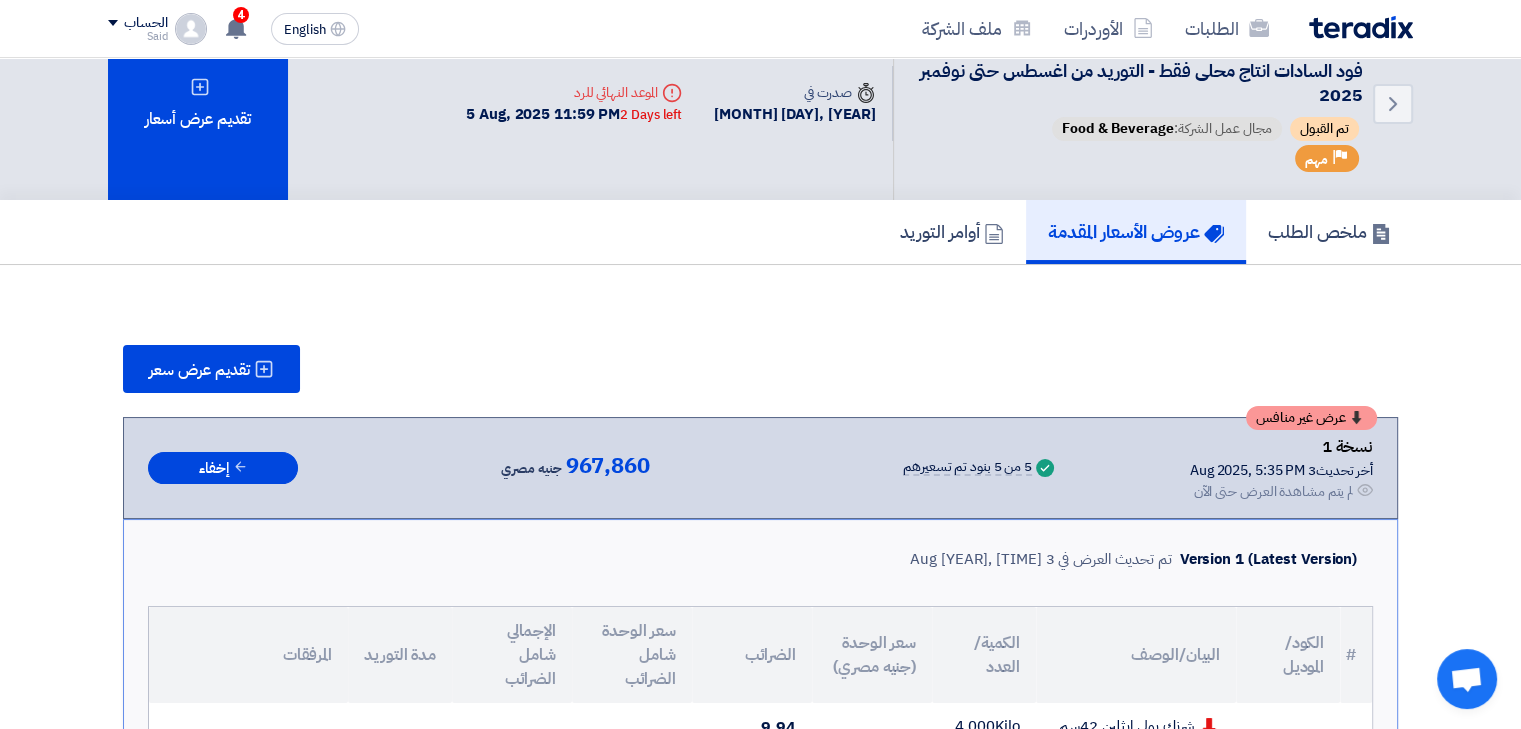 scroll, scrollTop: 0, scrollLeft: 0, axis: both 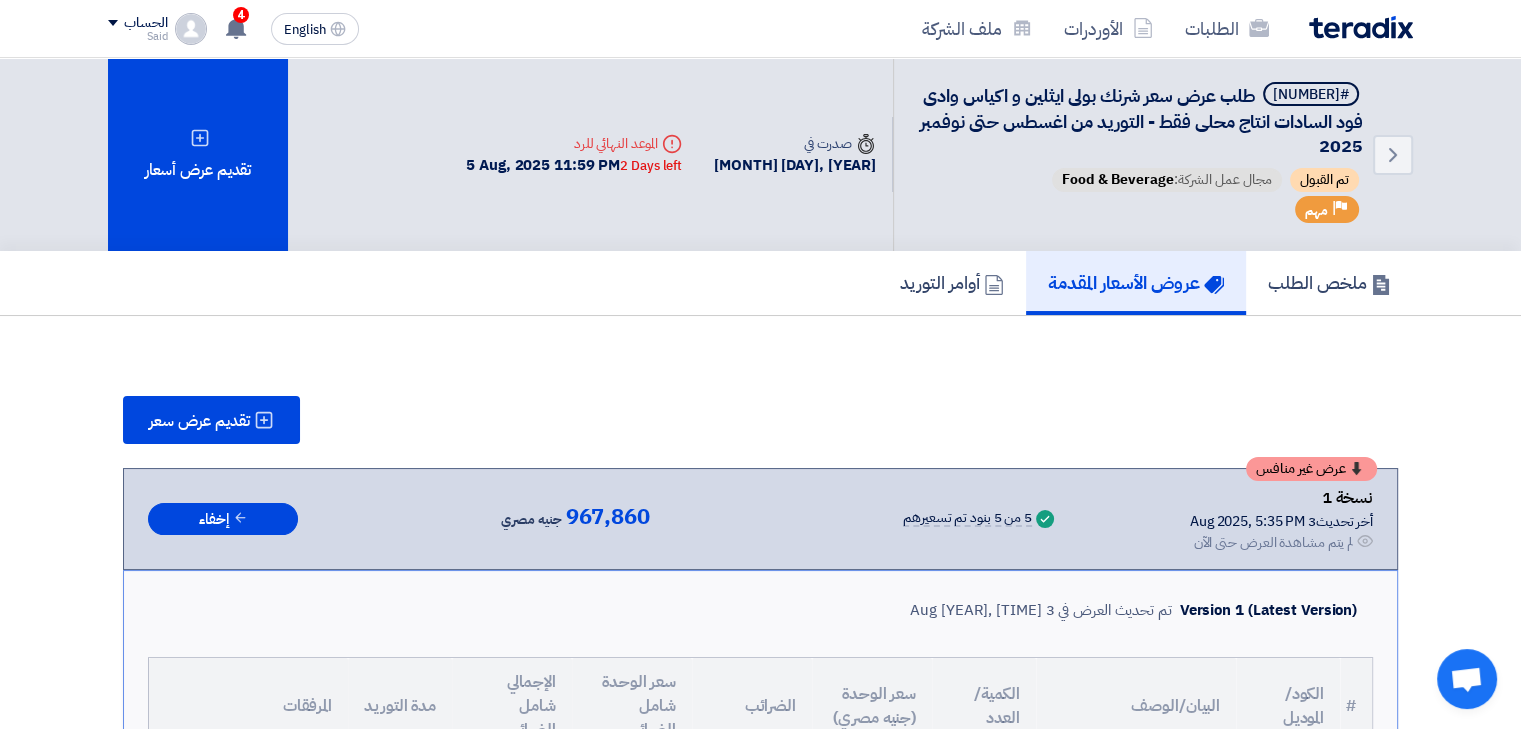 click on "تقديم عرض سعر
عرض غير منافس
نسخة 1
أخر تحديث
3 Aug 2025, 5:35 PM
Offer is Seen
لم يتم مشاهدة العرض حتى الآن
Success 1 2 3" 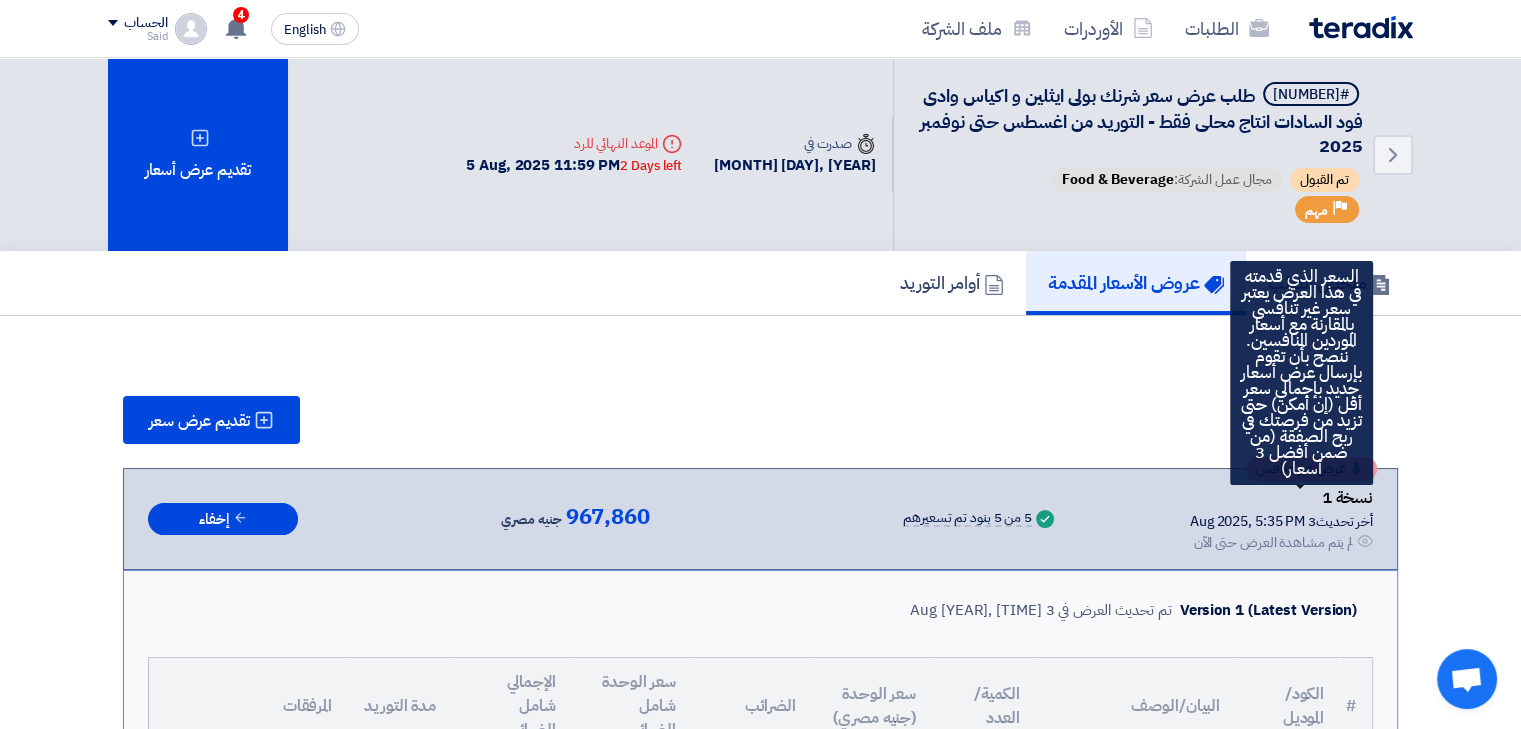click on "عرض غير منافس" at bounding box center [1301, 469] 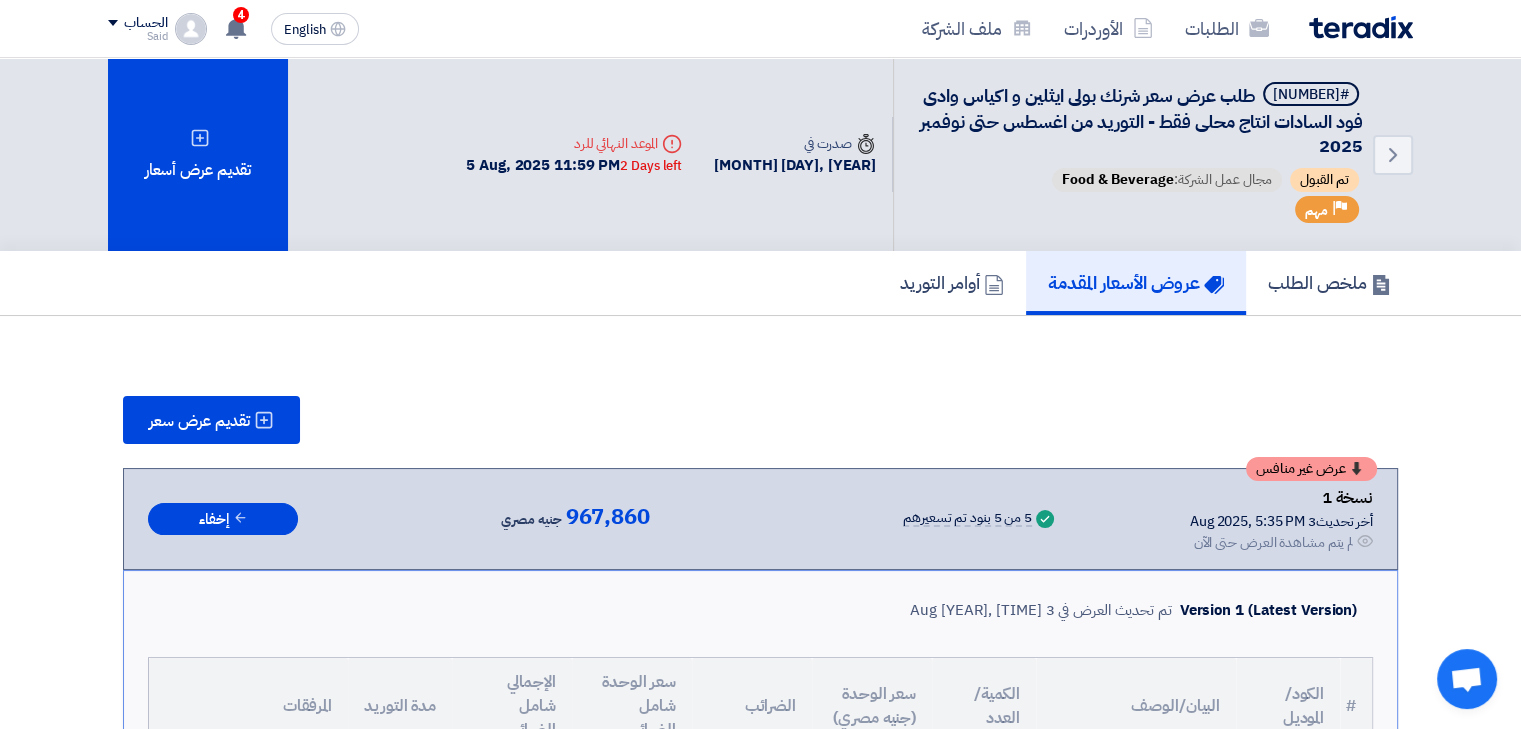 click on "تقديم عرض سعر" 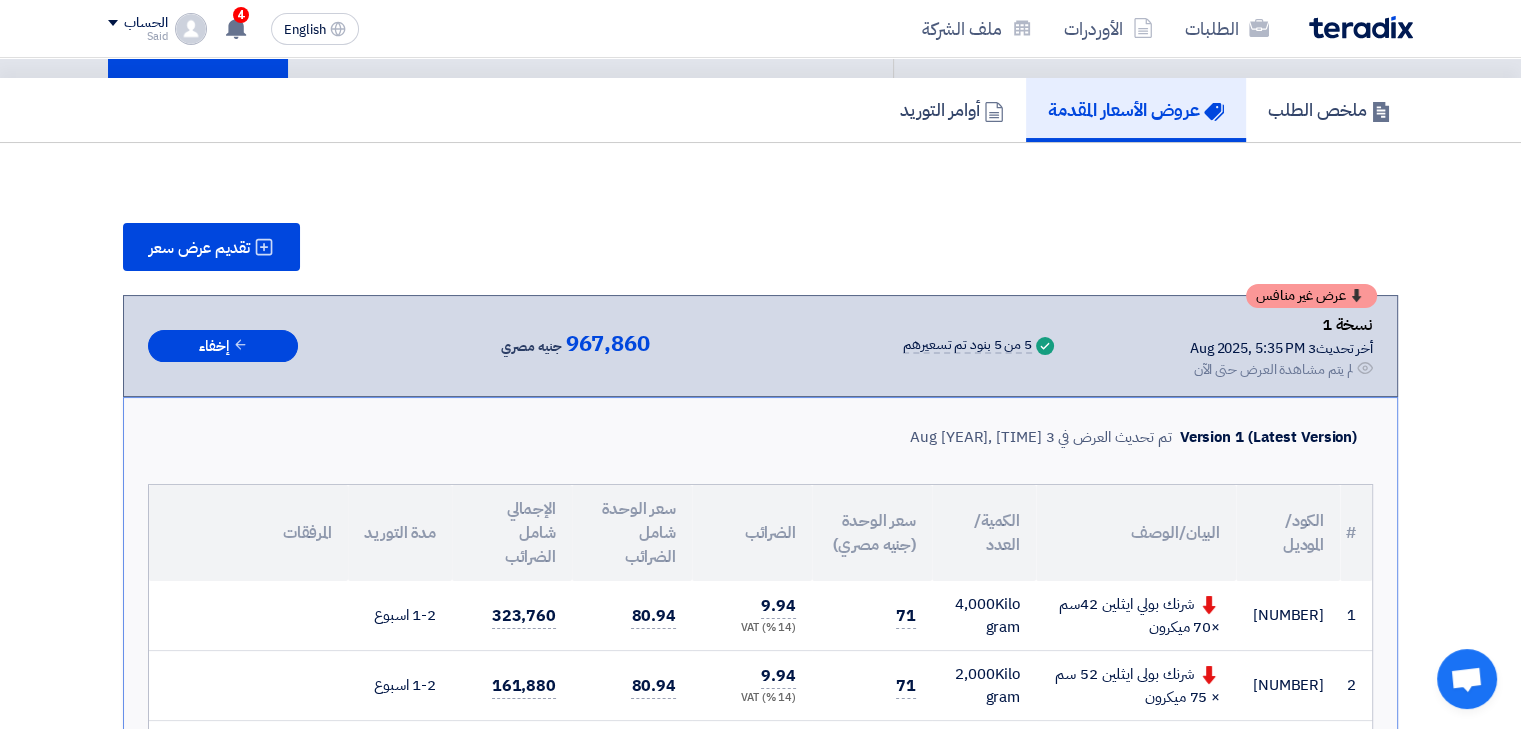 scroll, scrollTop: 0, scrollLeft: 0, axis: both 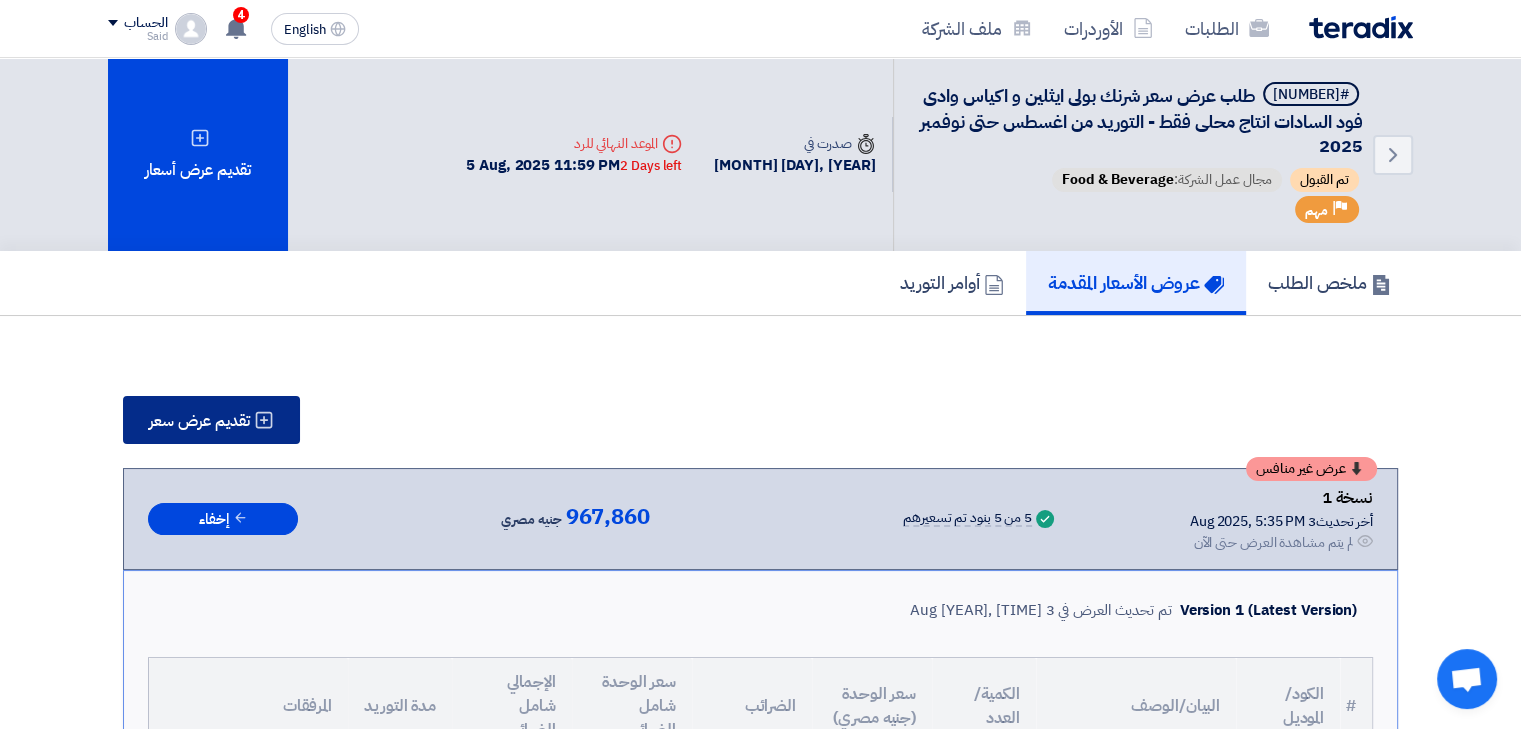 click on "تقديم عرض سعر" 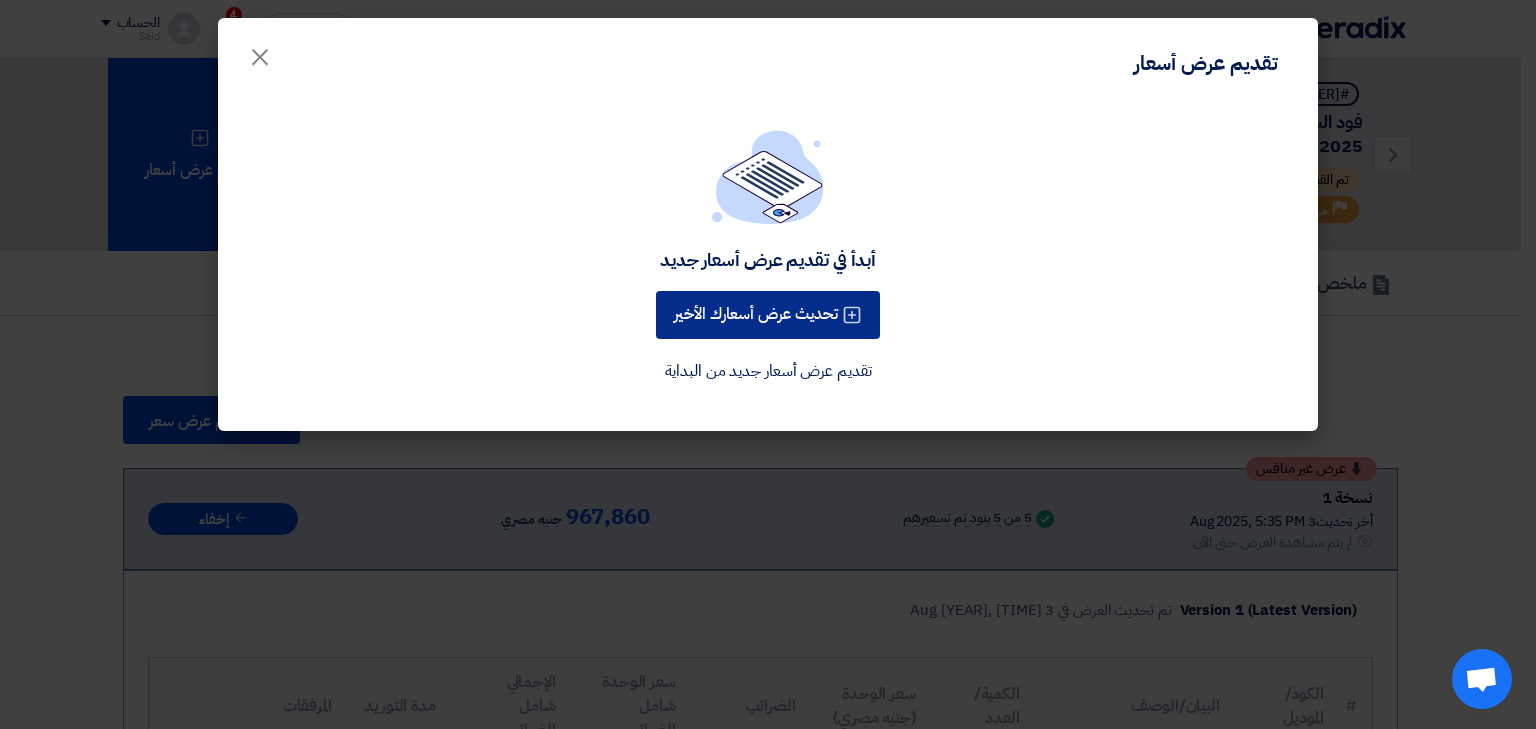 click on "تحديث عرض أسعارك الأخير" 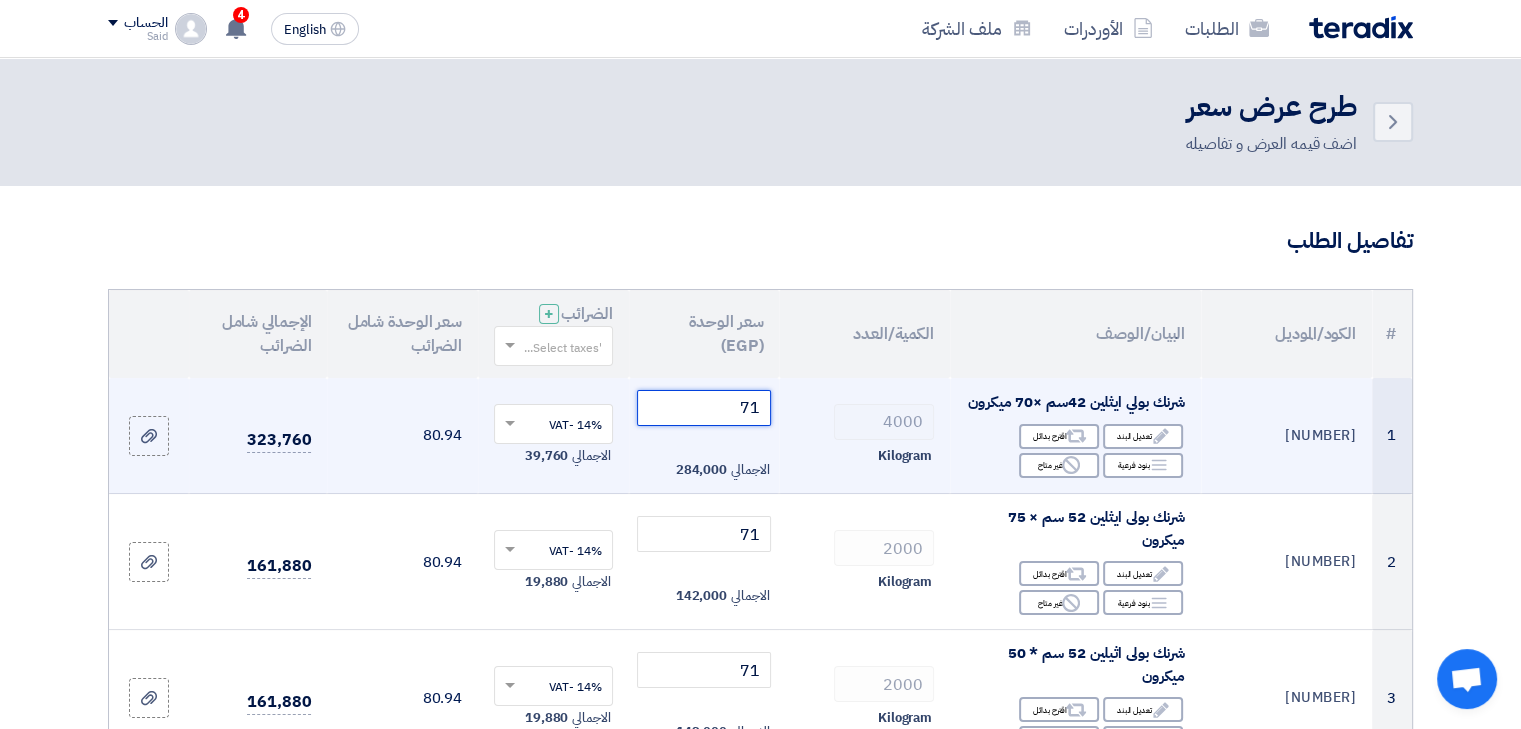 click on "71" 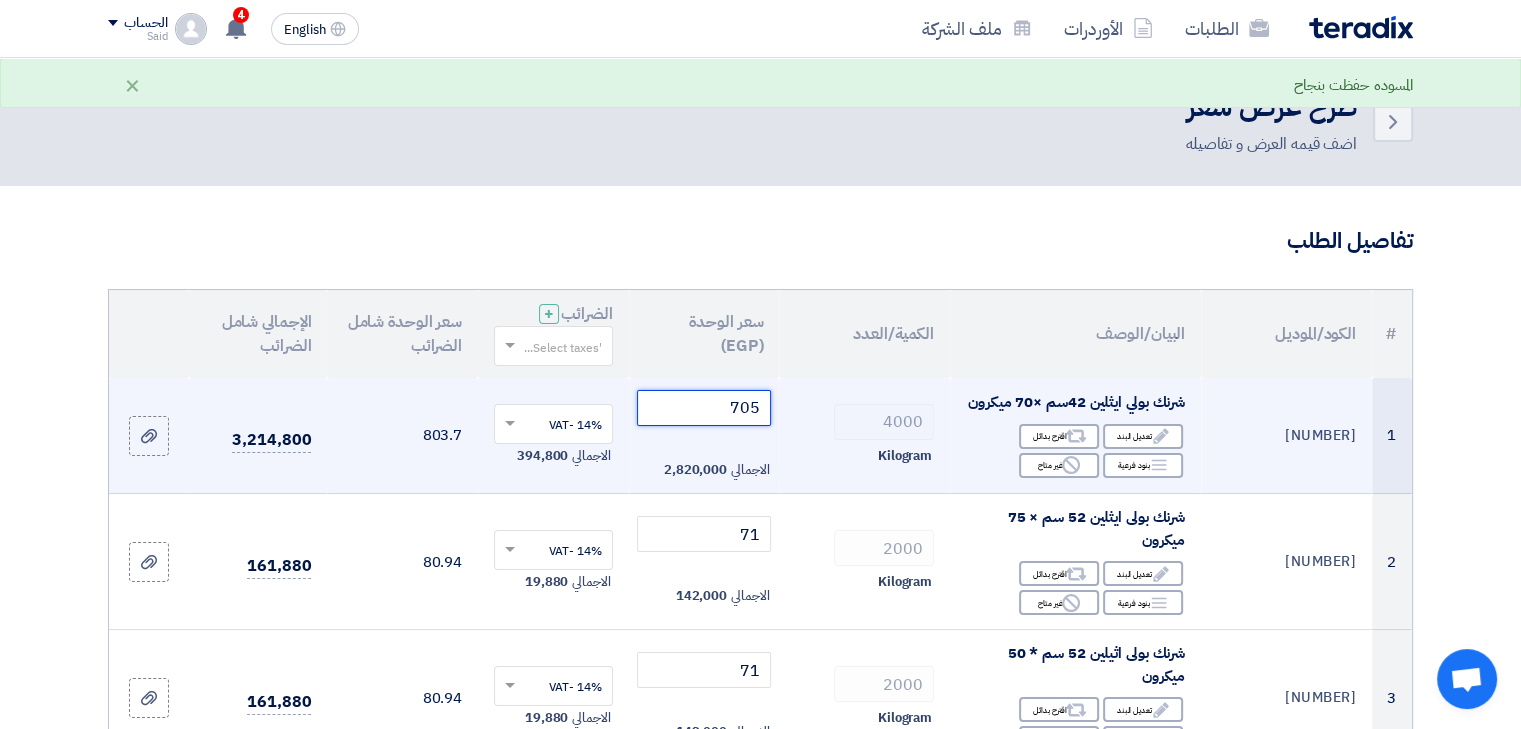 click on "705" 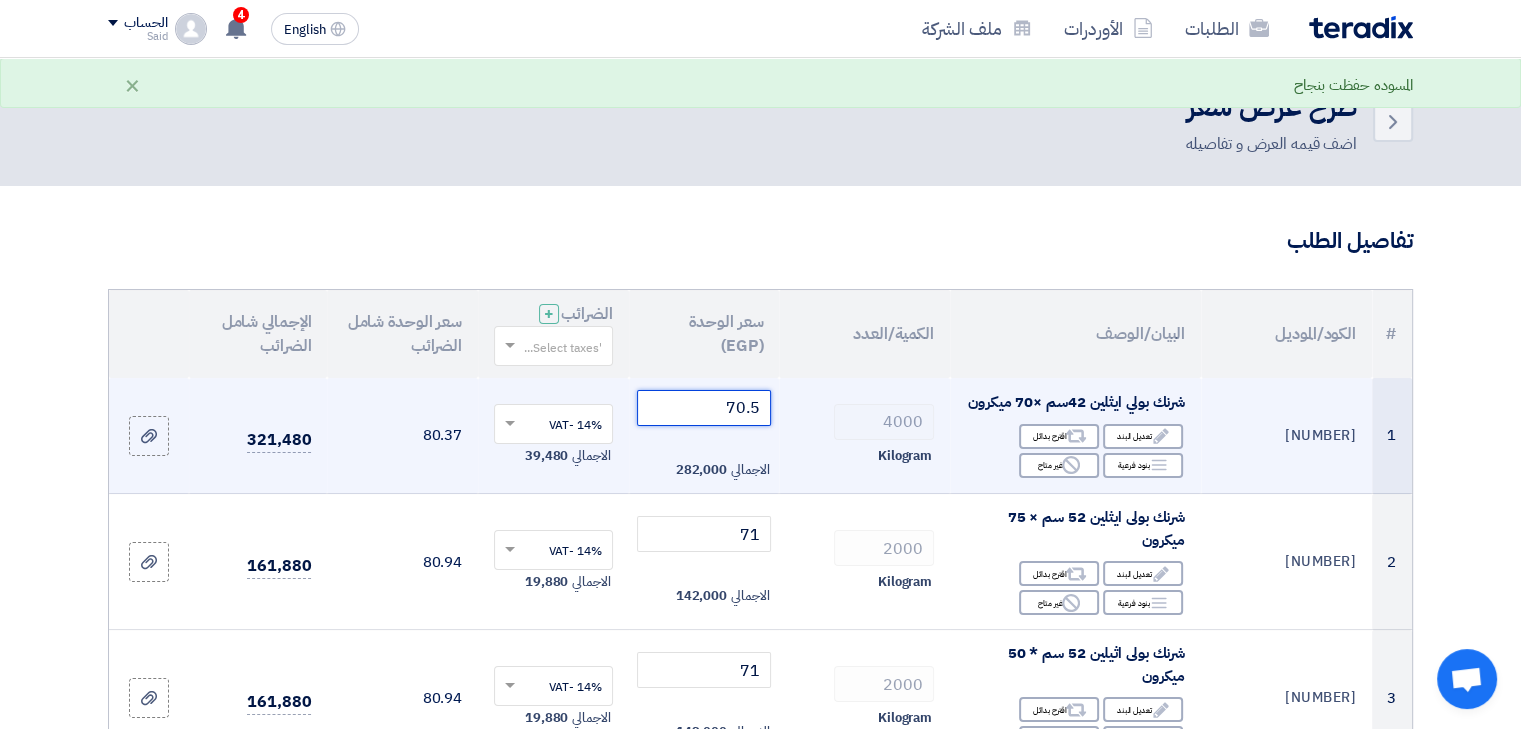 click on "70.5" 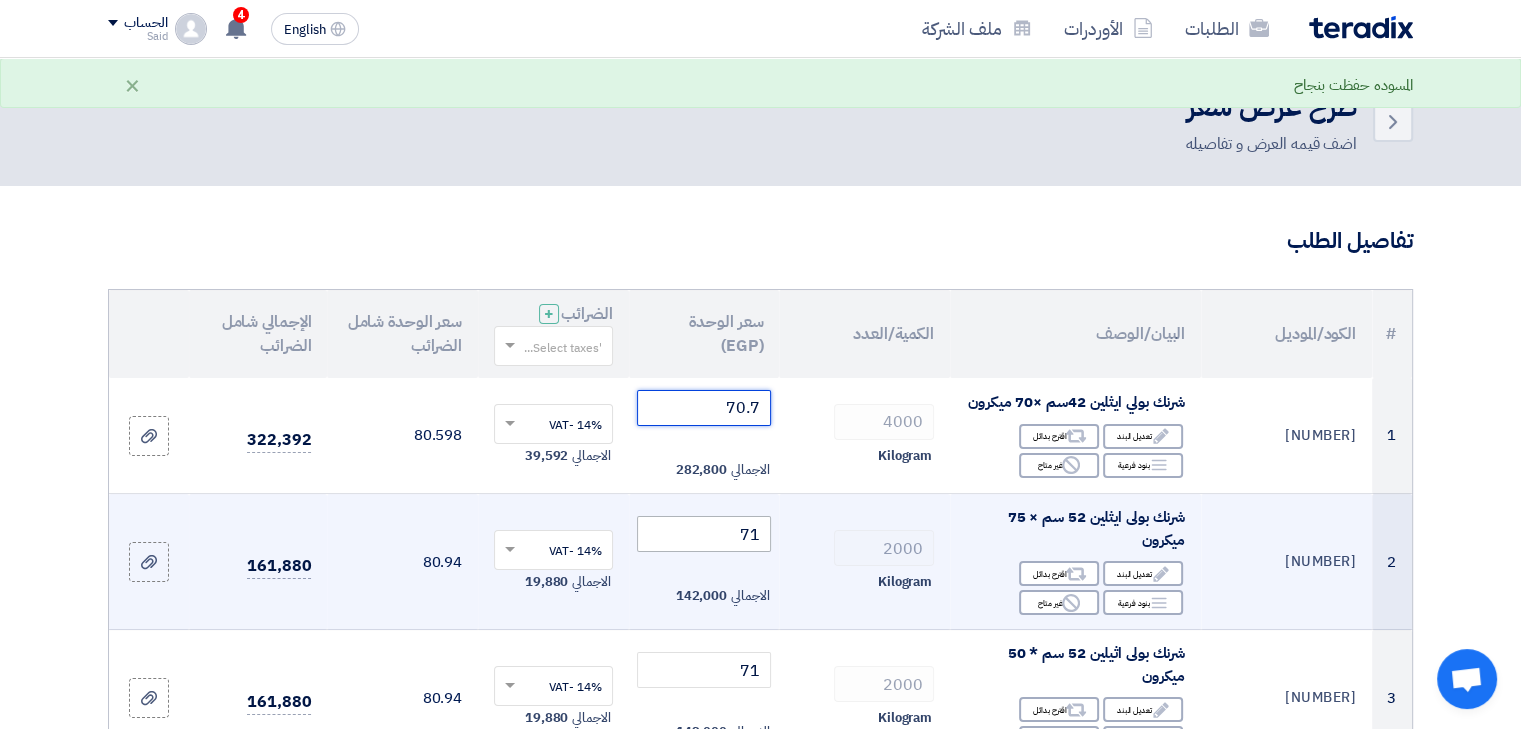 type on "70.7" 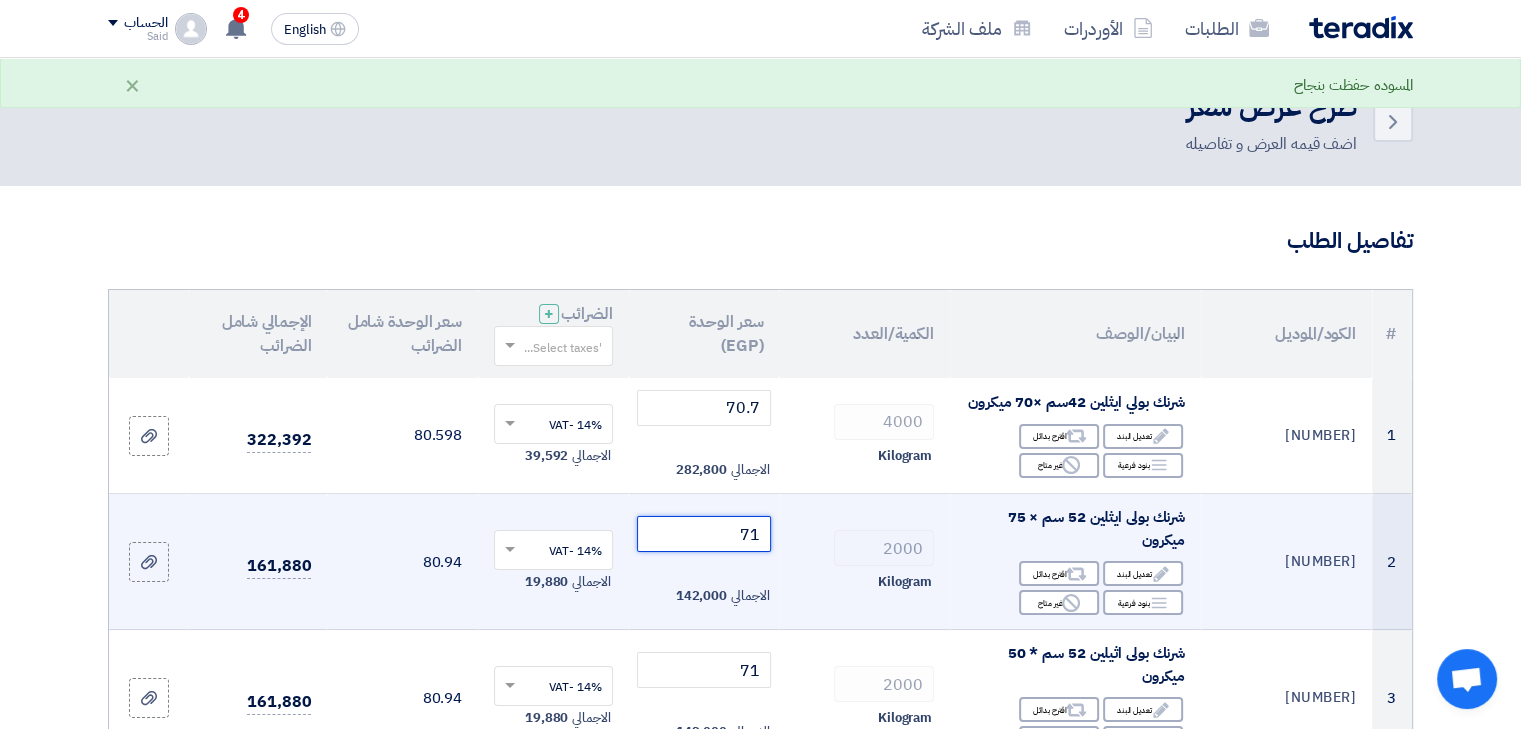click on "71" 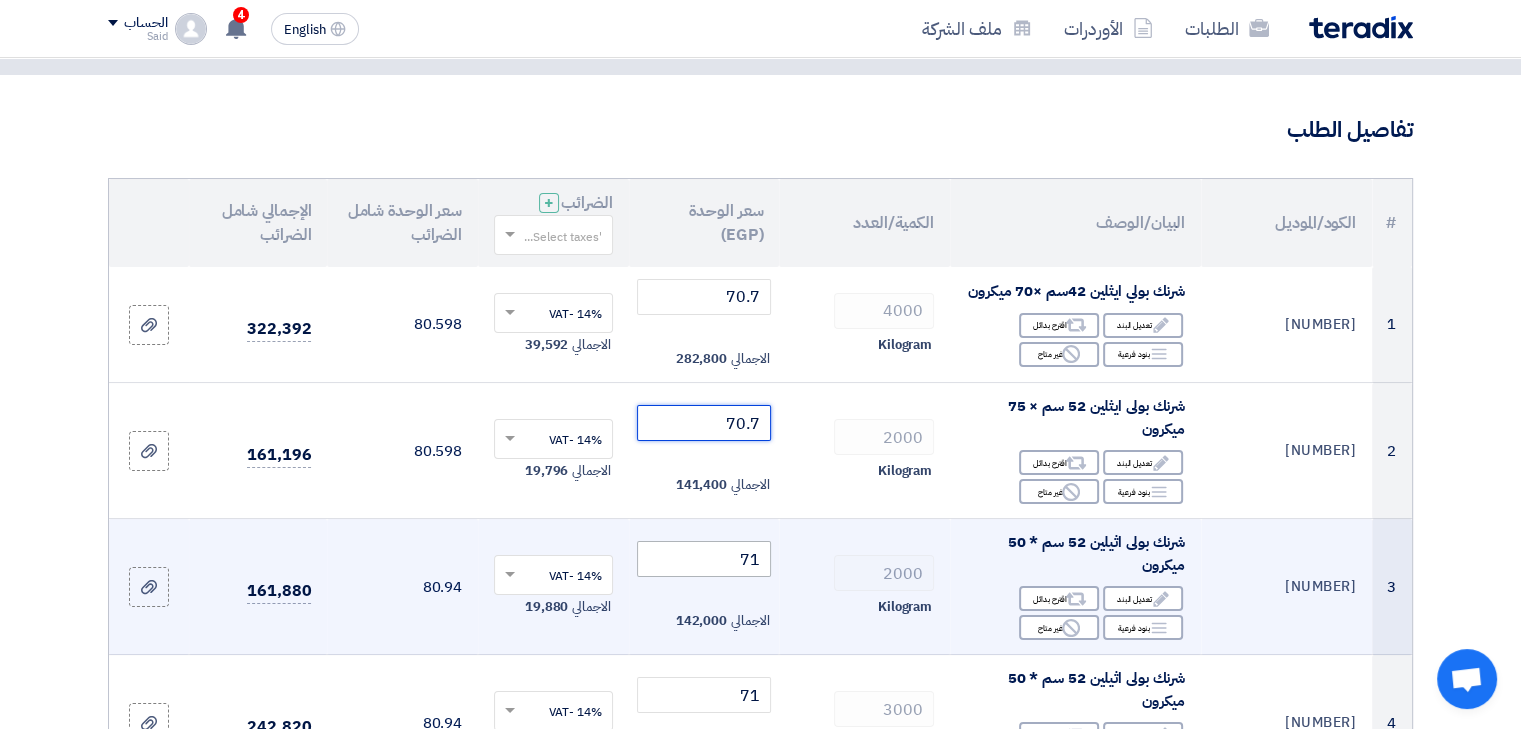 scroll, scrollTop: 112, scrollLeft: 0, axis: vertical 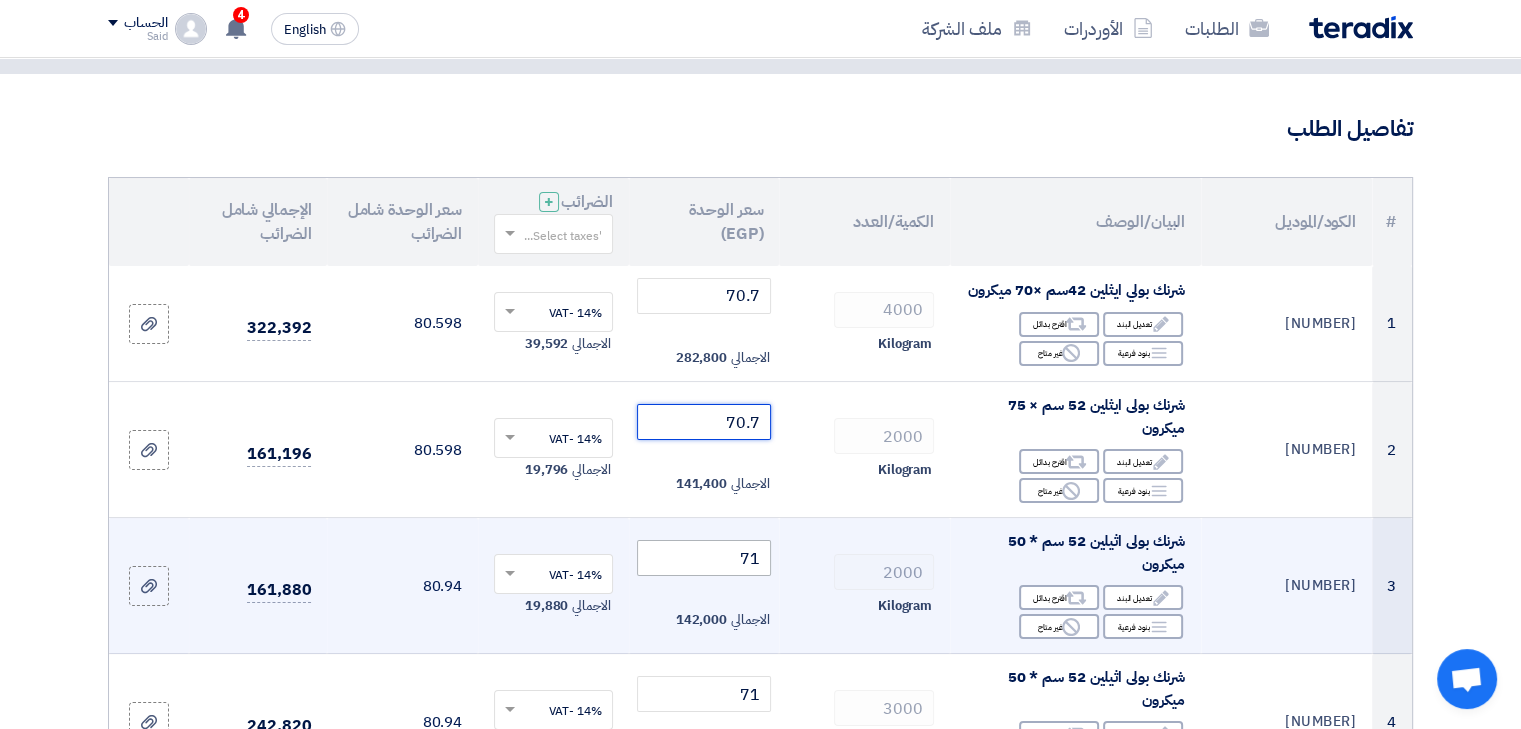 type on "70.7" 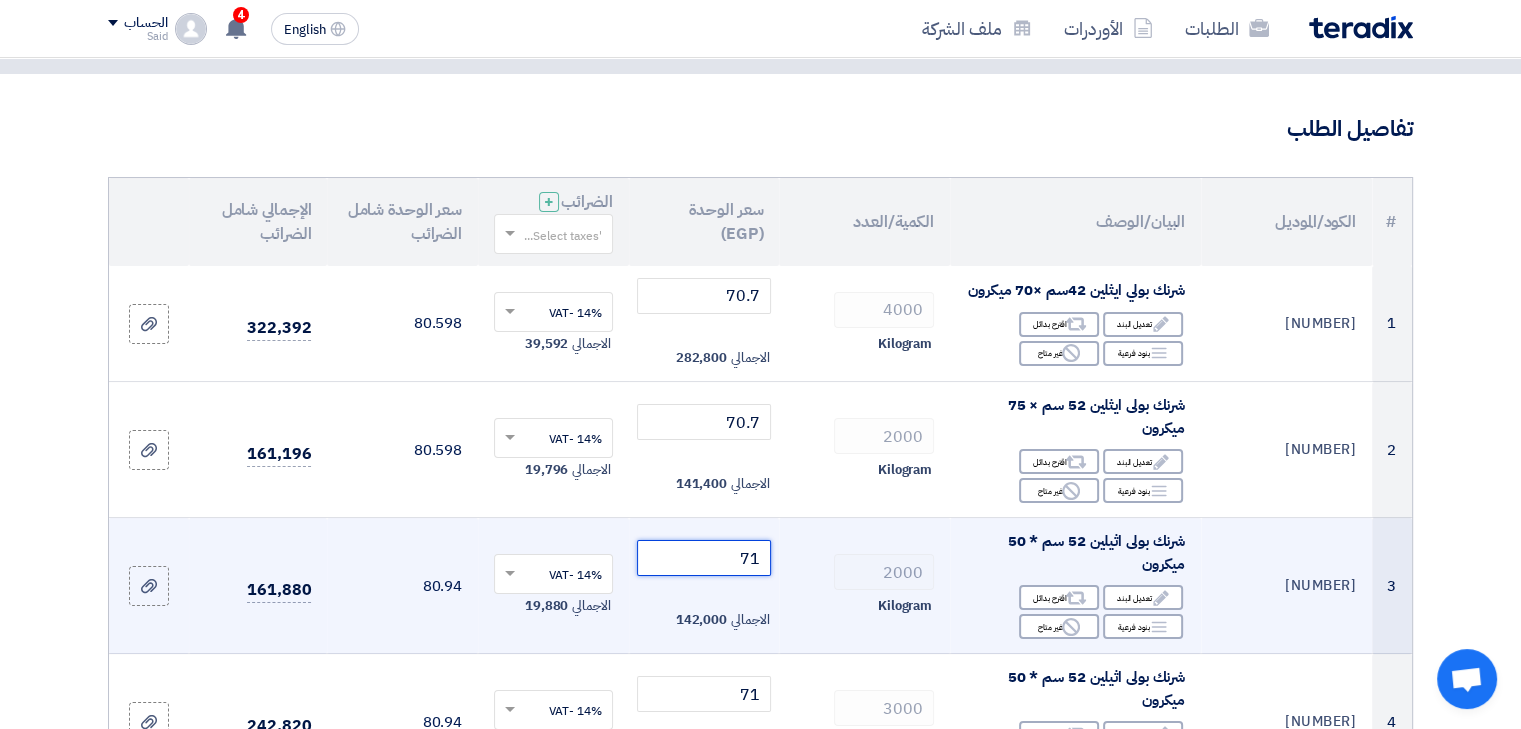 click on "71" 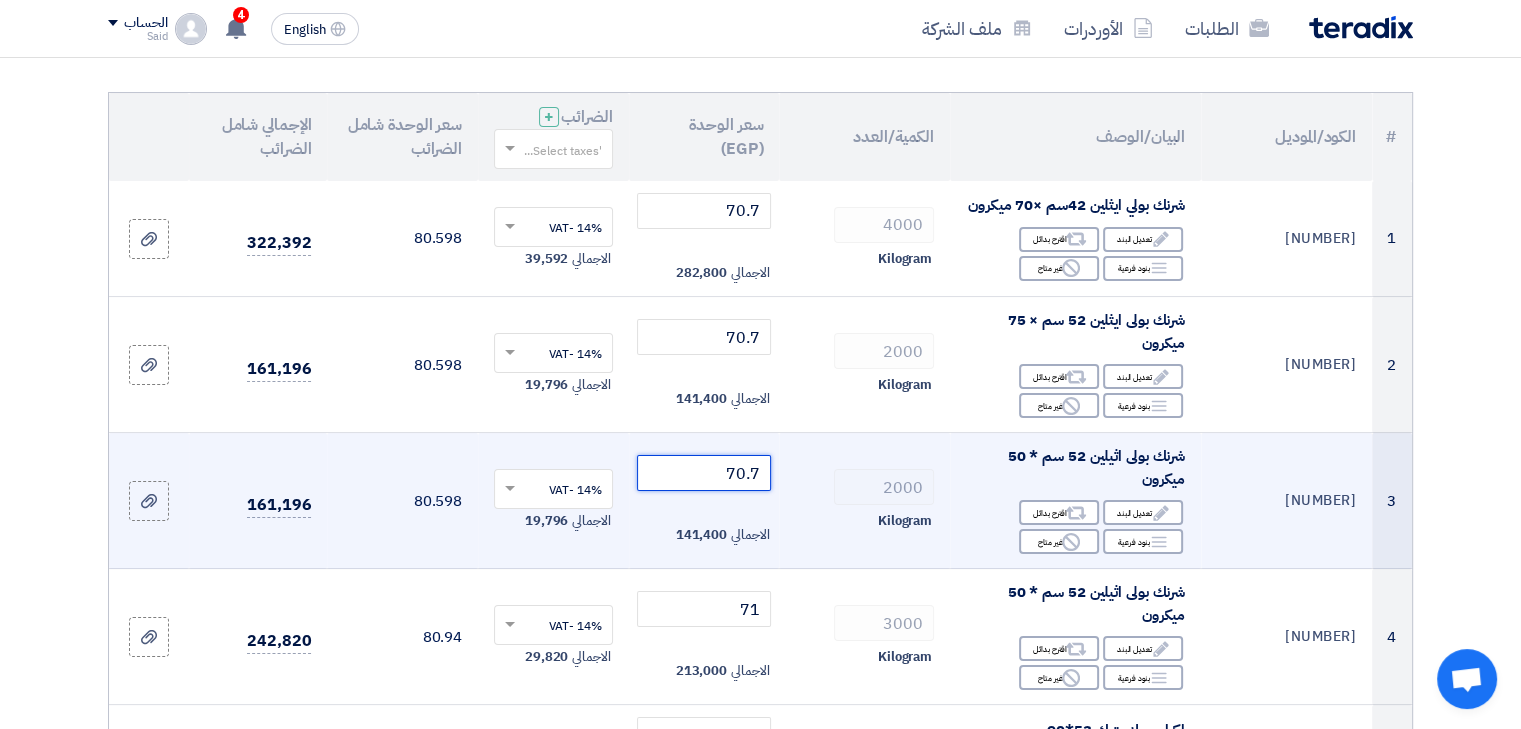 scroll, scrollTop: 212, scrollLeft: 0, axis: vertical 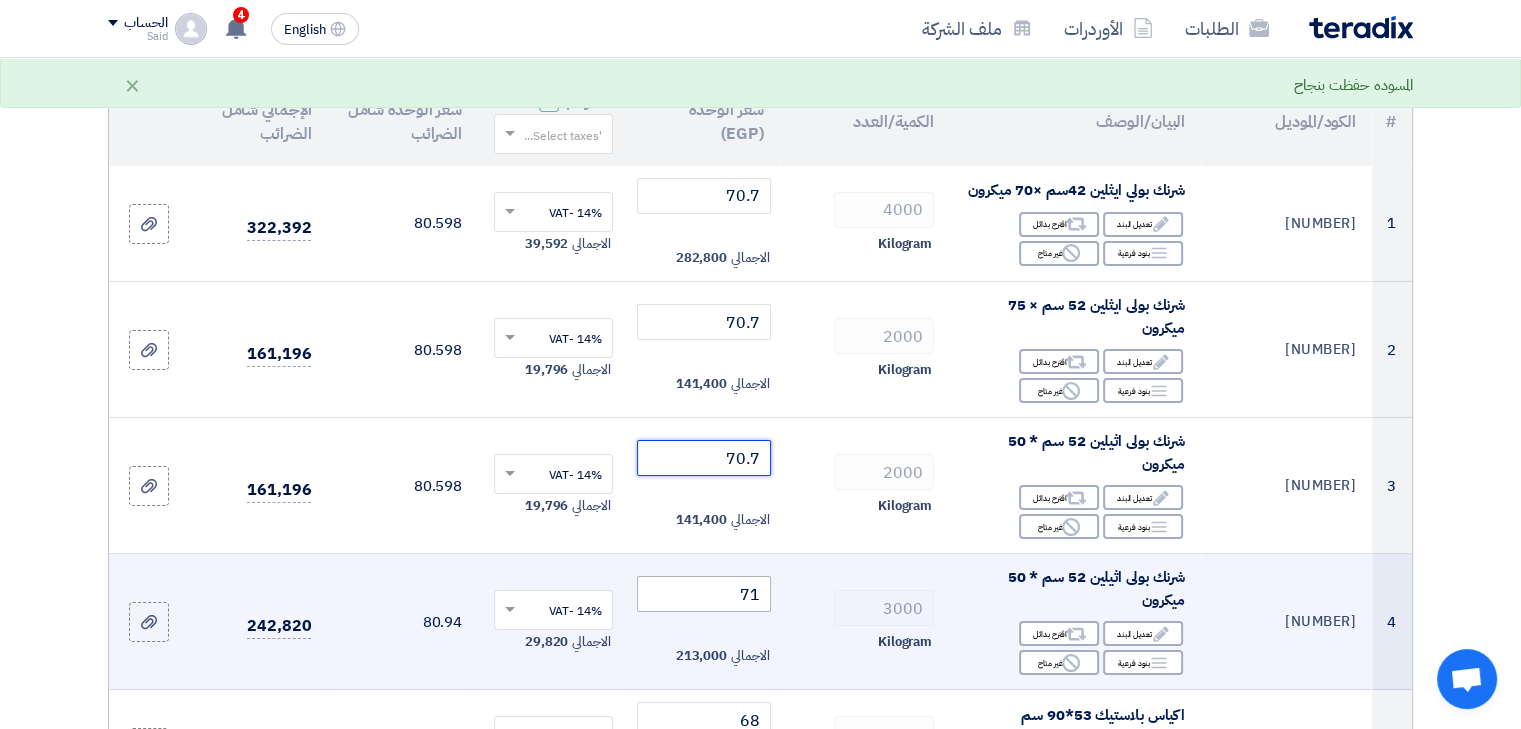 type on "70.7" 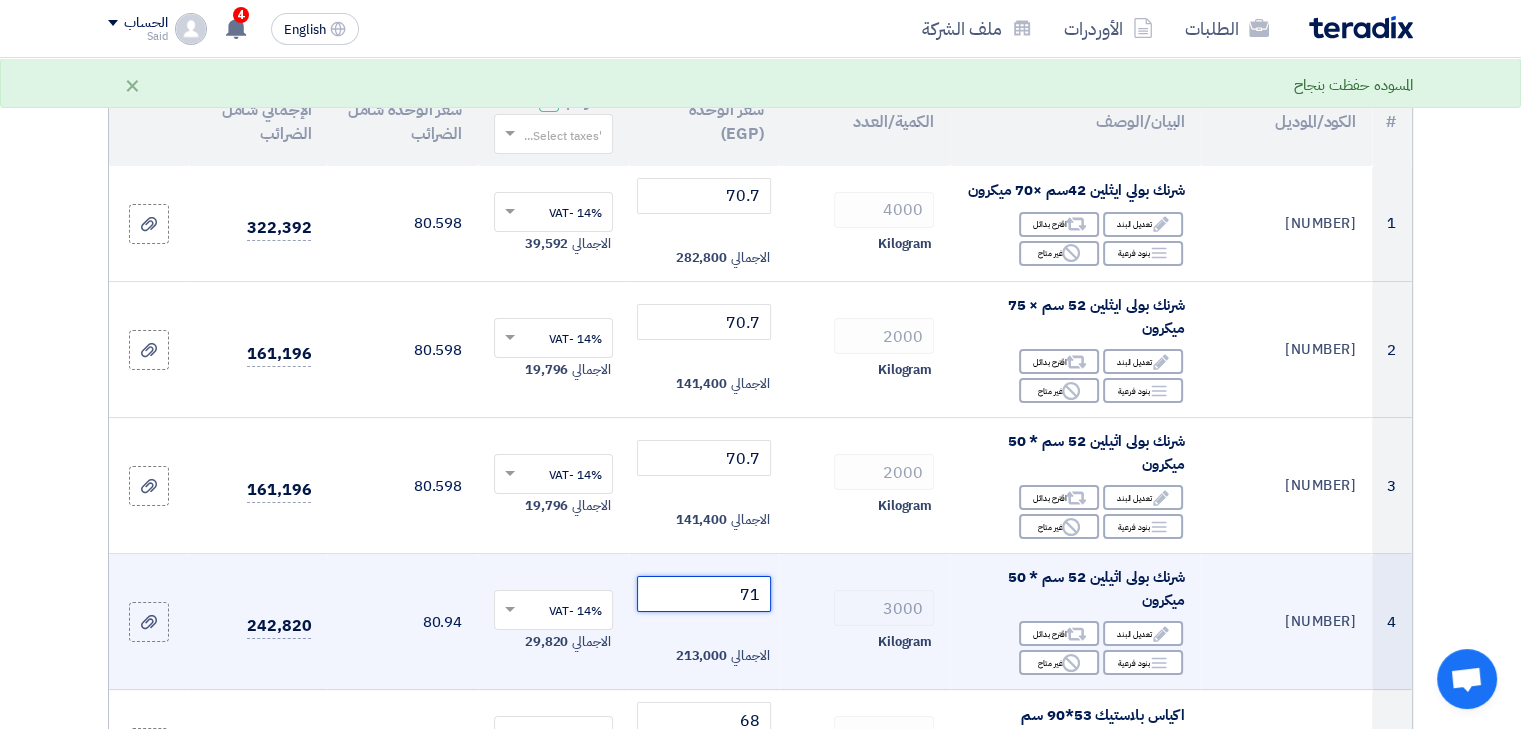 click on "71" 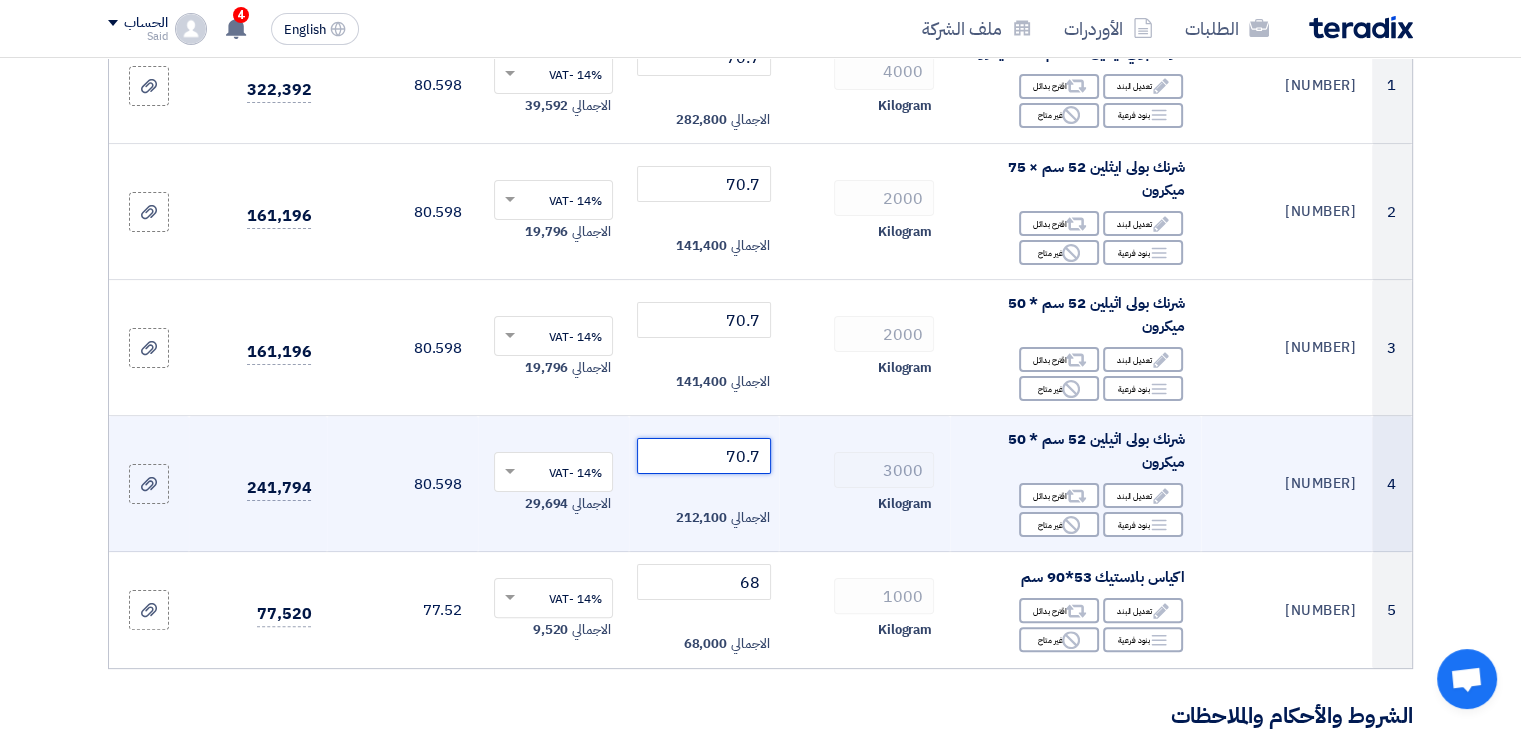 scroll, scrollTop: 359, scrollLeft: 0, axis: vertical 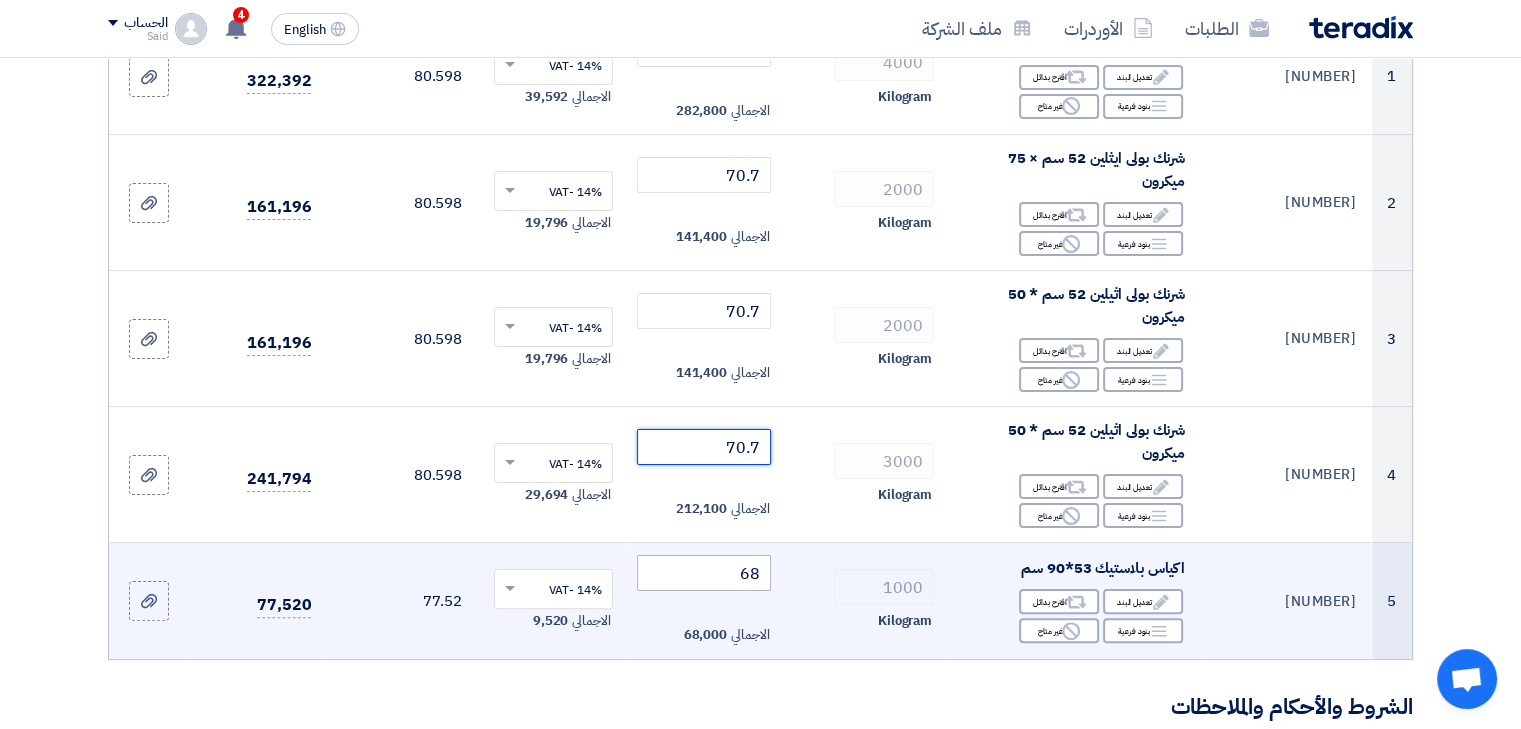 type on "70.7" 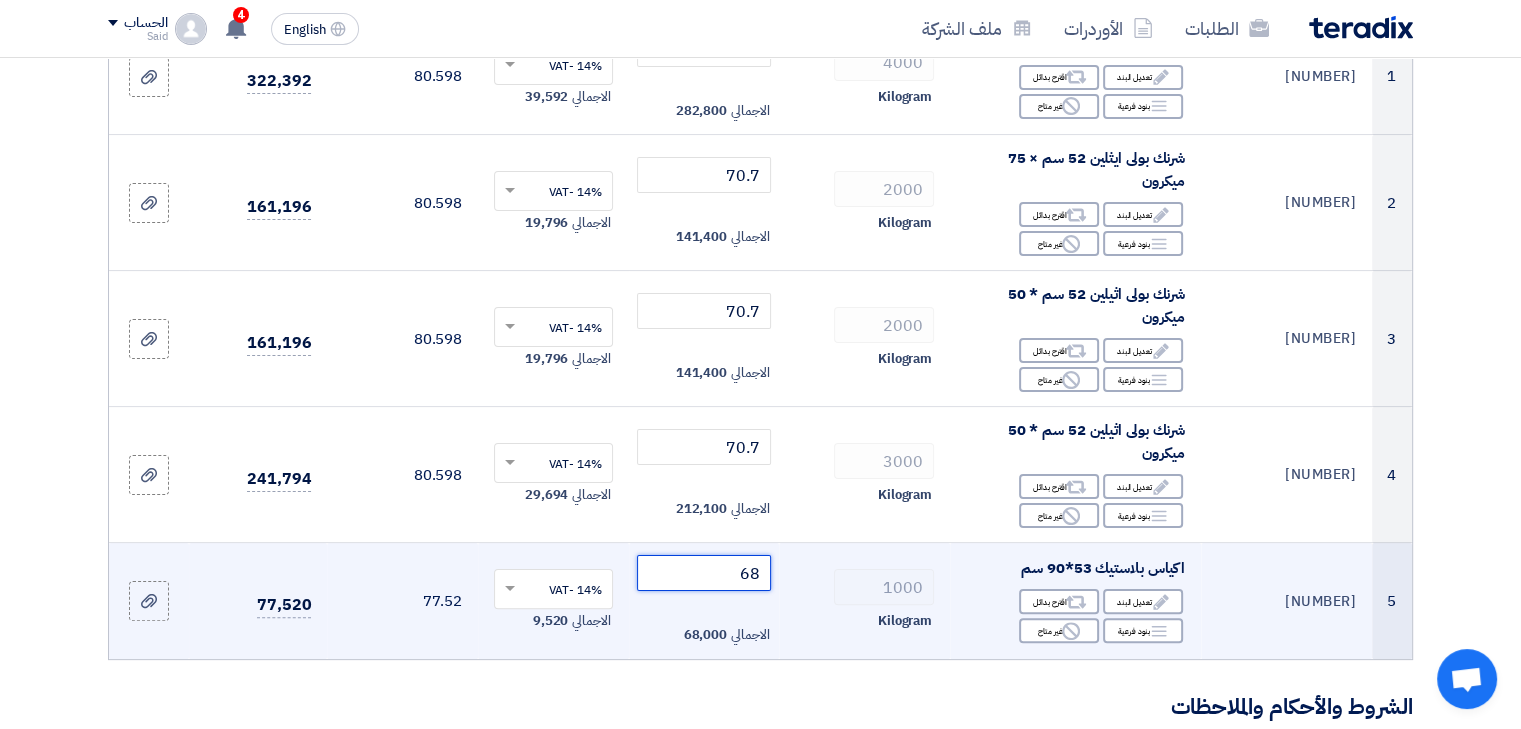 click on "68" 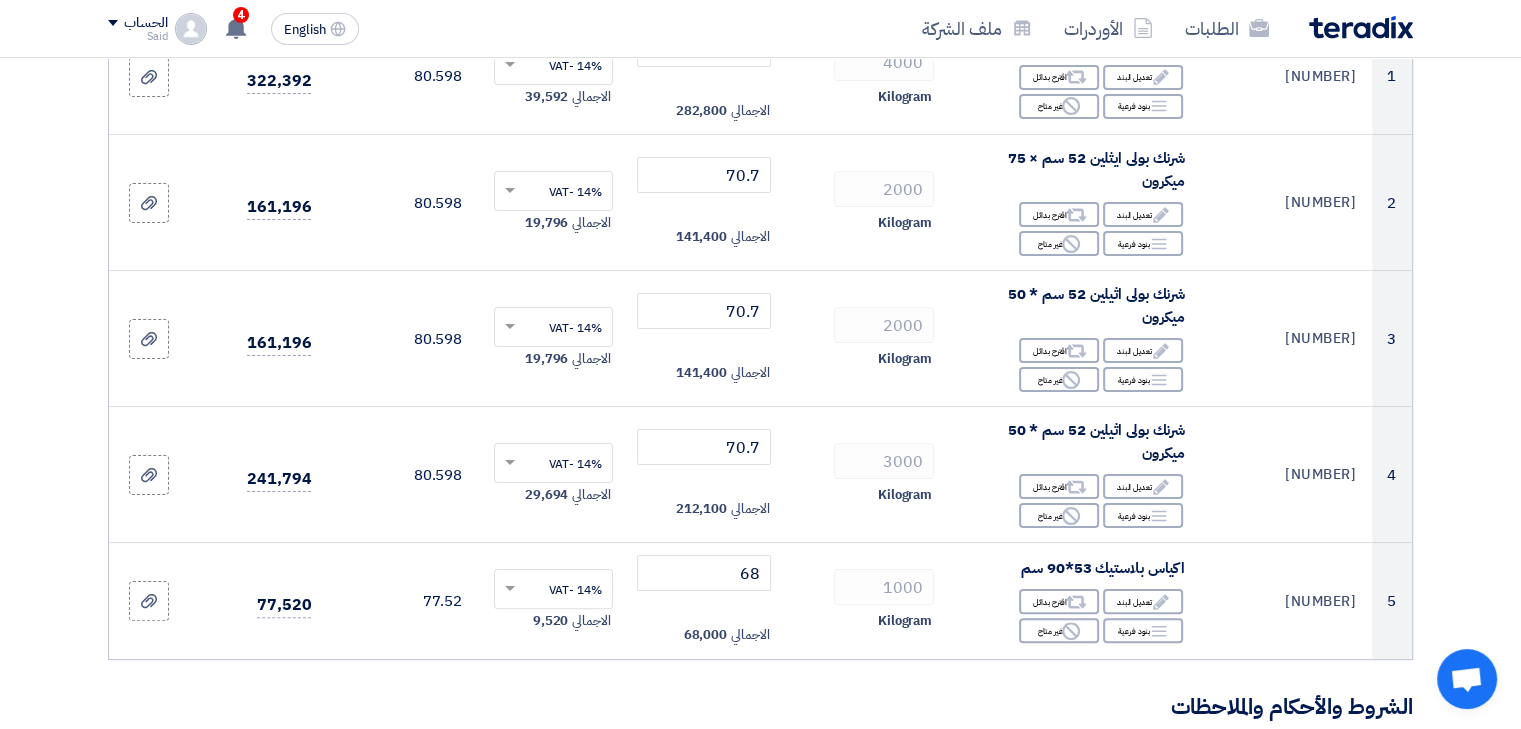 click on "تفاصيل الطلب
#
الكود/الموديل
البيان/الوصف
الكمية/العدد
سعر الوحدة ([CURRENCY])
الضرائب
+
'Select taxes...
سعر الوحدة شامل الضرائب
1 Edit Reject" 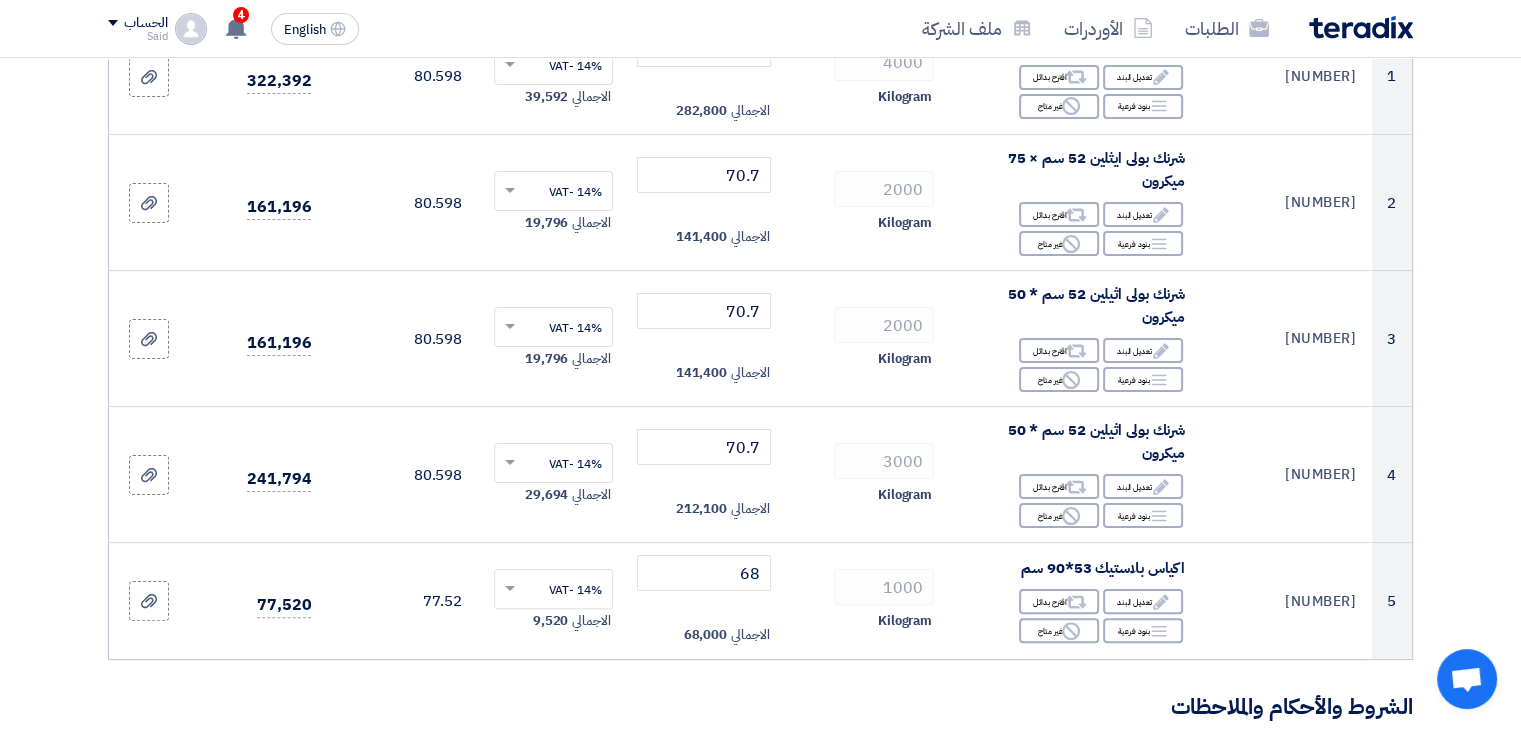 scroll, scrollTop: 470, scrollLeft: 0, axis: vertical 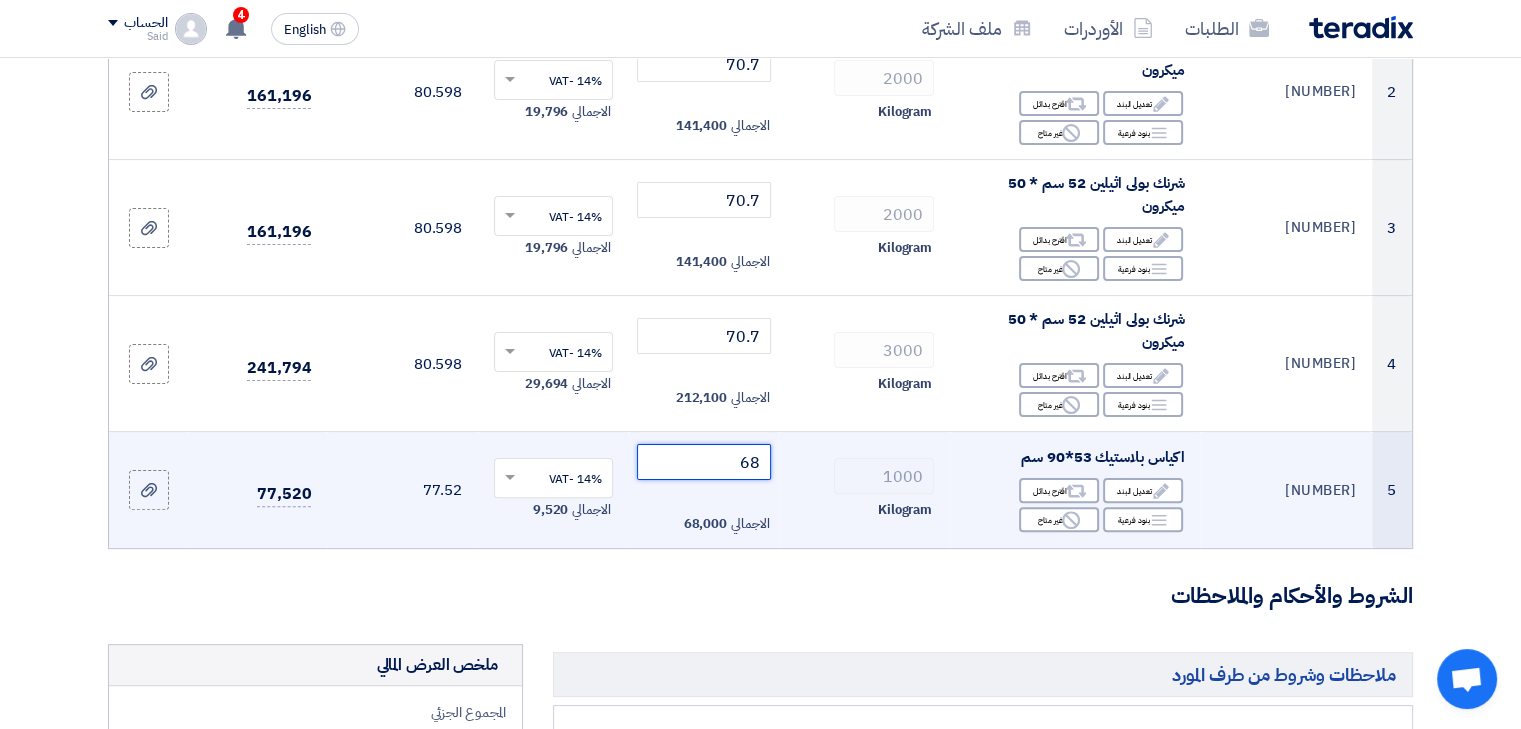 click on "68" 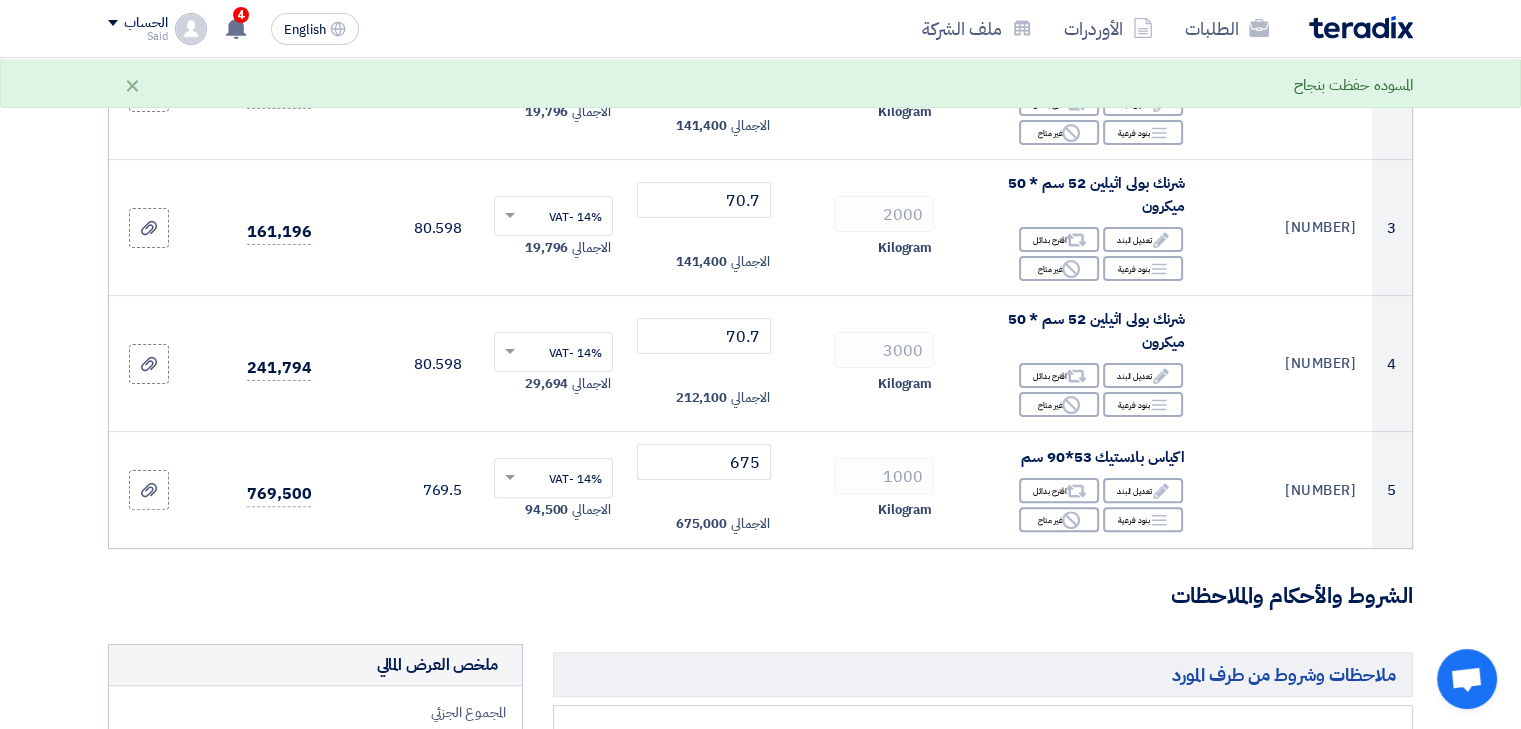click on "تفاصيل الطلب
#
الكود/الموديل
البيان/الوصف
الكمية/العدد
سعر الوحدة ([CURRENCY])
الضرائب
+
'Select taxes...
سعر الوحدة شامل الضرائب
1 Edit Reject" 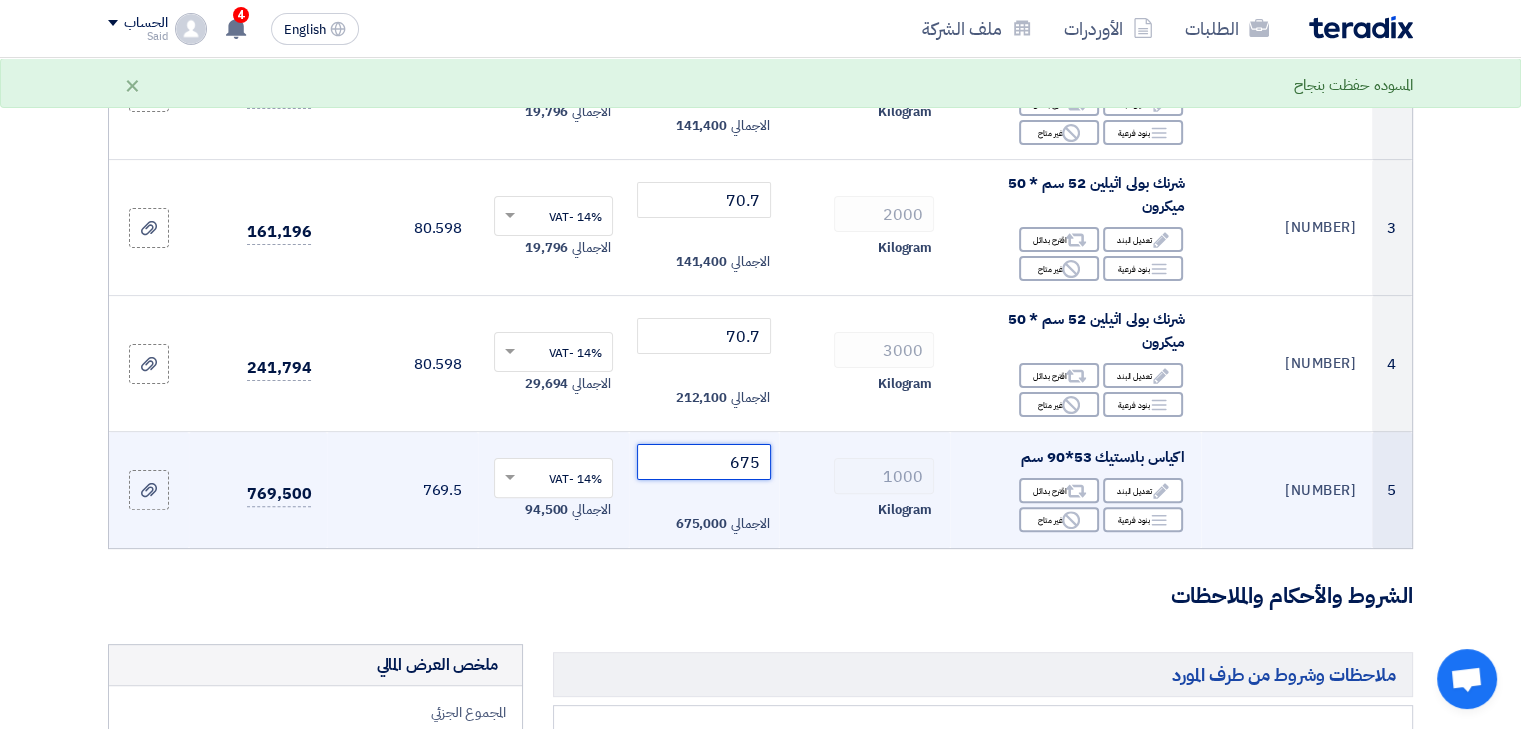 click on "675" 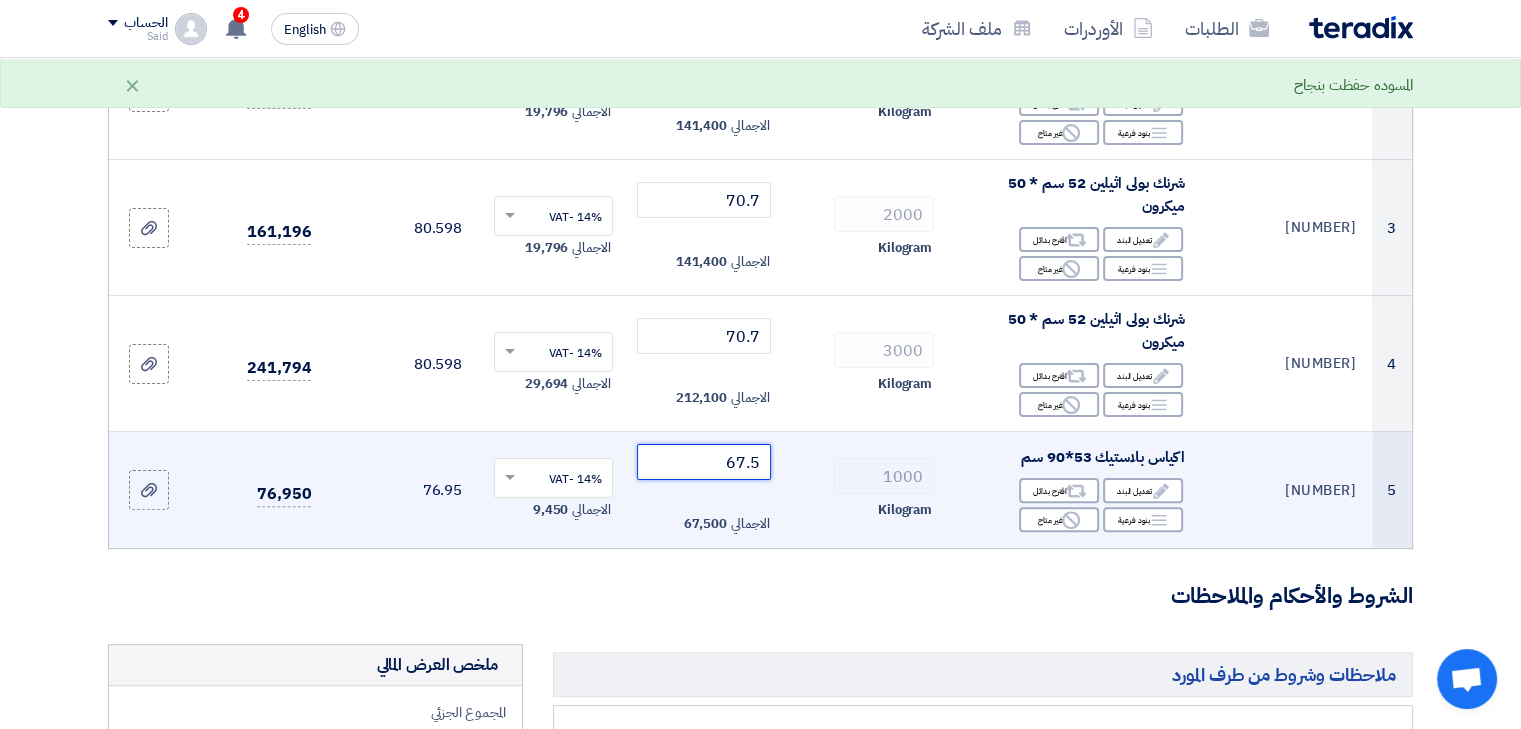 type on "67.5" 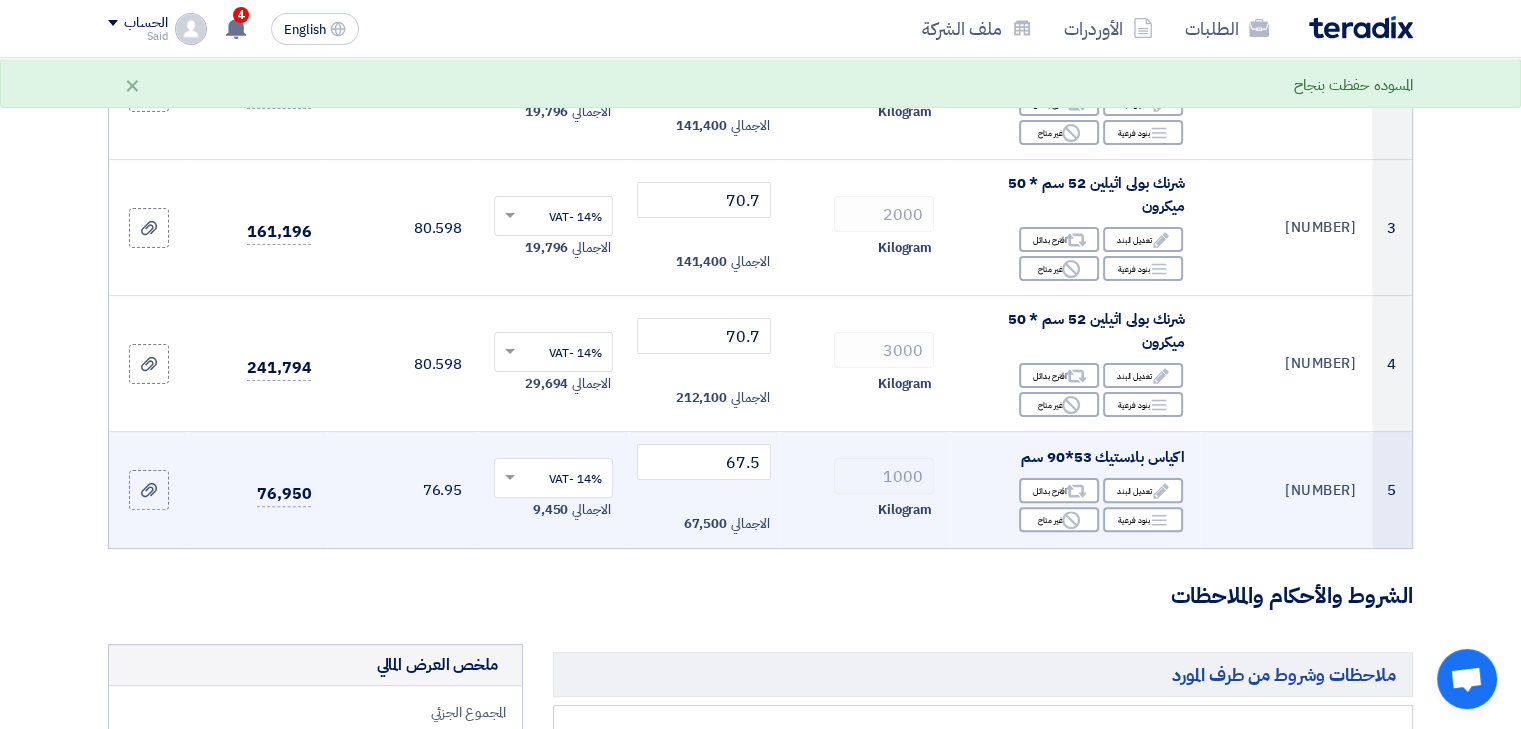 click on "1000
Kilogram" 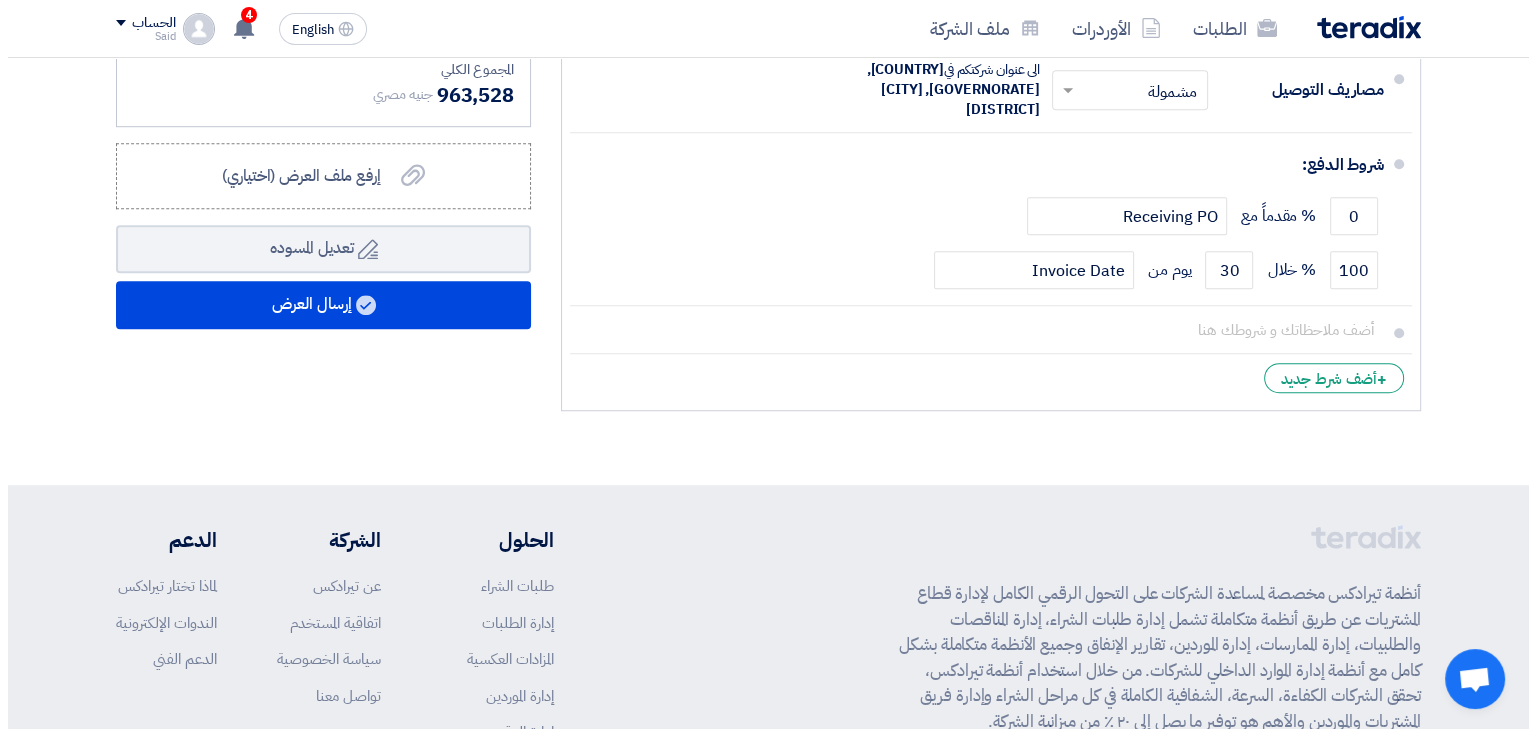 scroll, scrollTop: 1332, scrollLeft: 0, axis: vertical 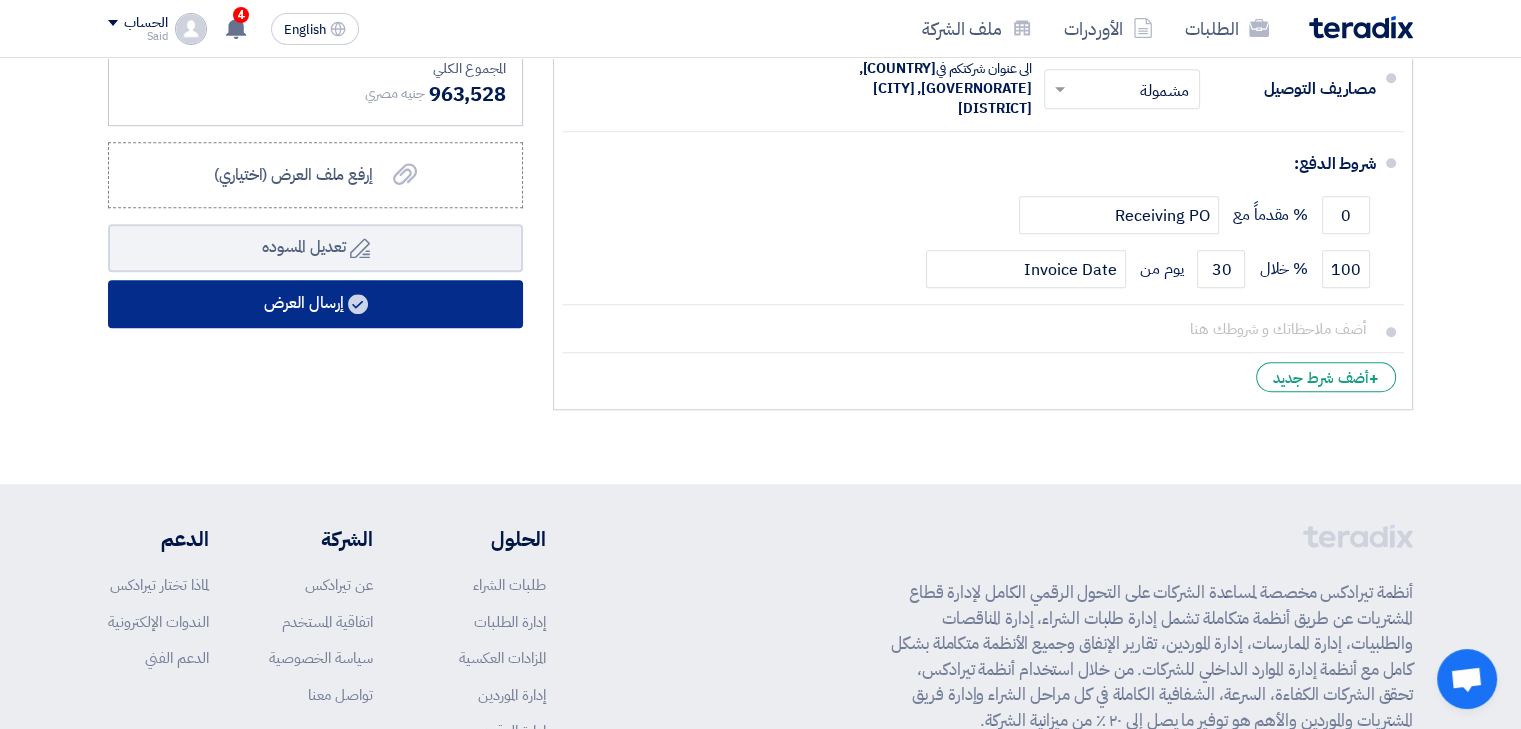 click on "إرسال العرض" 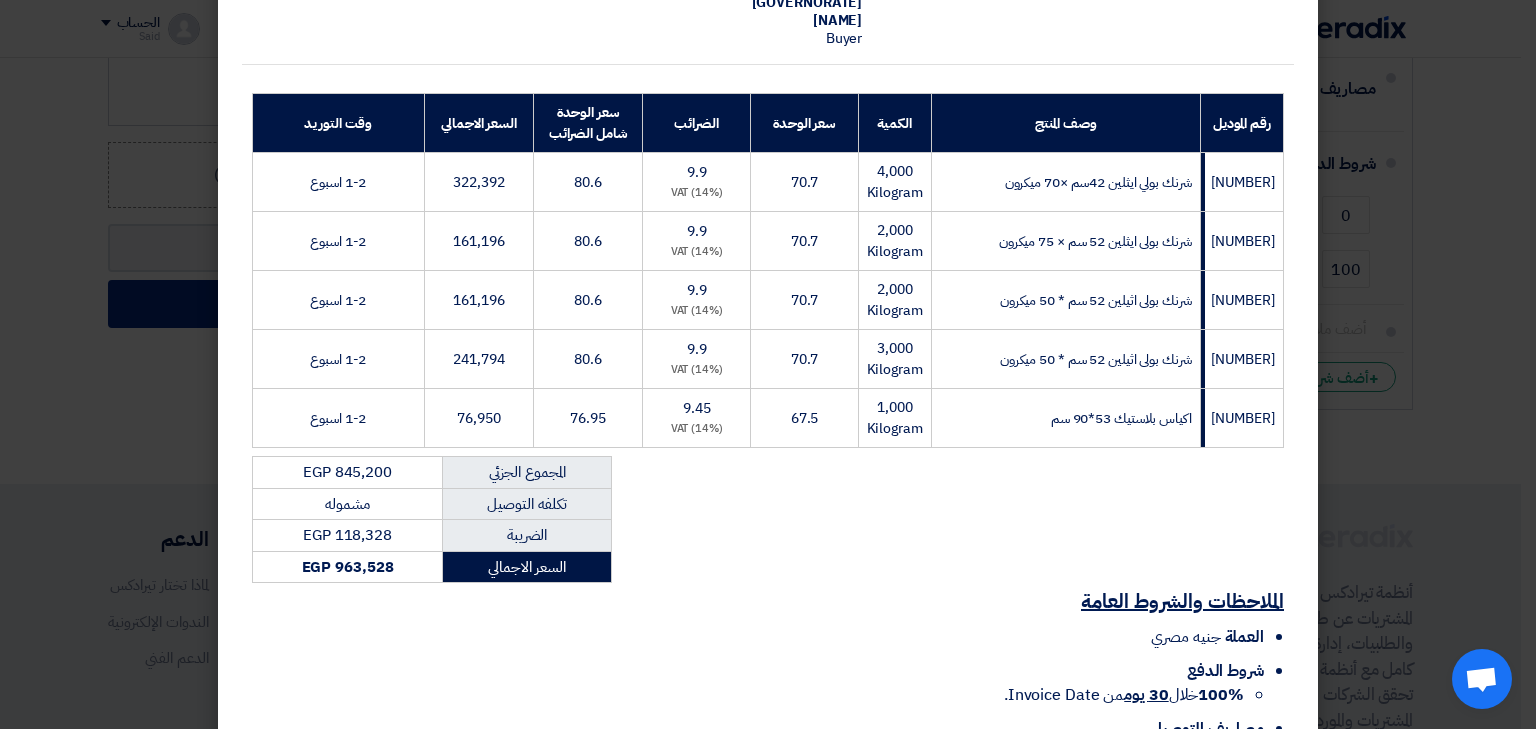 scroll, scrollTop: 387, scrollLeft: 0, axis: vertical 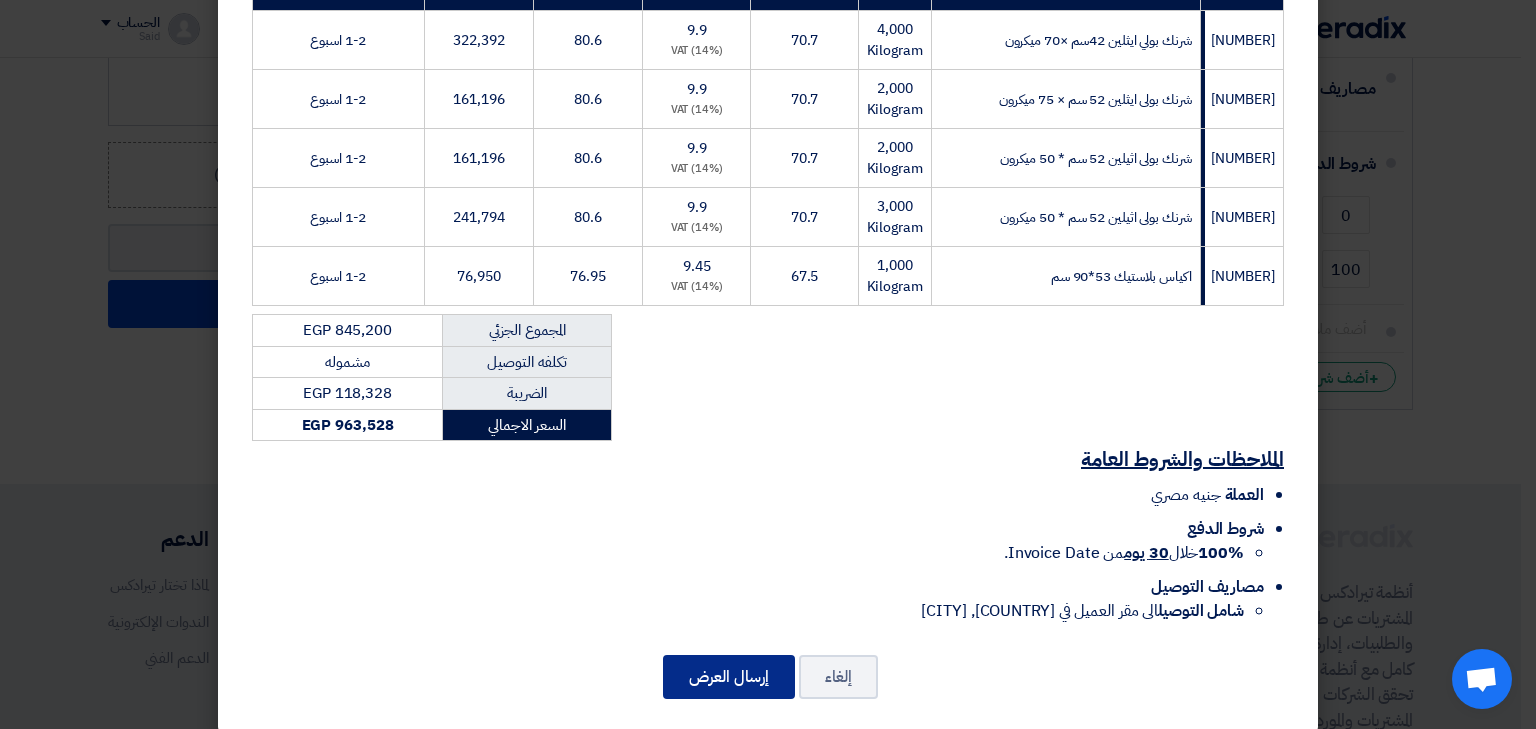 click on "إرسال العرض" 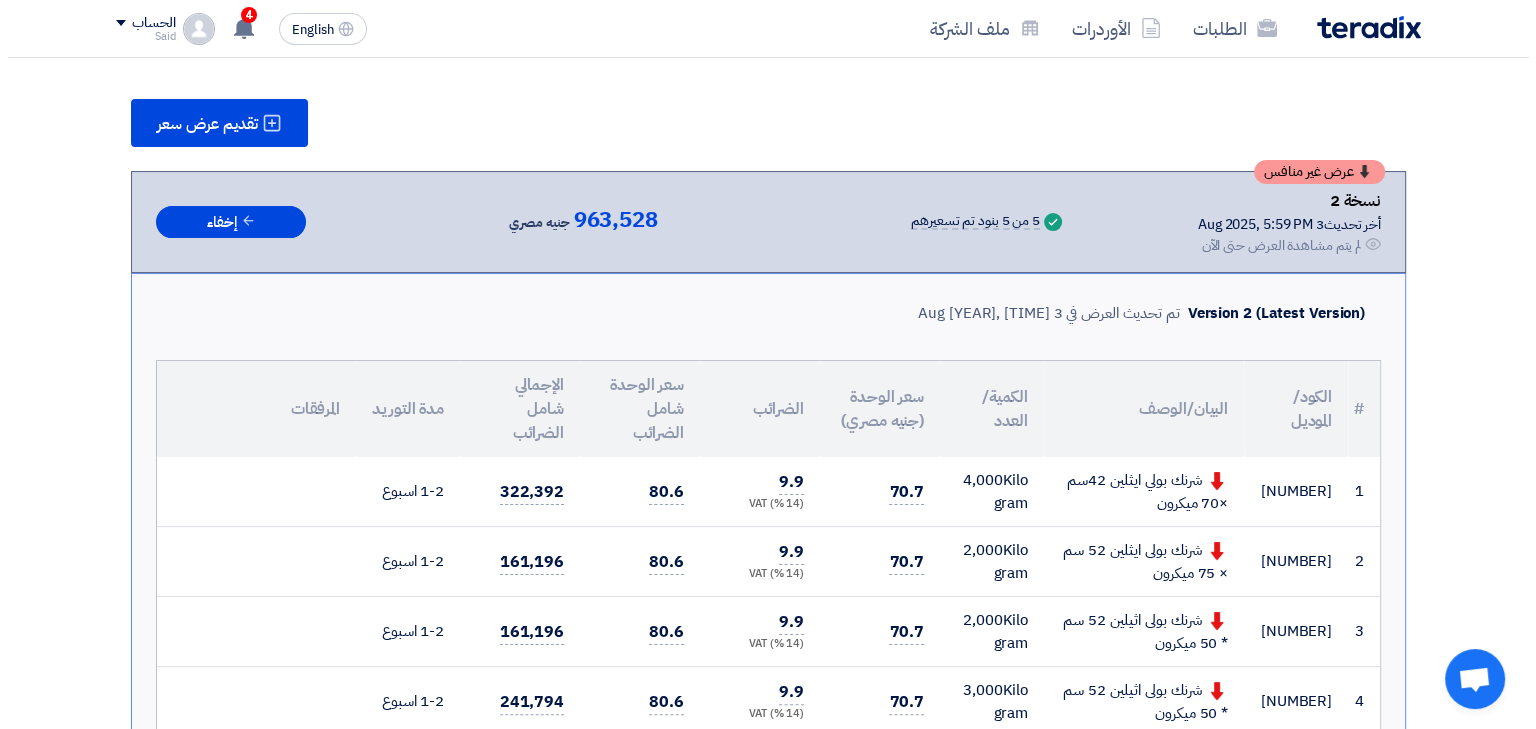 scroll, scrollTop: 298, scrollLeft: 0, axis: vertical 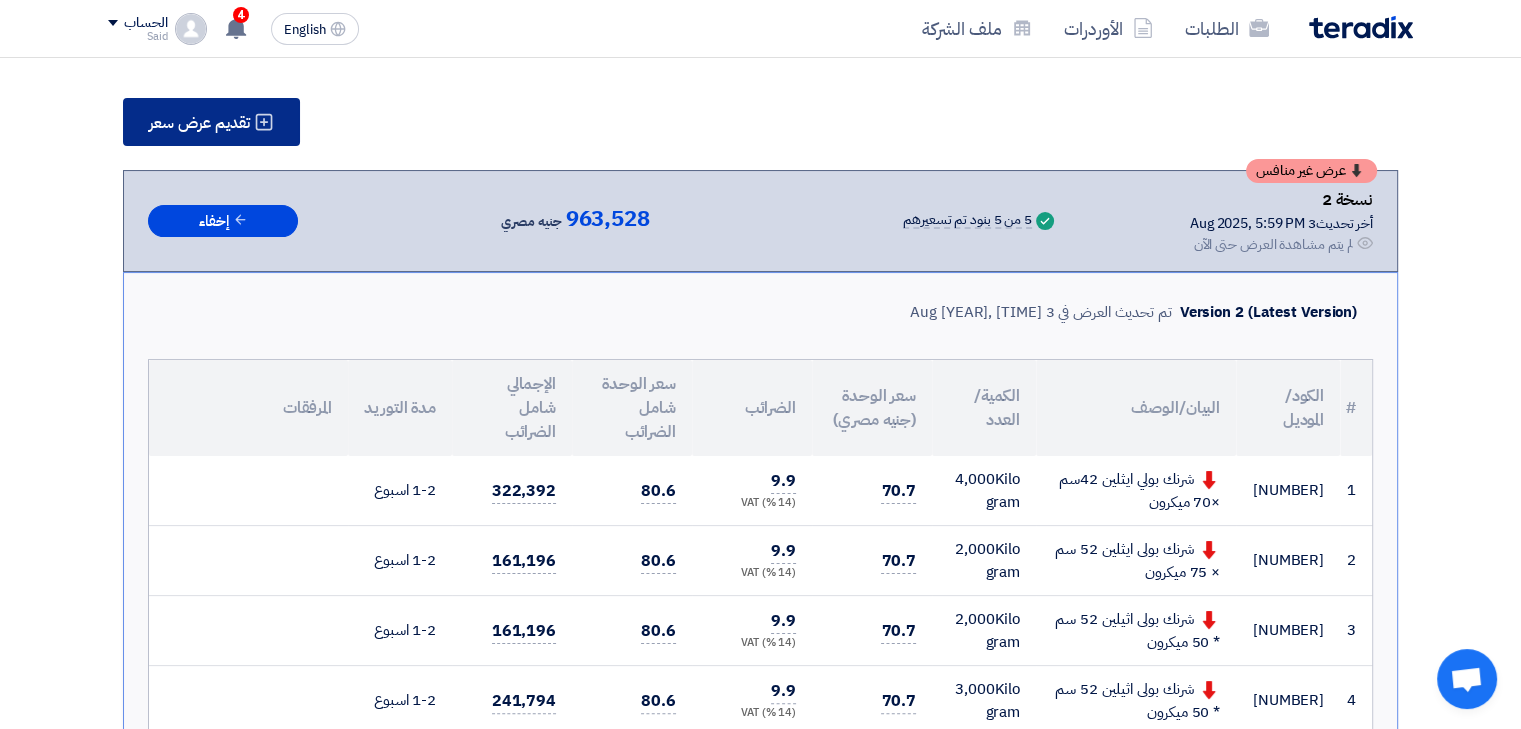 click on "تقديم عرض سعر" 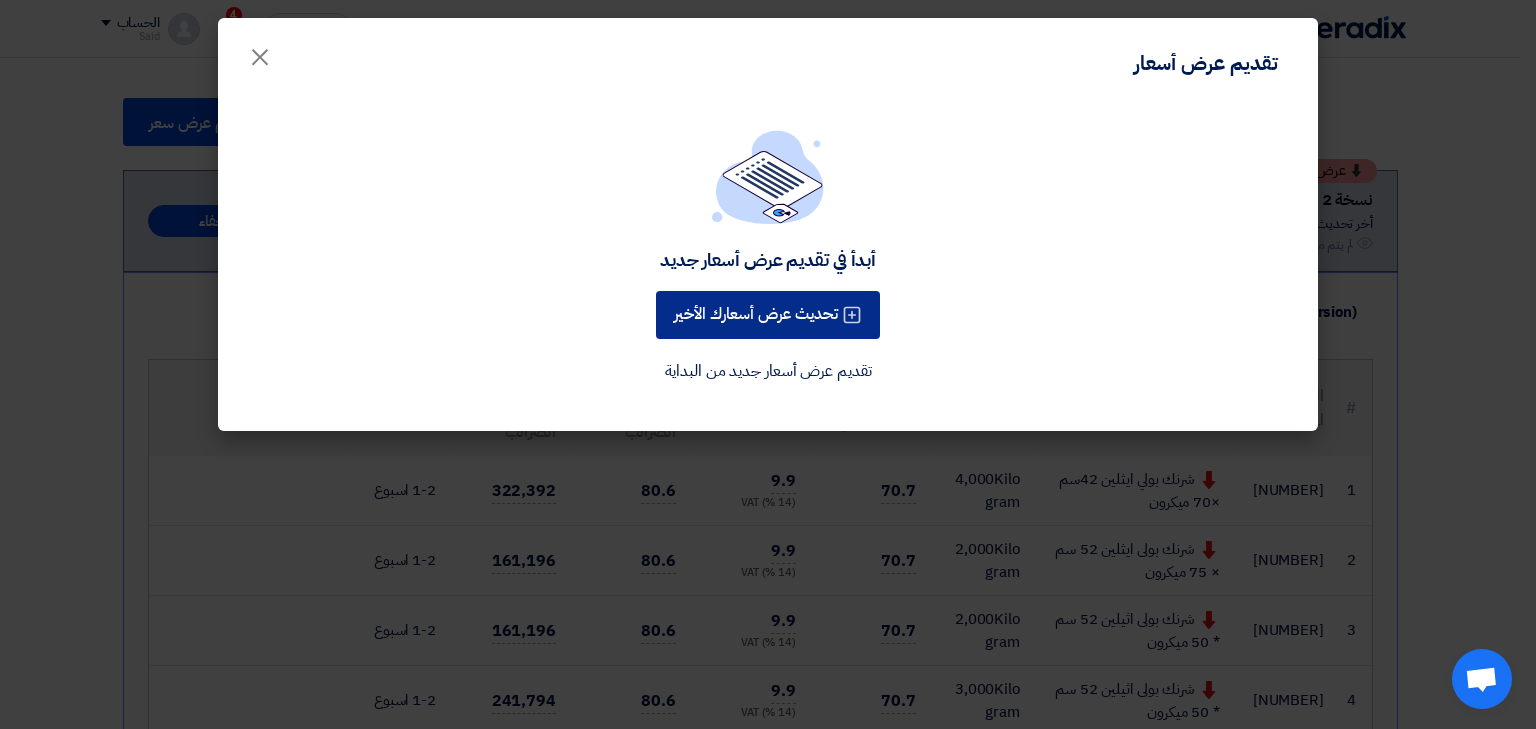 click on "تحديث عرض أسعارك الأخير" 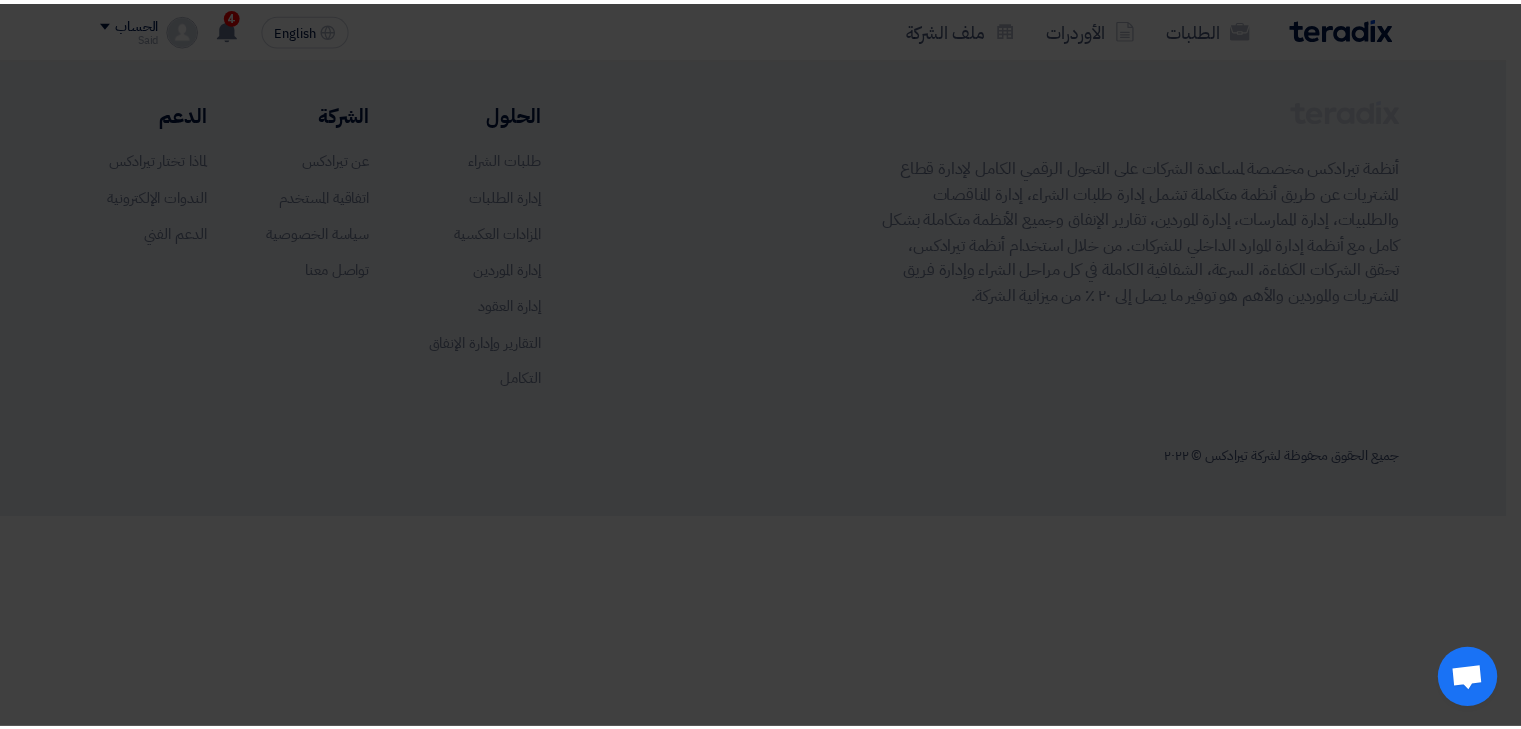 scroll, scrollTop: 0, scrollLeft: 0, axis: both 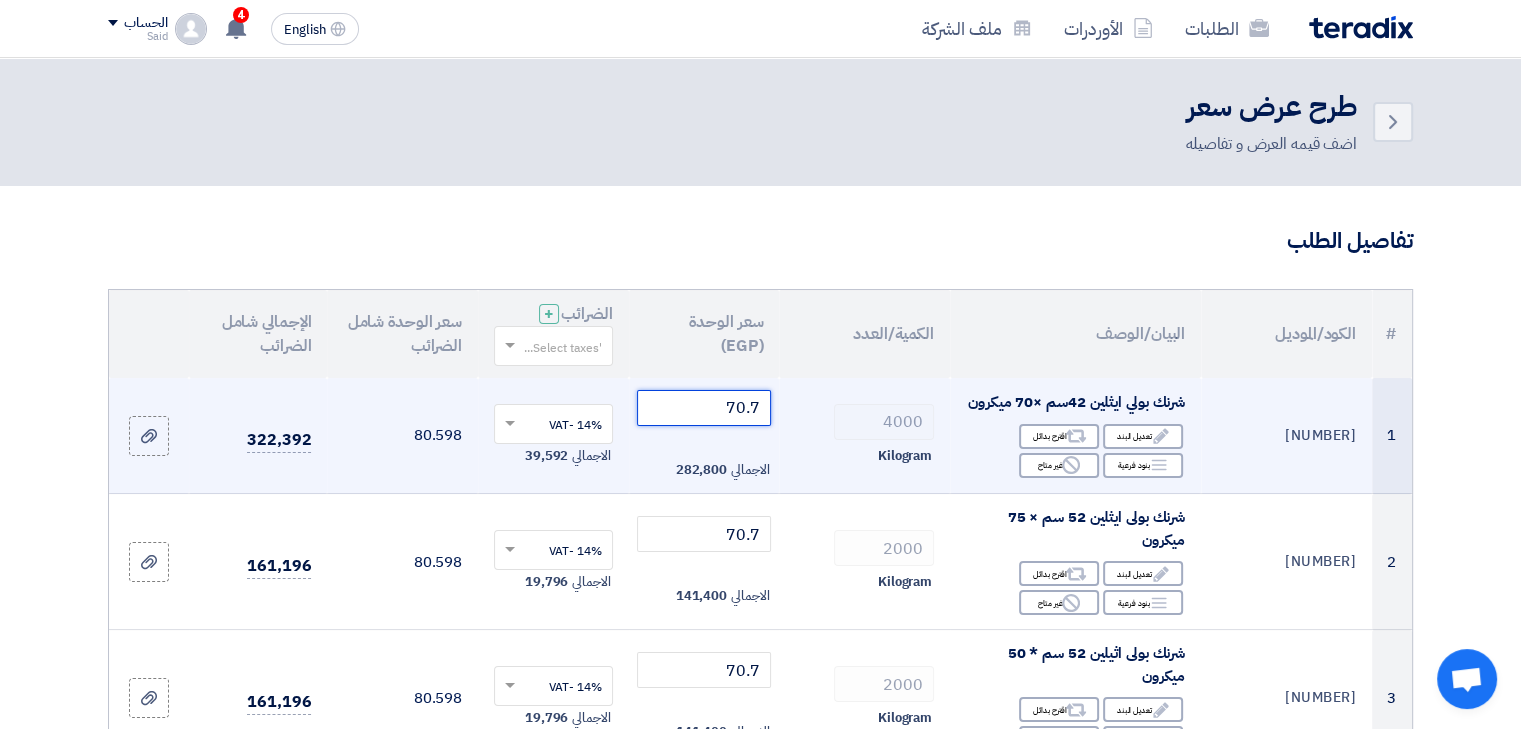click on "70.7" 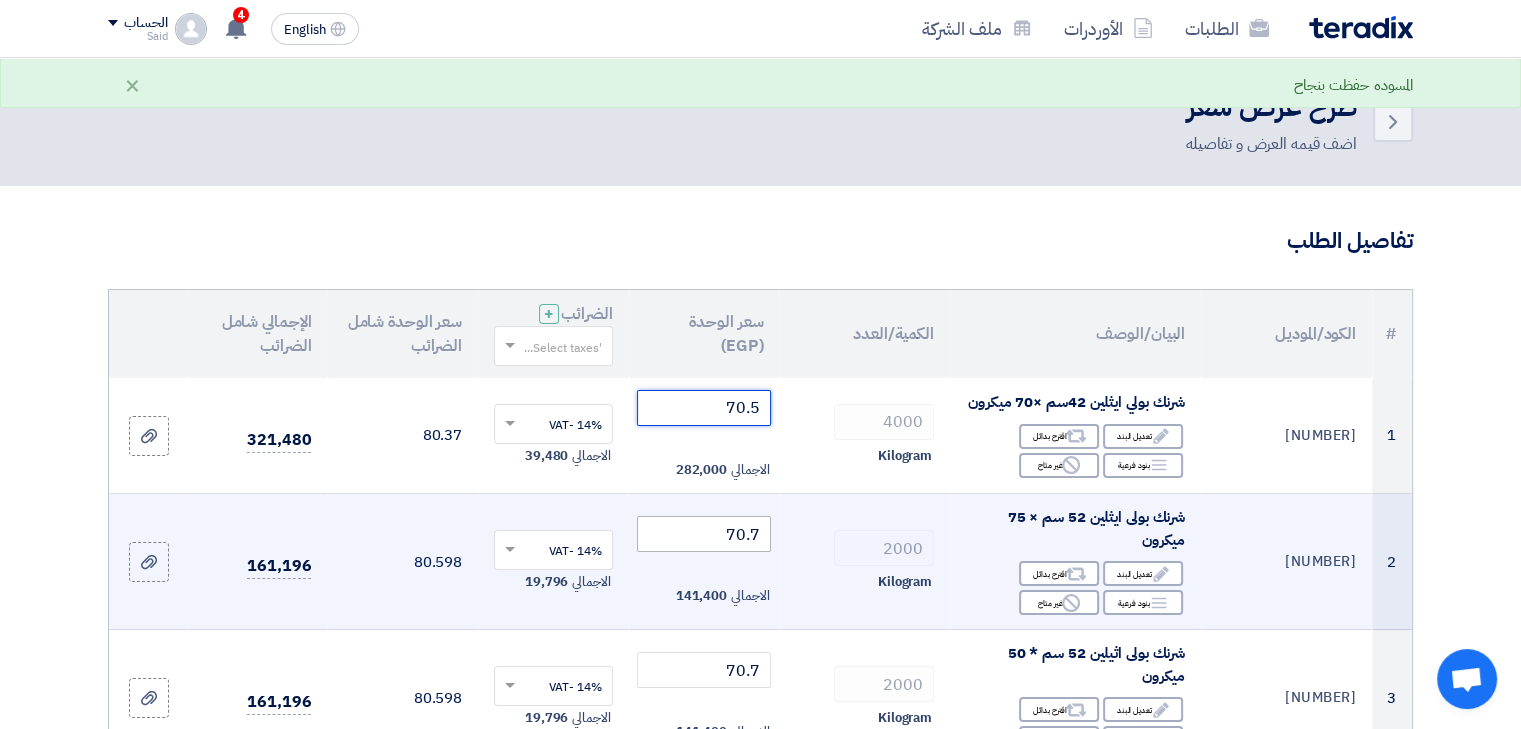 type on "70.5" 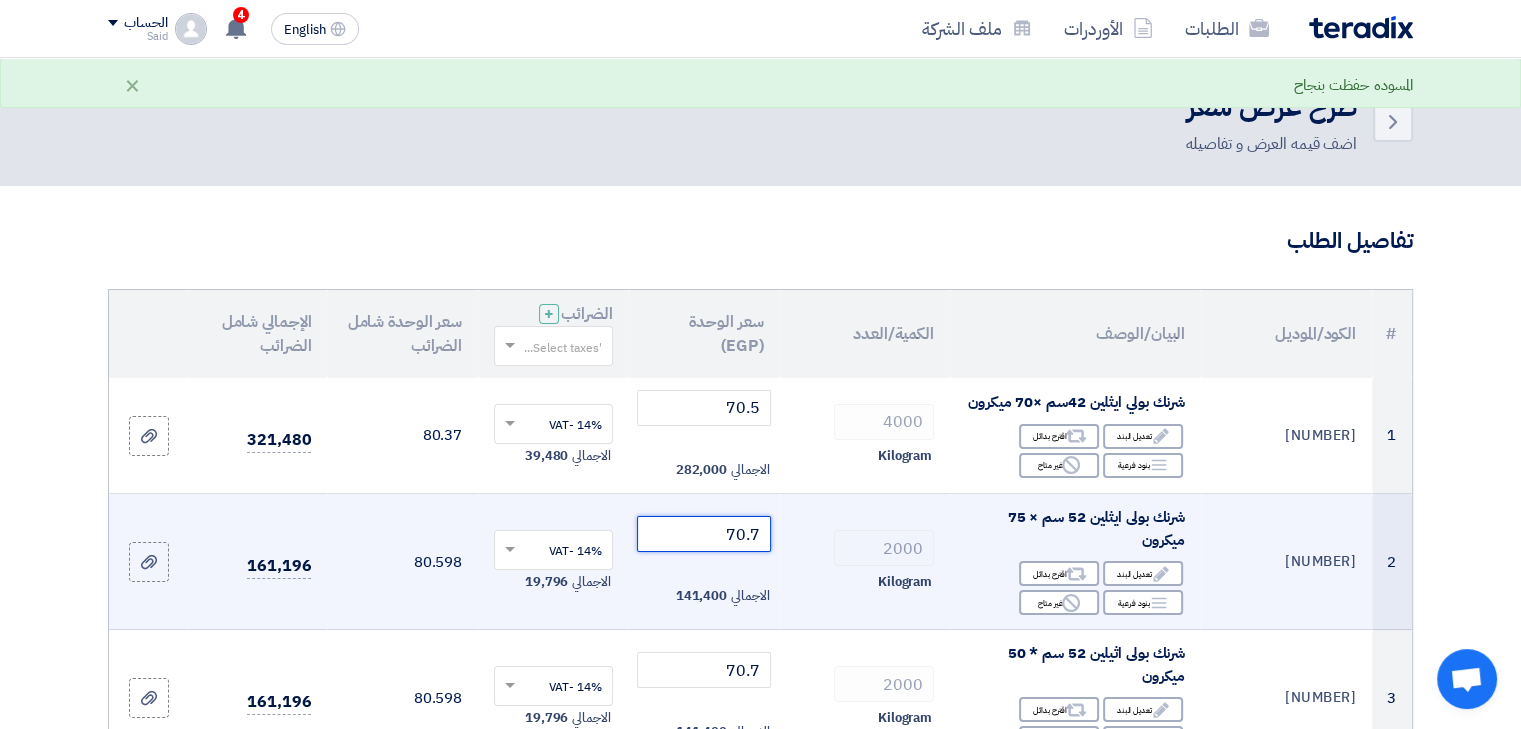 click on "70.7" 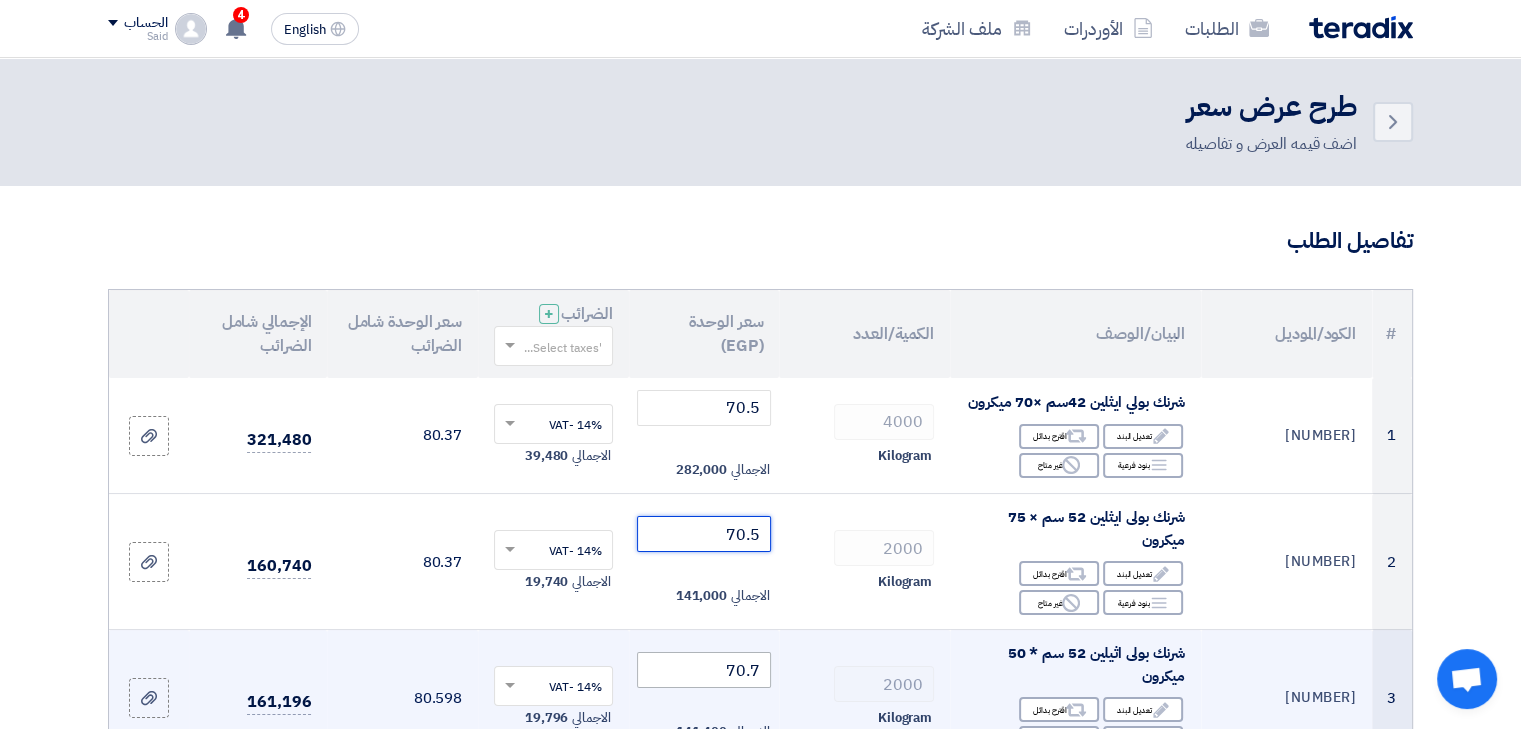 type on "70.5" 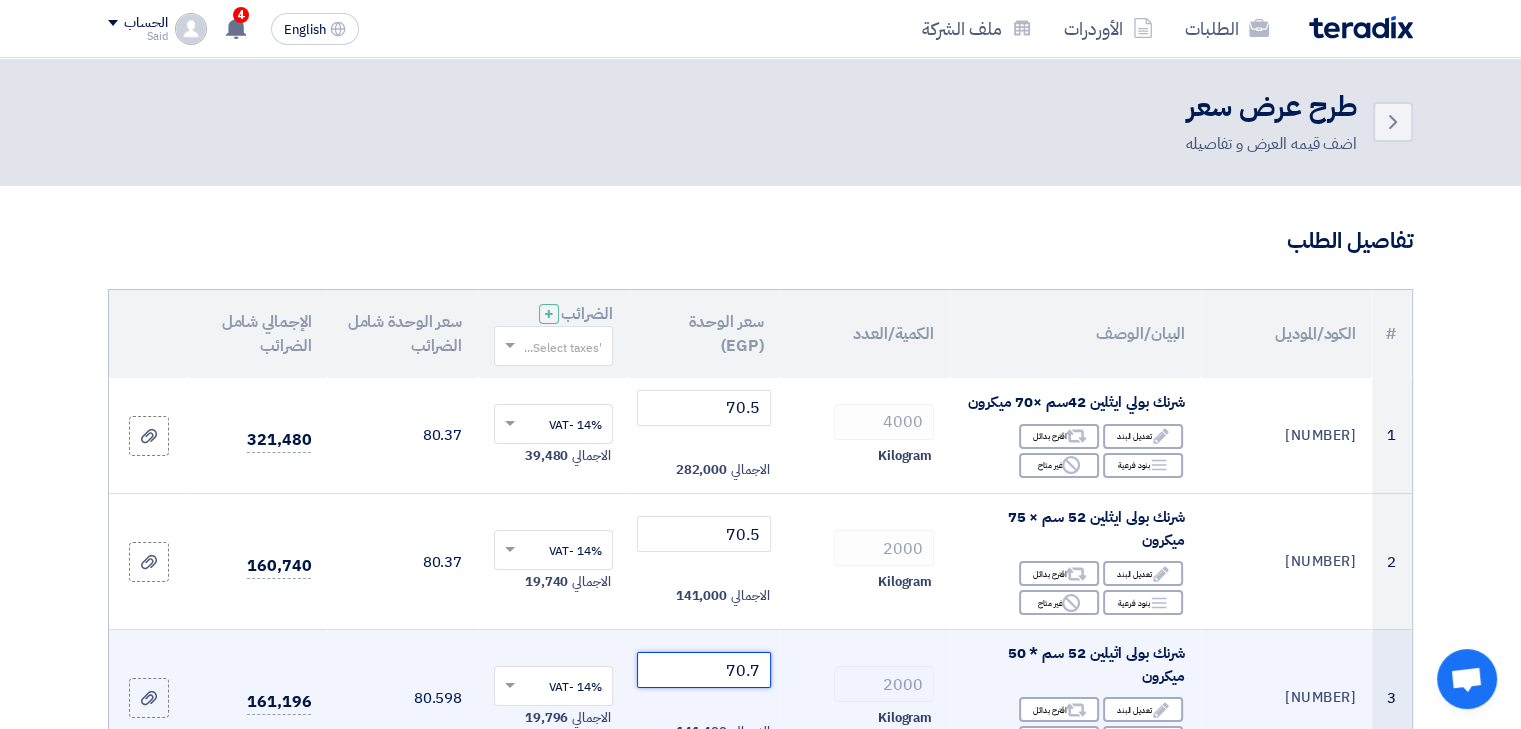 click on "70.7" 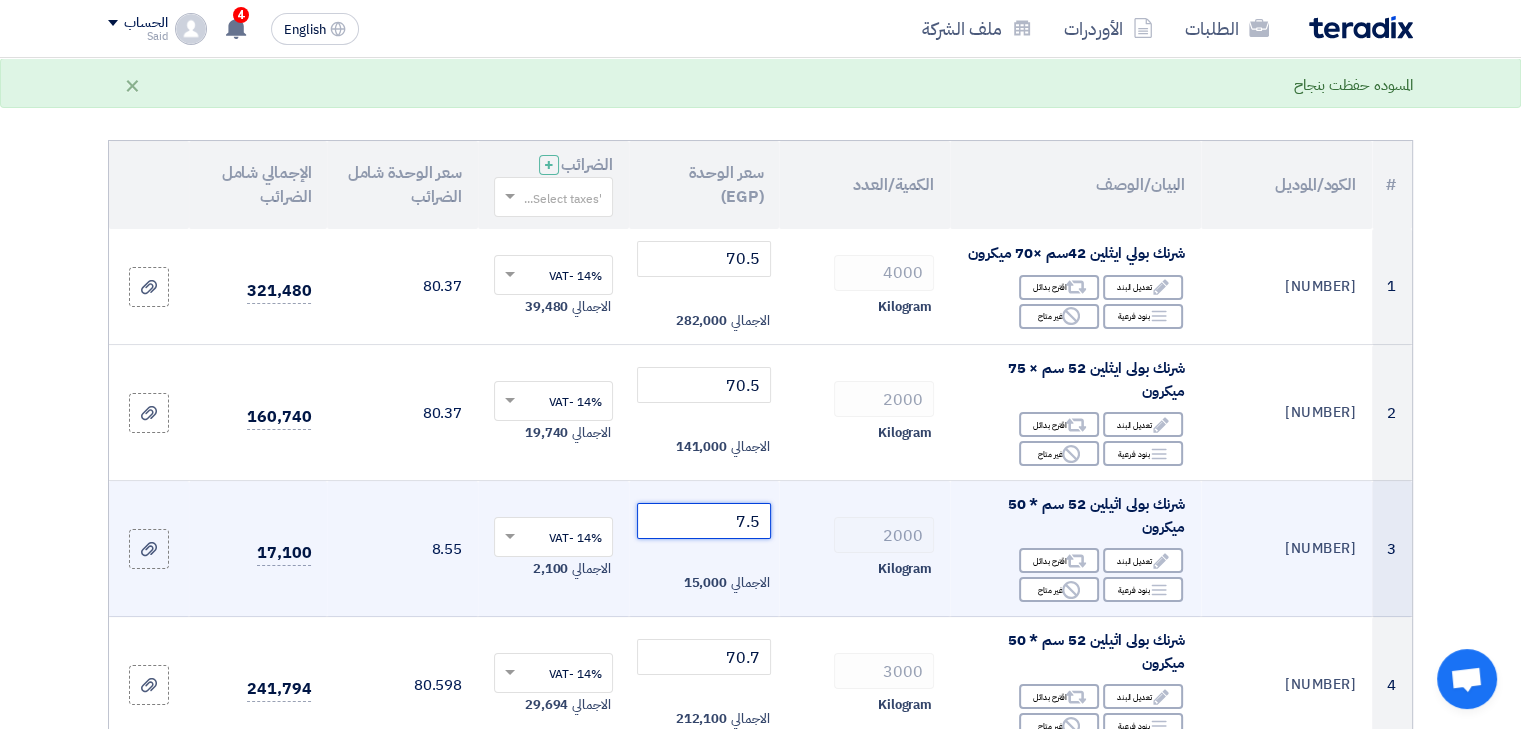 scroll, scrollTop: 155, scrollLeft: 0, axis: vertical 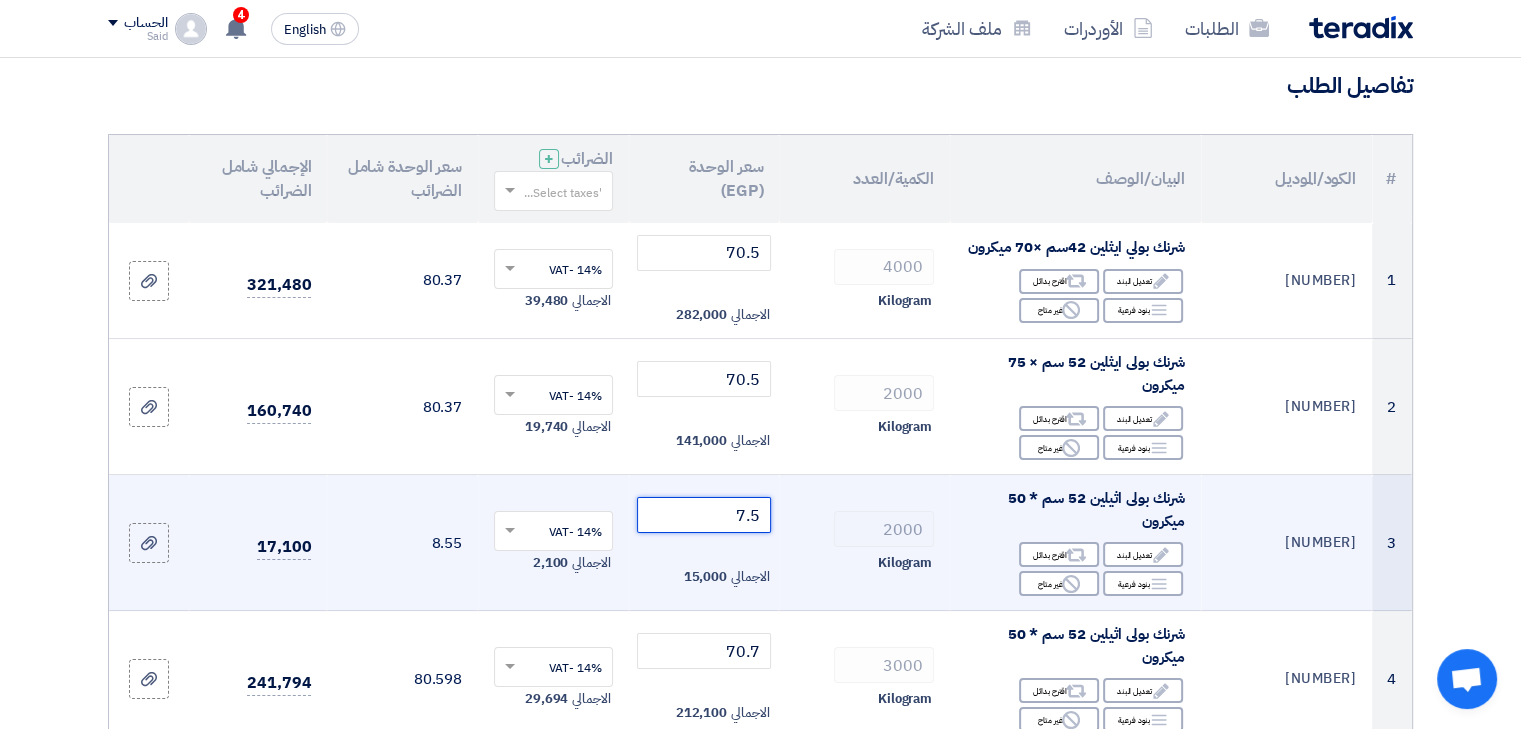 click on "7.5" 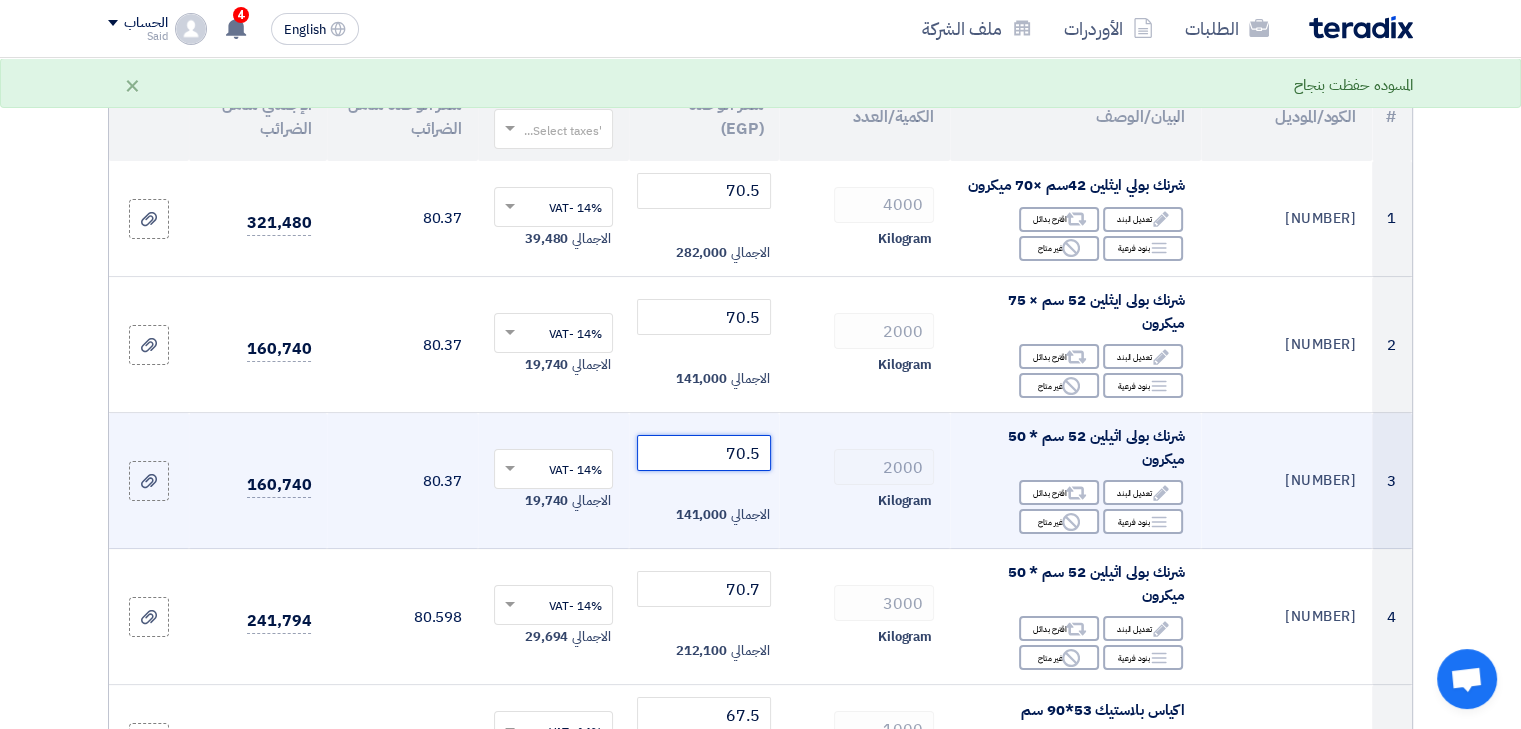 scroll, scrollTop: 218, scrollLeft: 0, axis: vertical 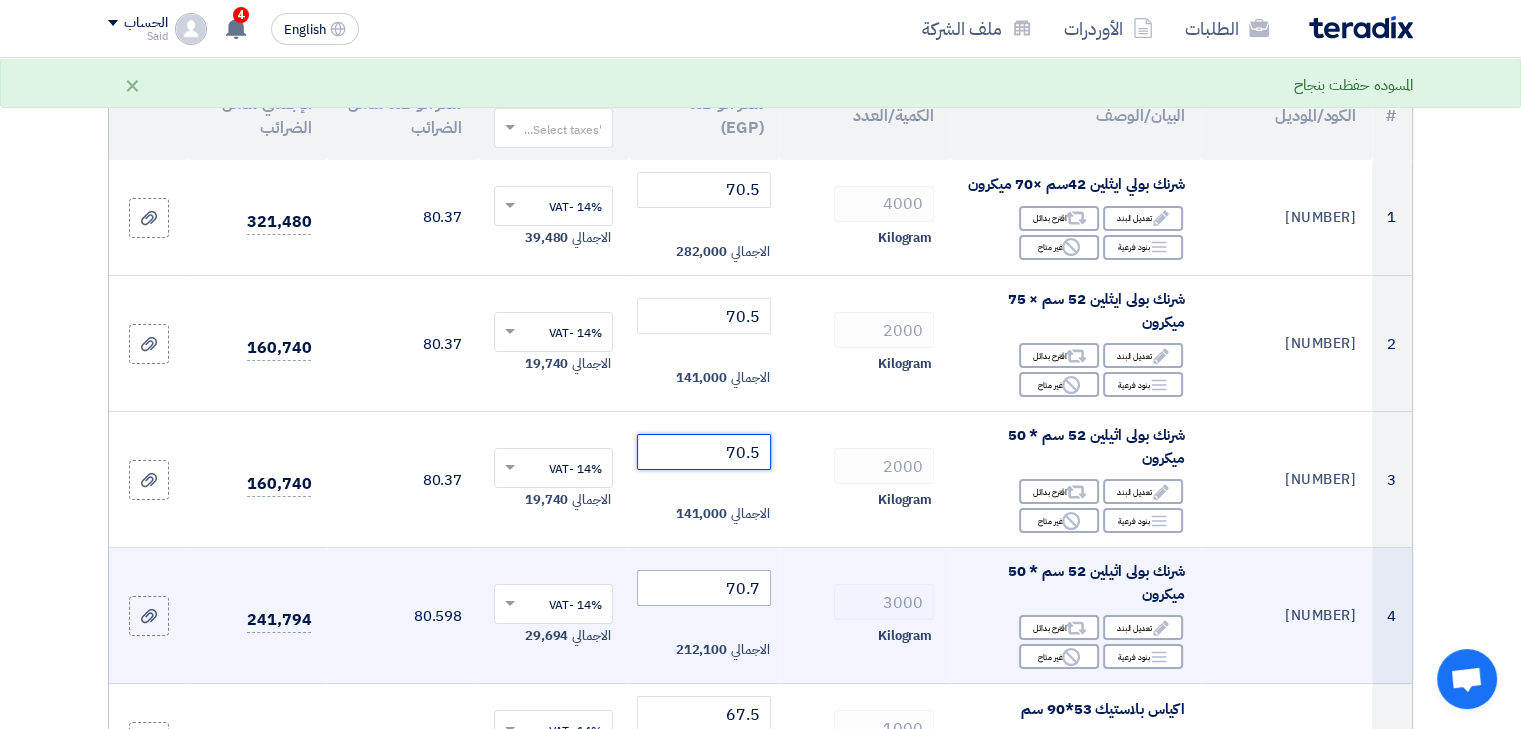 type on "70.5" 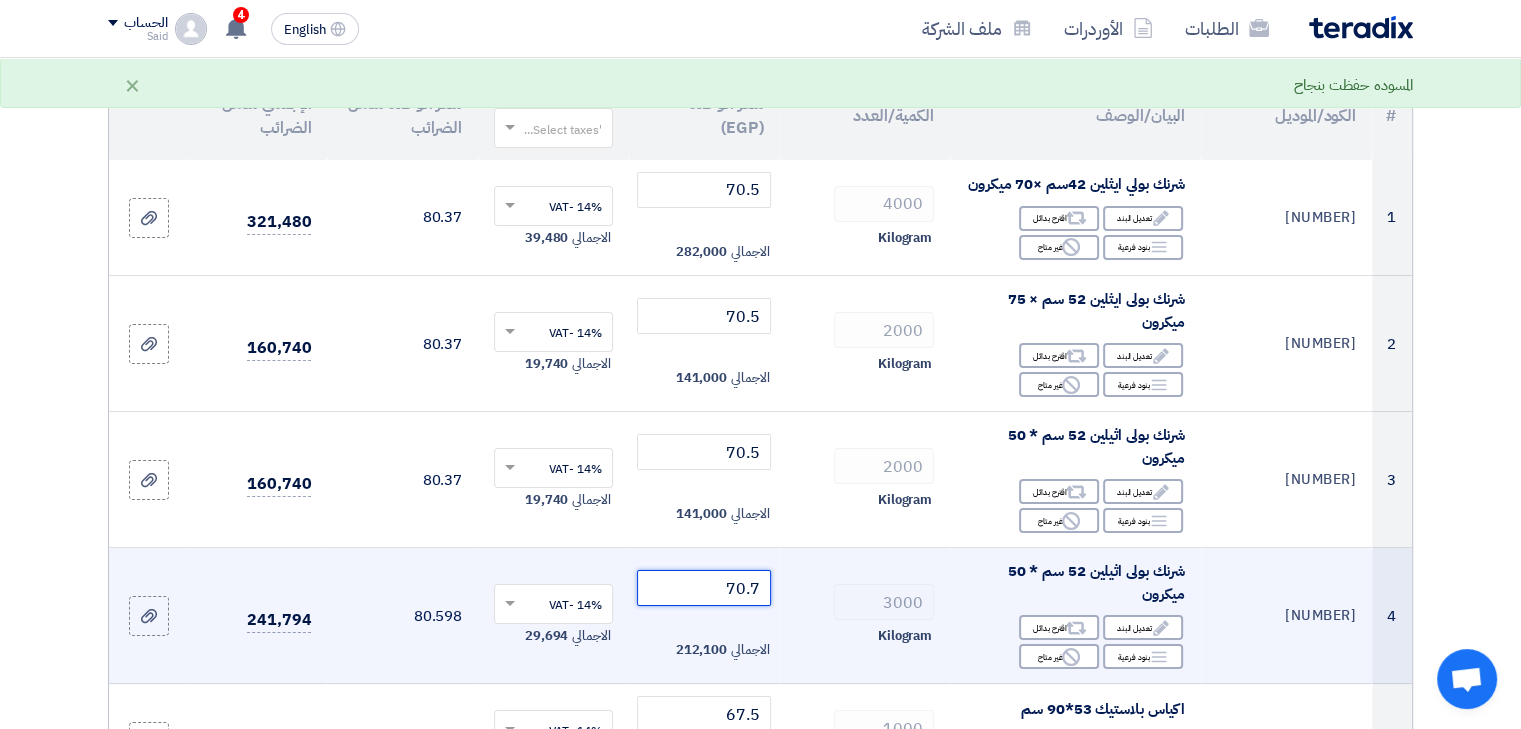 click on "70.7" 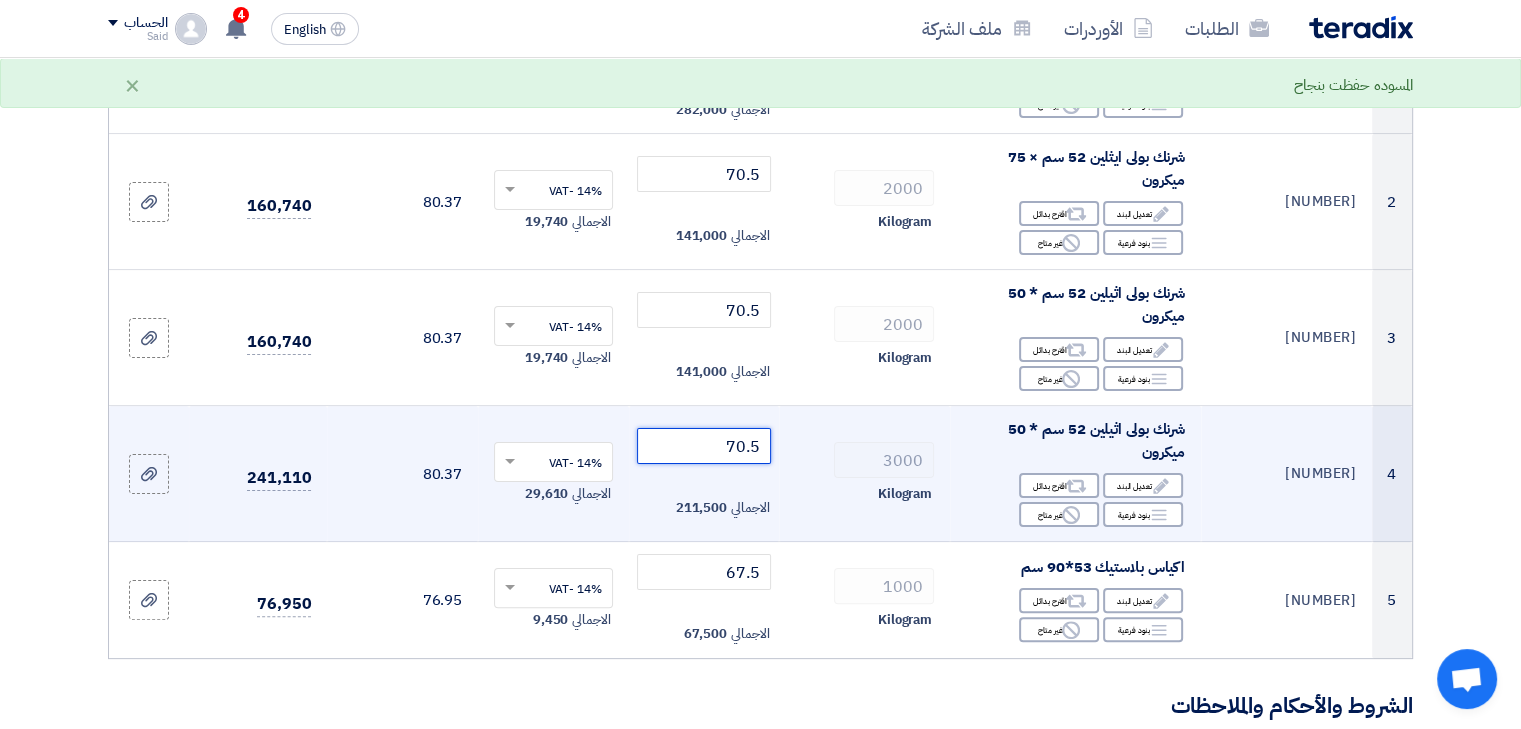scroll, scrollTop: 362, scrollLeft: 0, axis: vertical 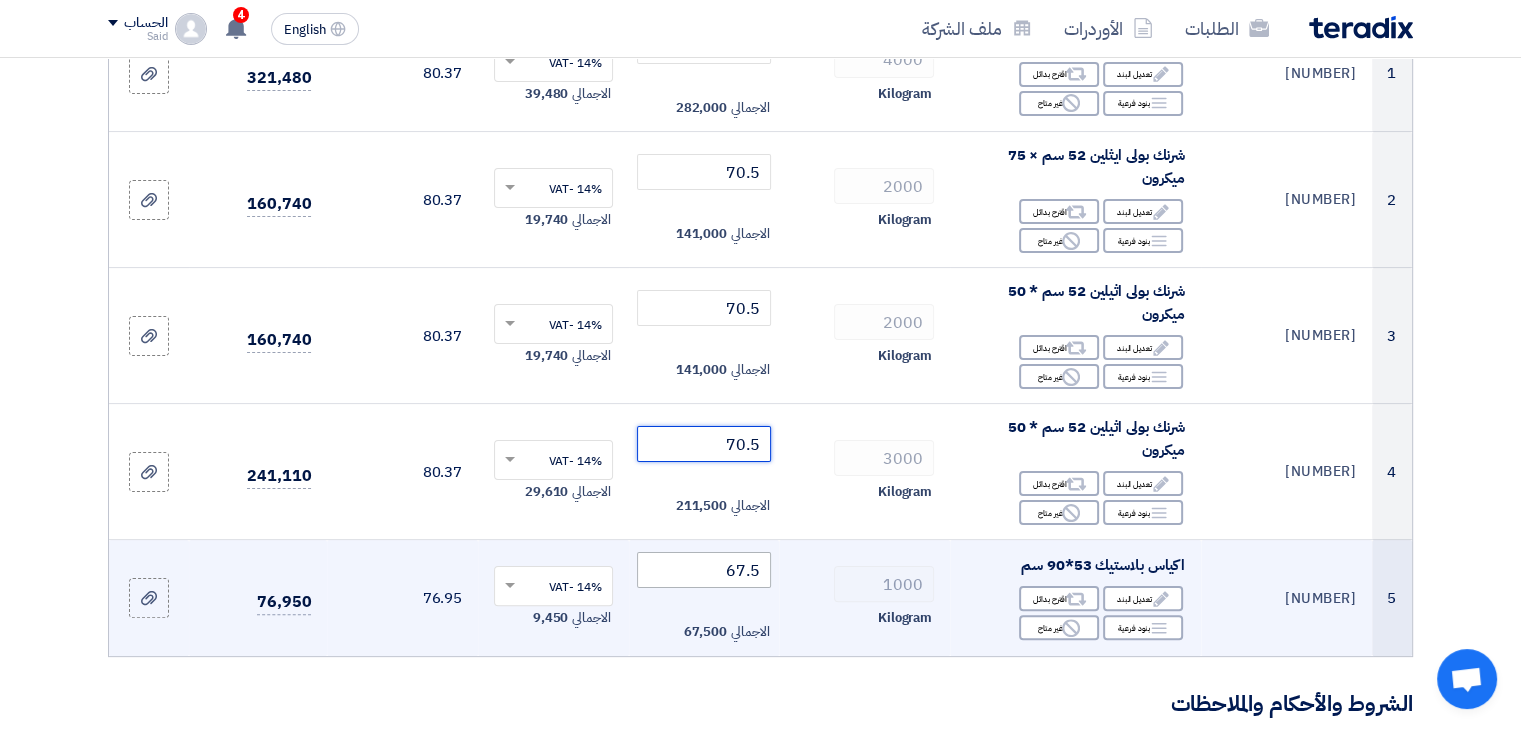 type on "70.5" 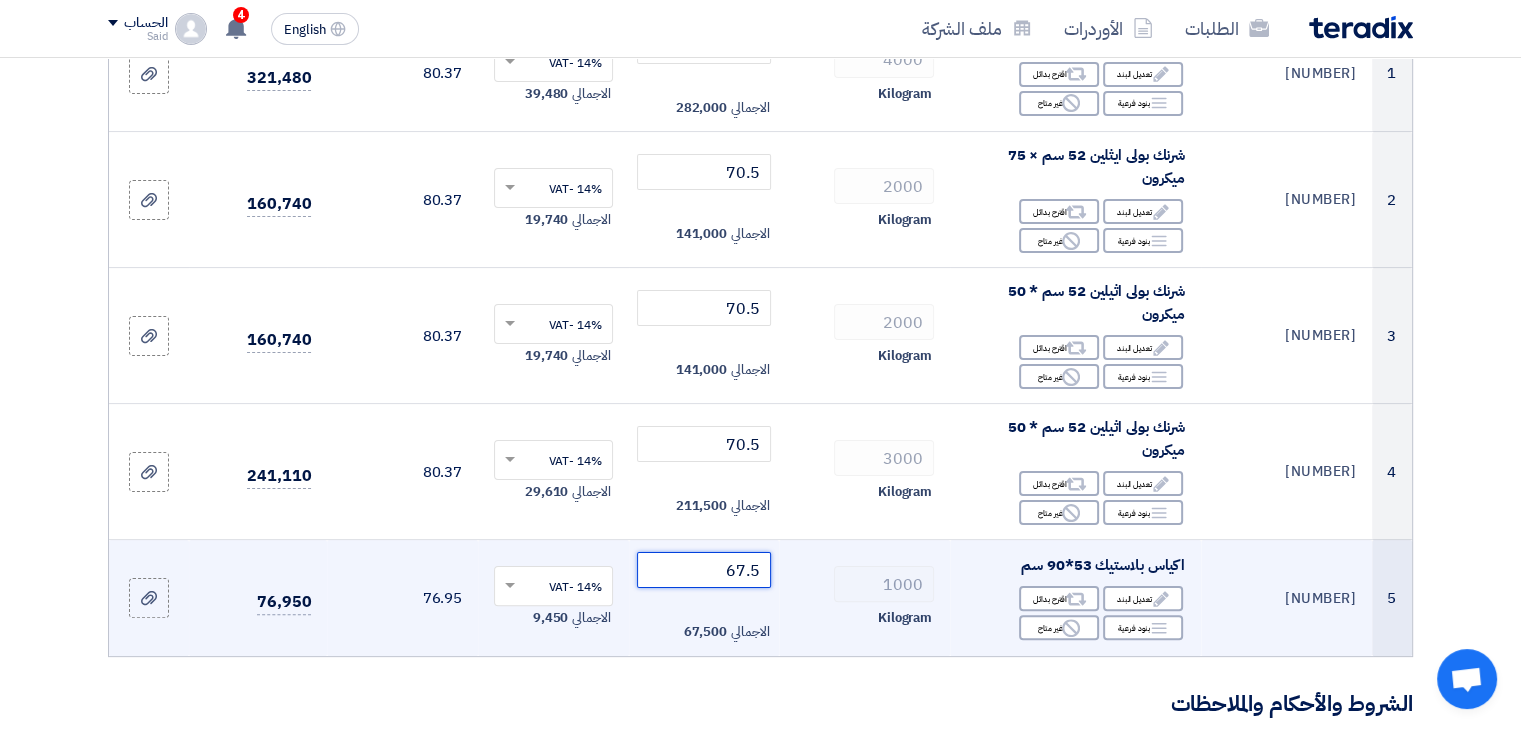 click on "67.5" 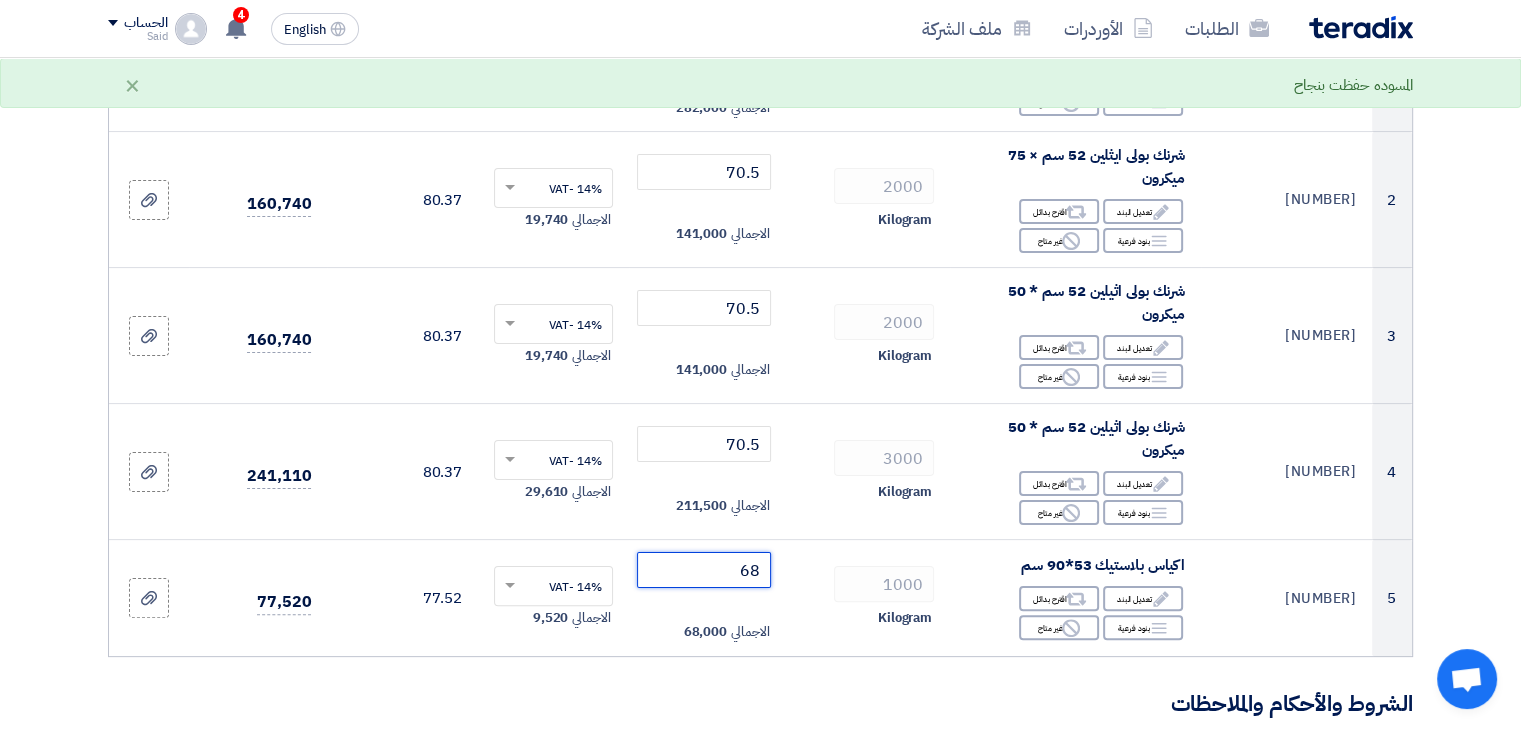 type on "68" 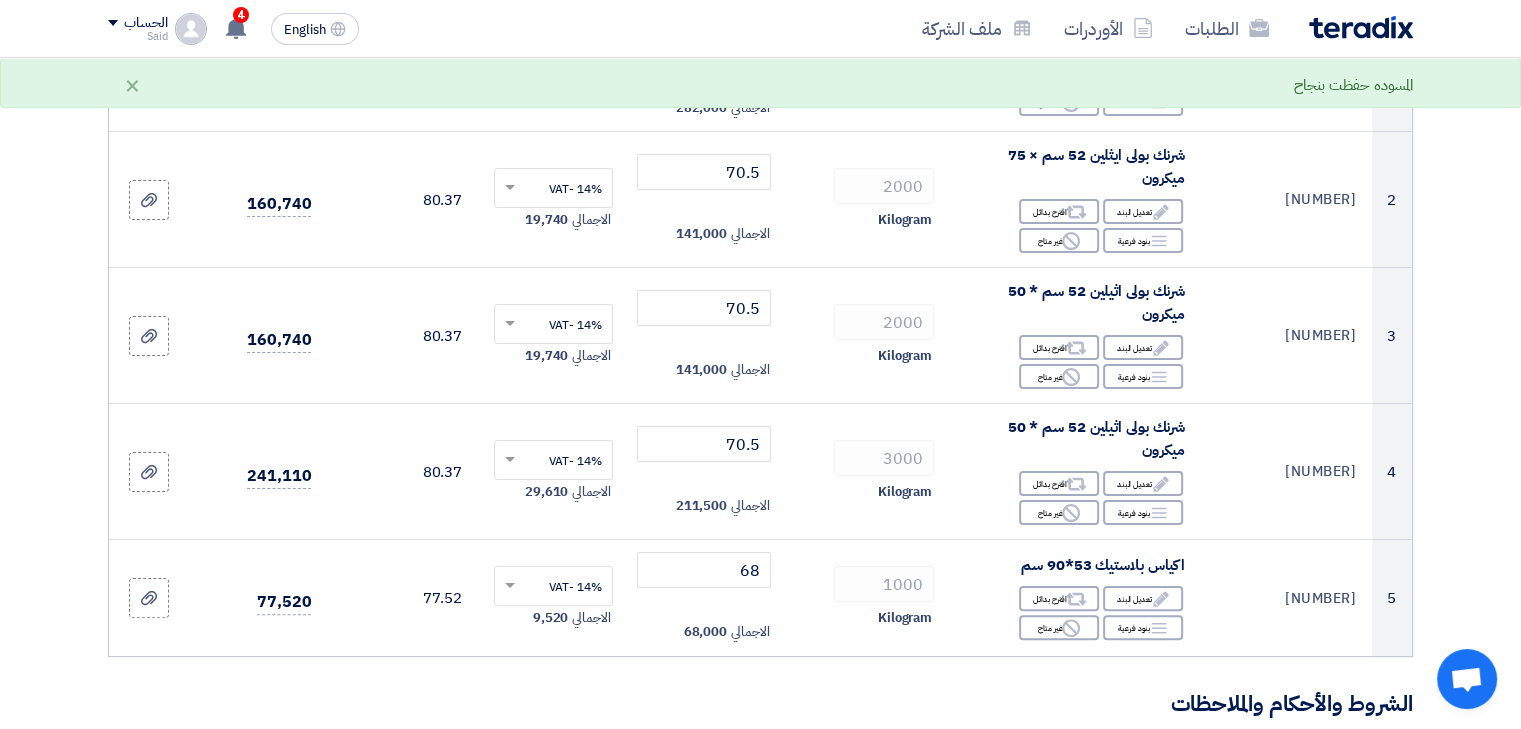 click on "الشروط والأحكام والملاحظات" 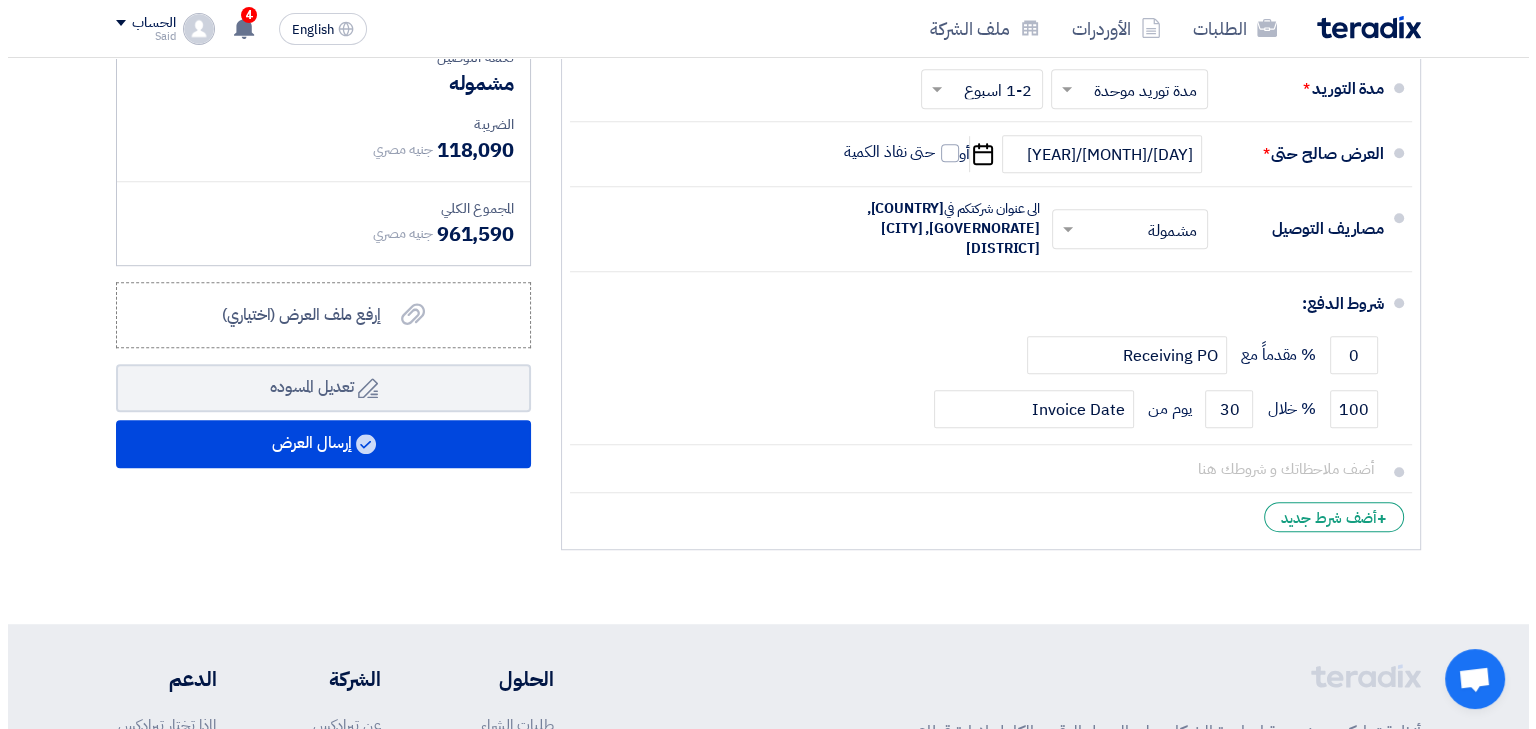 scroll, scrollTop: 1199, scrollLeft: 0, axis: vertical 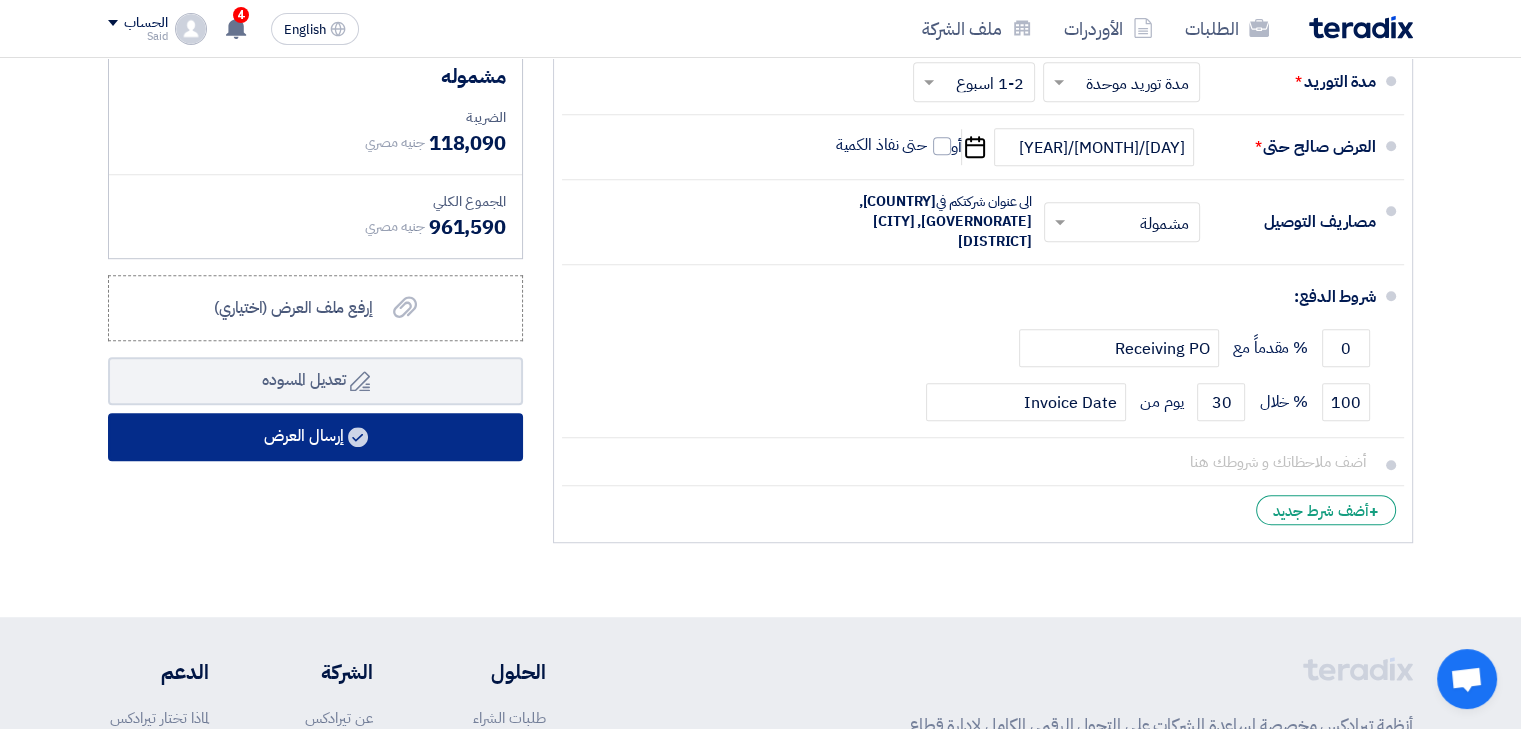click on "إرسال العرض" 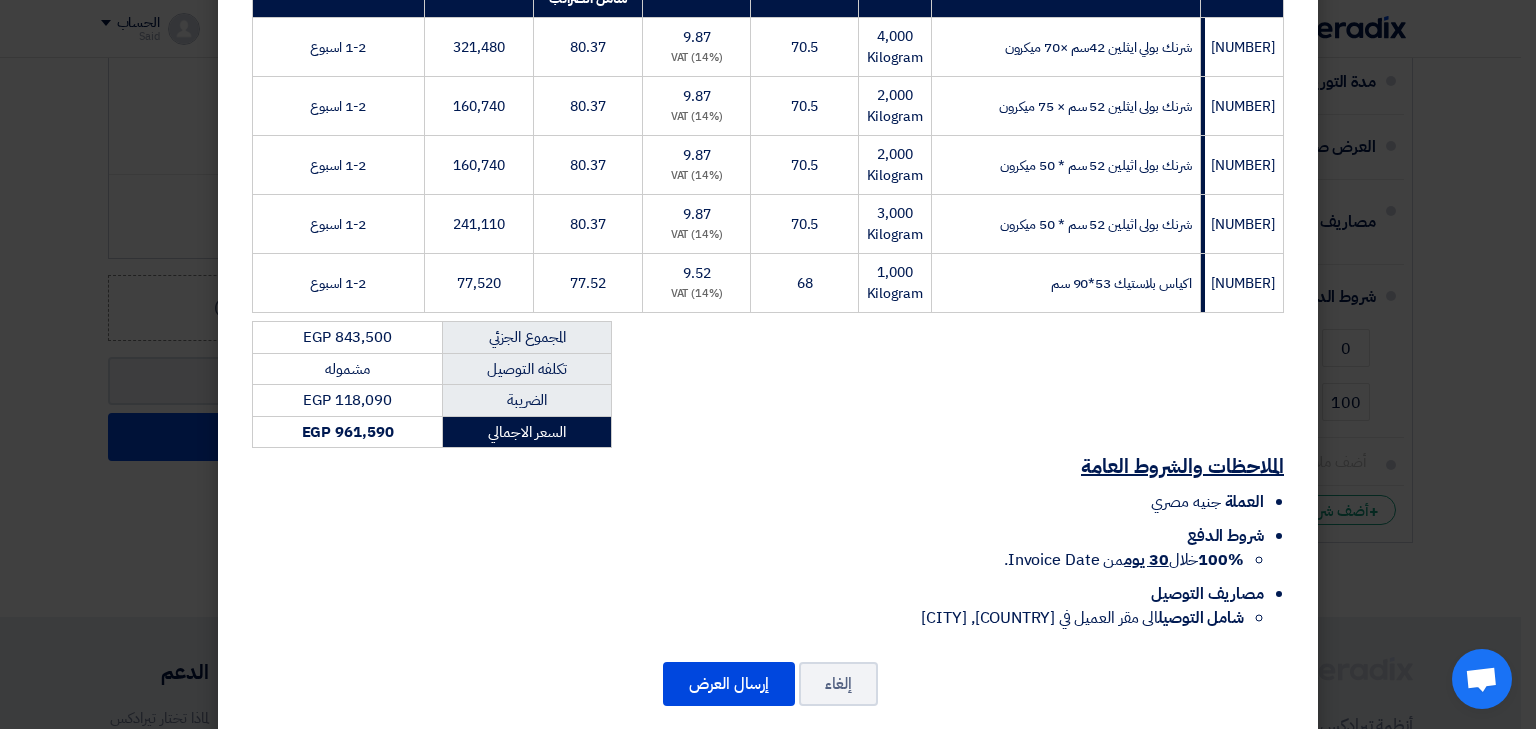 scroll, scrollTop: 381, scrollLeft: 0, axis: vertical 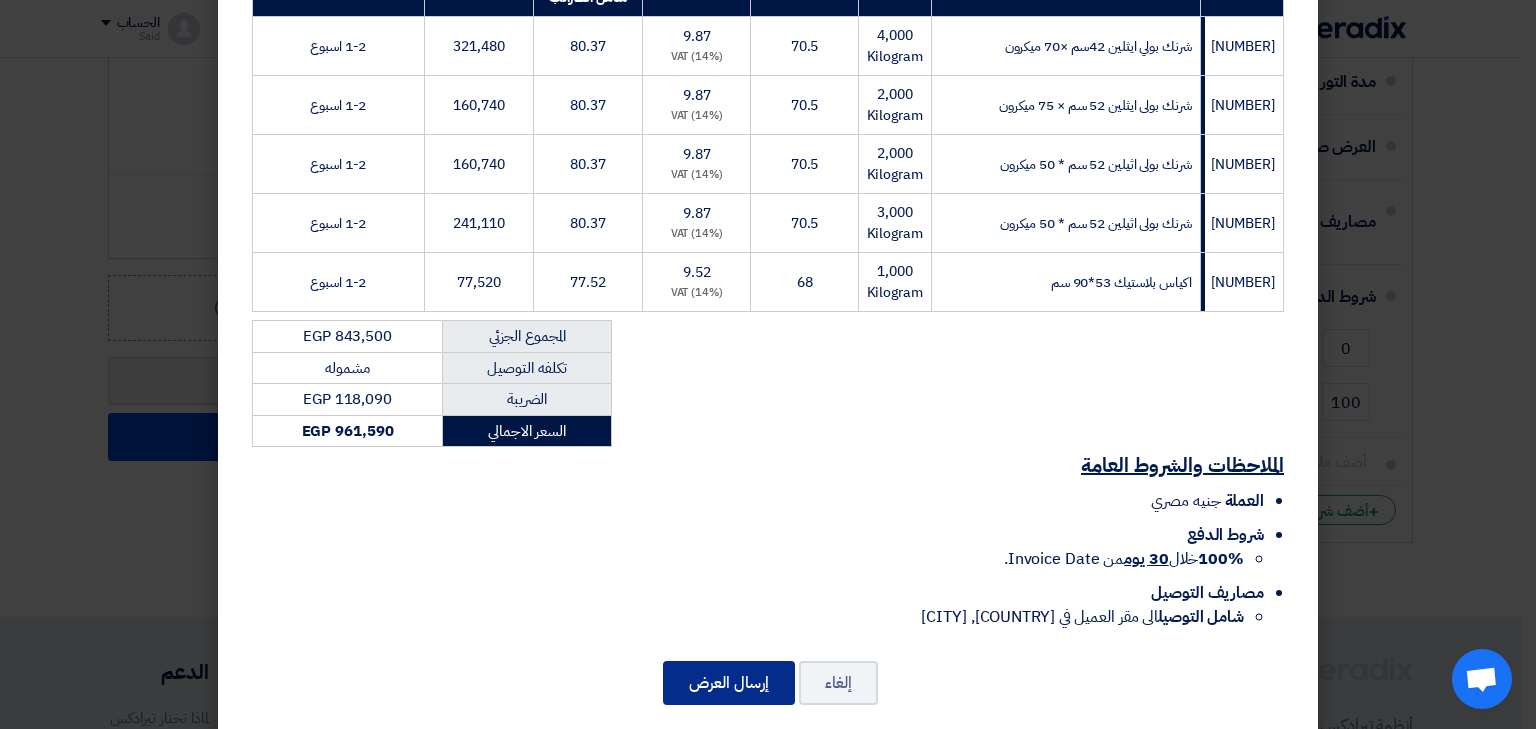click on "إرسال العرض" 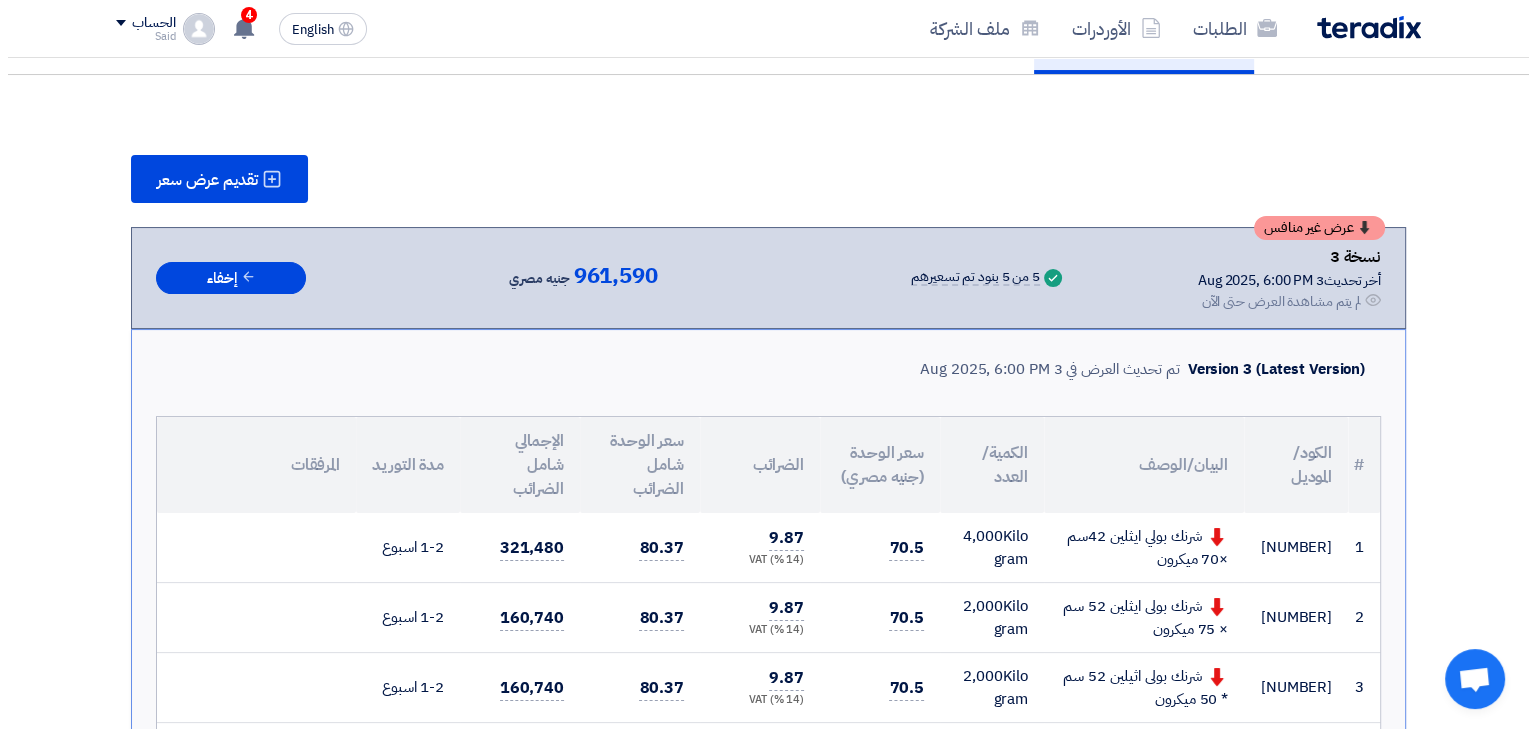 scroll, scrollTop: 239, scrollLeft: 0, axis: vertical 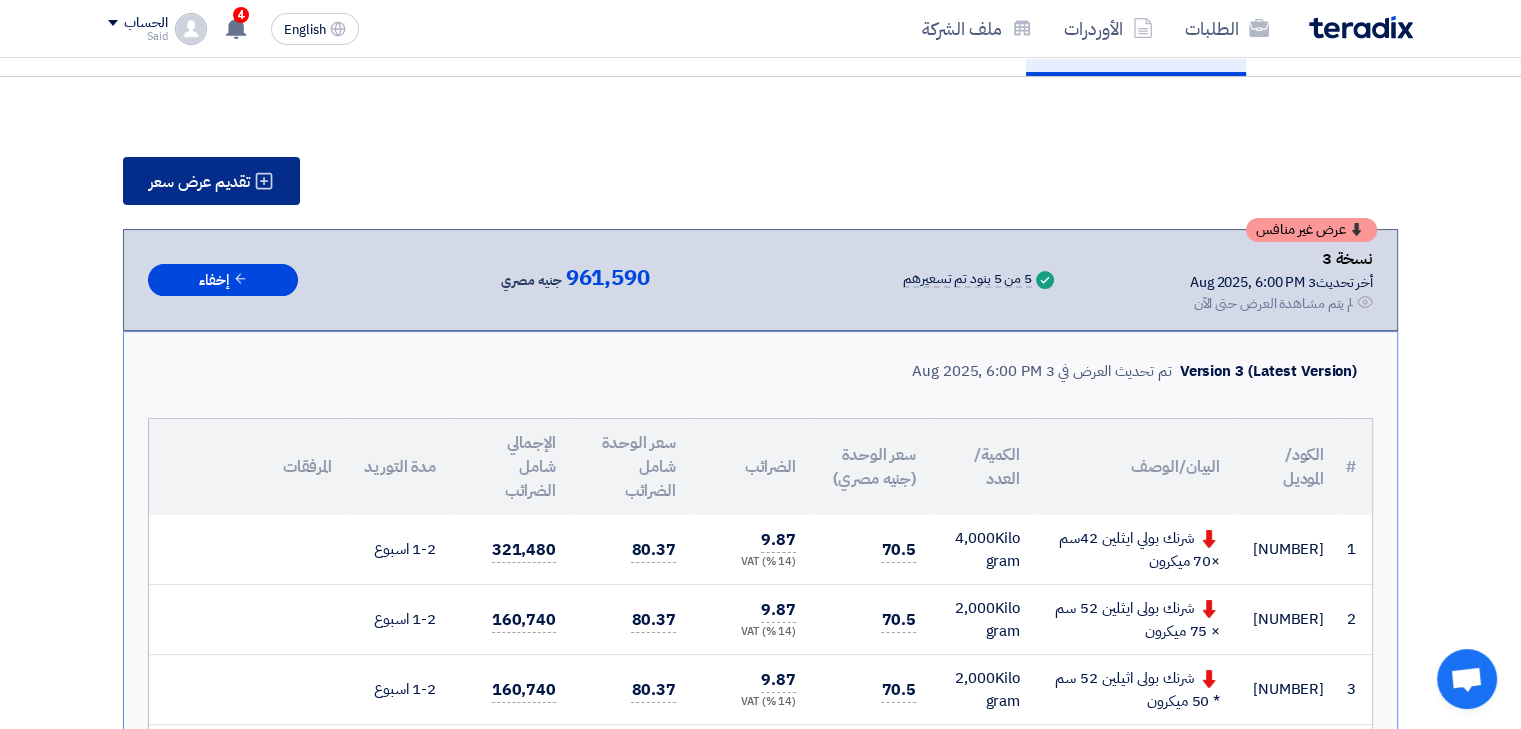 click on "تقديم عرض سعر" 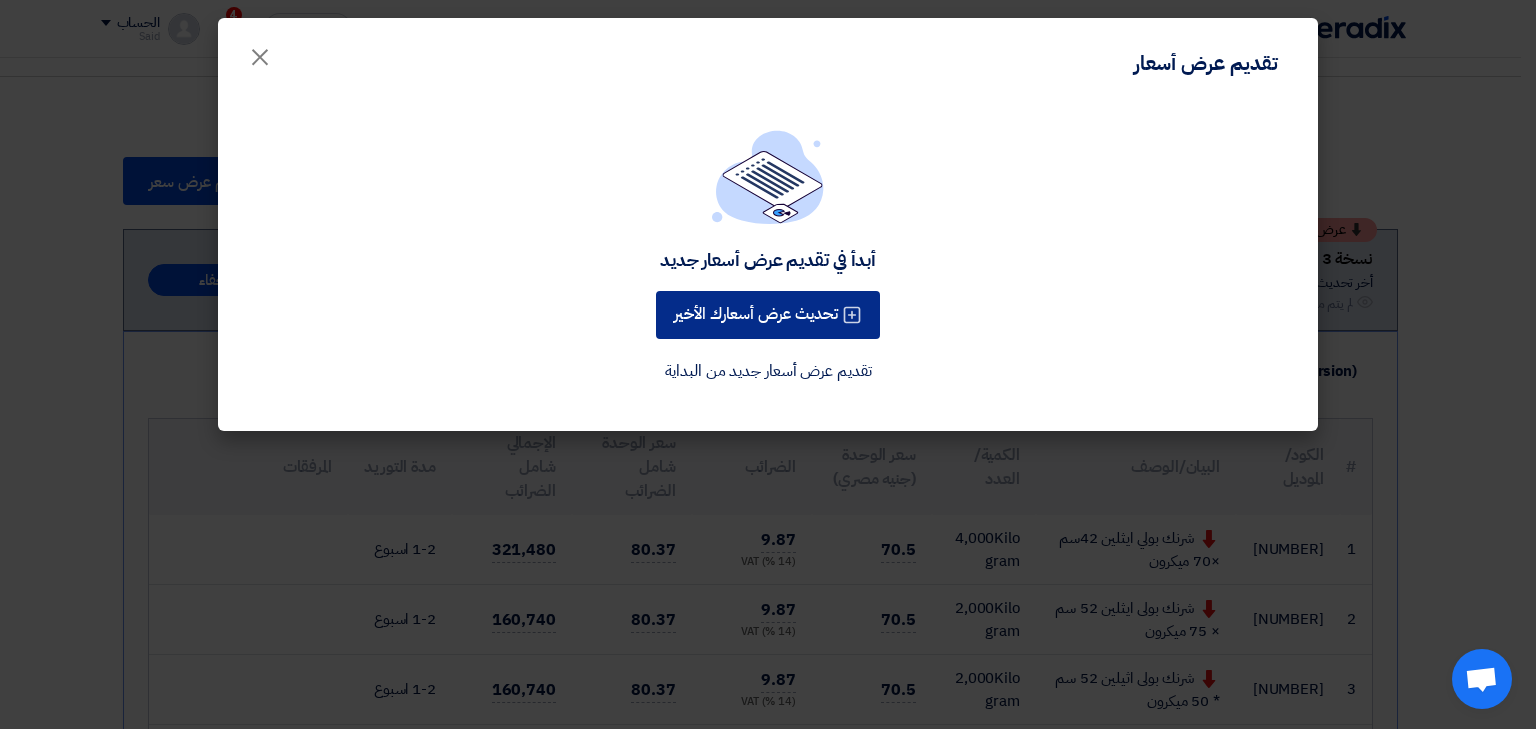 click on "تحديث عرض أسعارك الأخير" 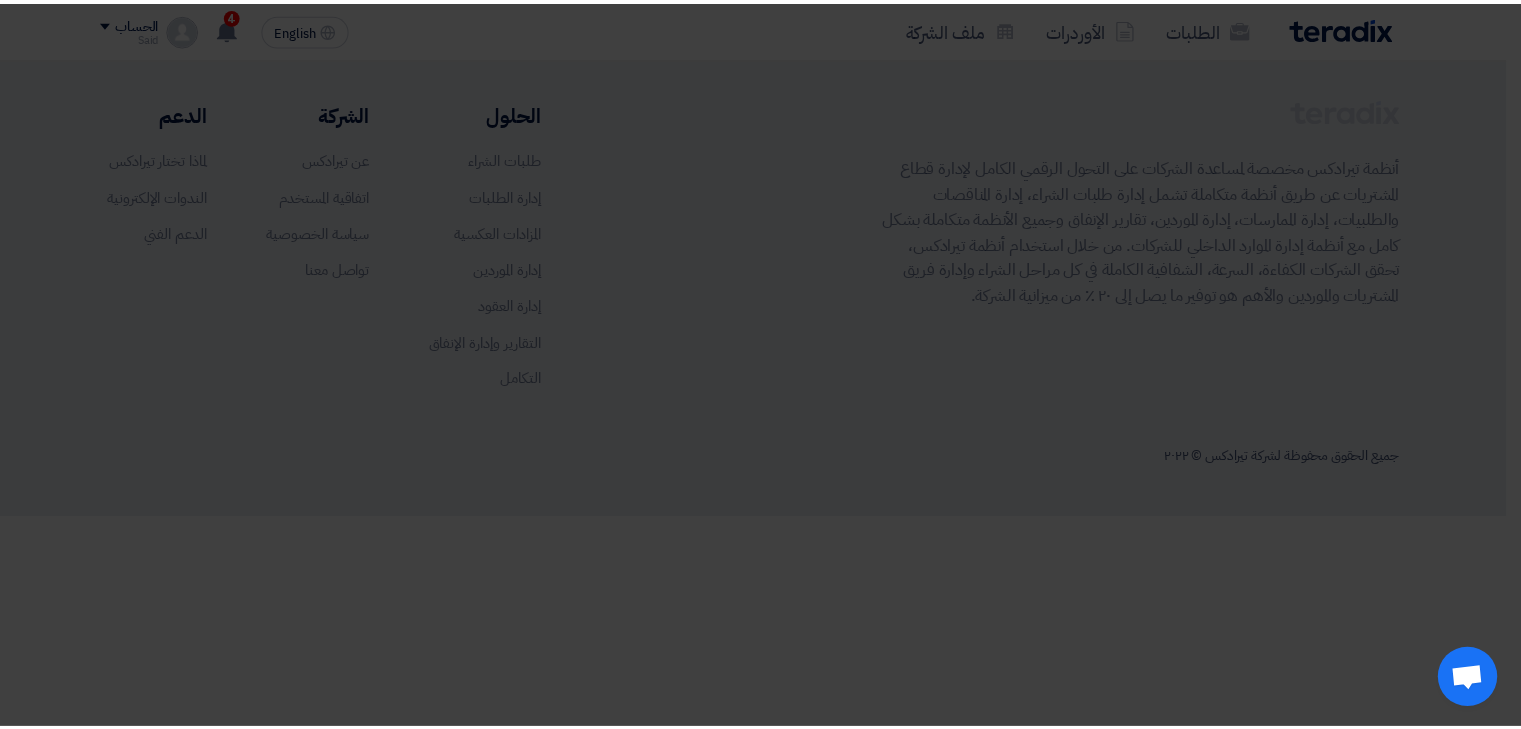 scroll, scrollTop: 0, scrollLeft: 0, axis: both 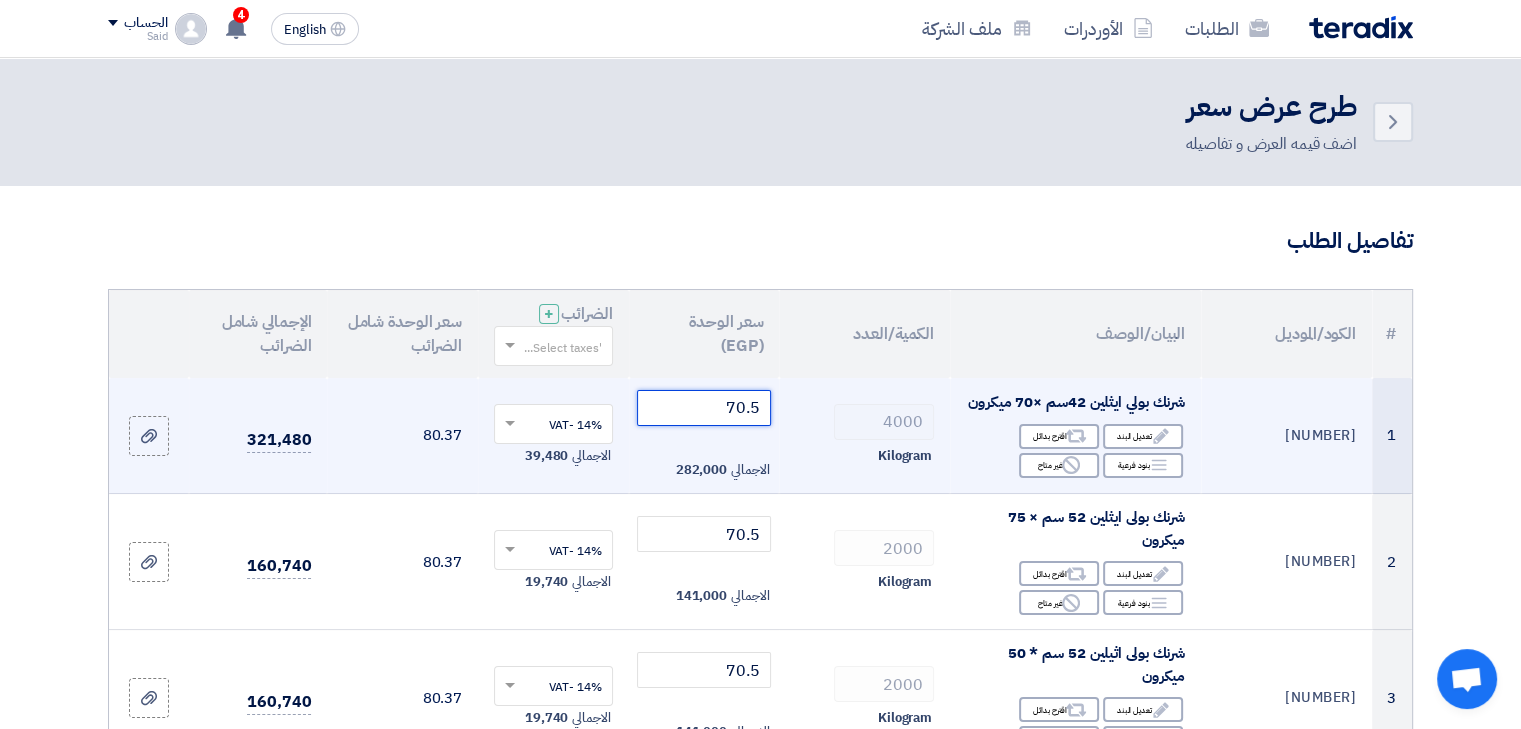 click on "70.5" 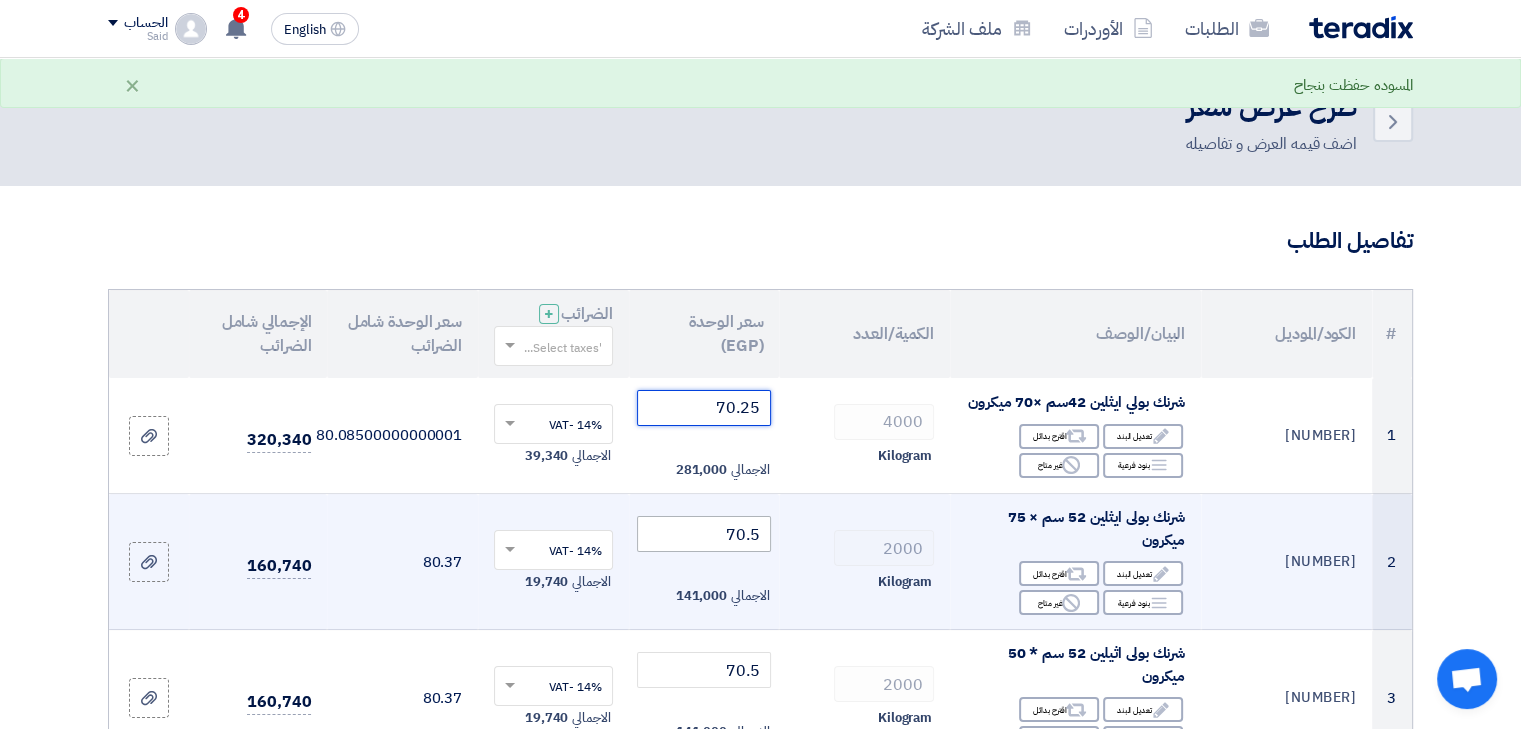 type on "70.25" 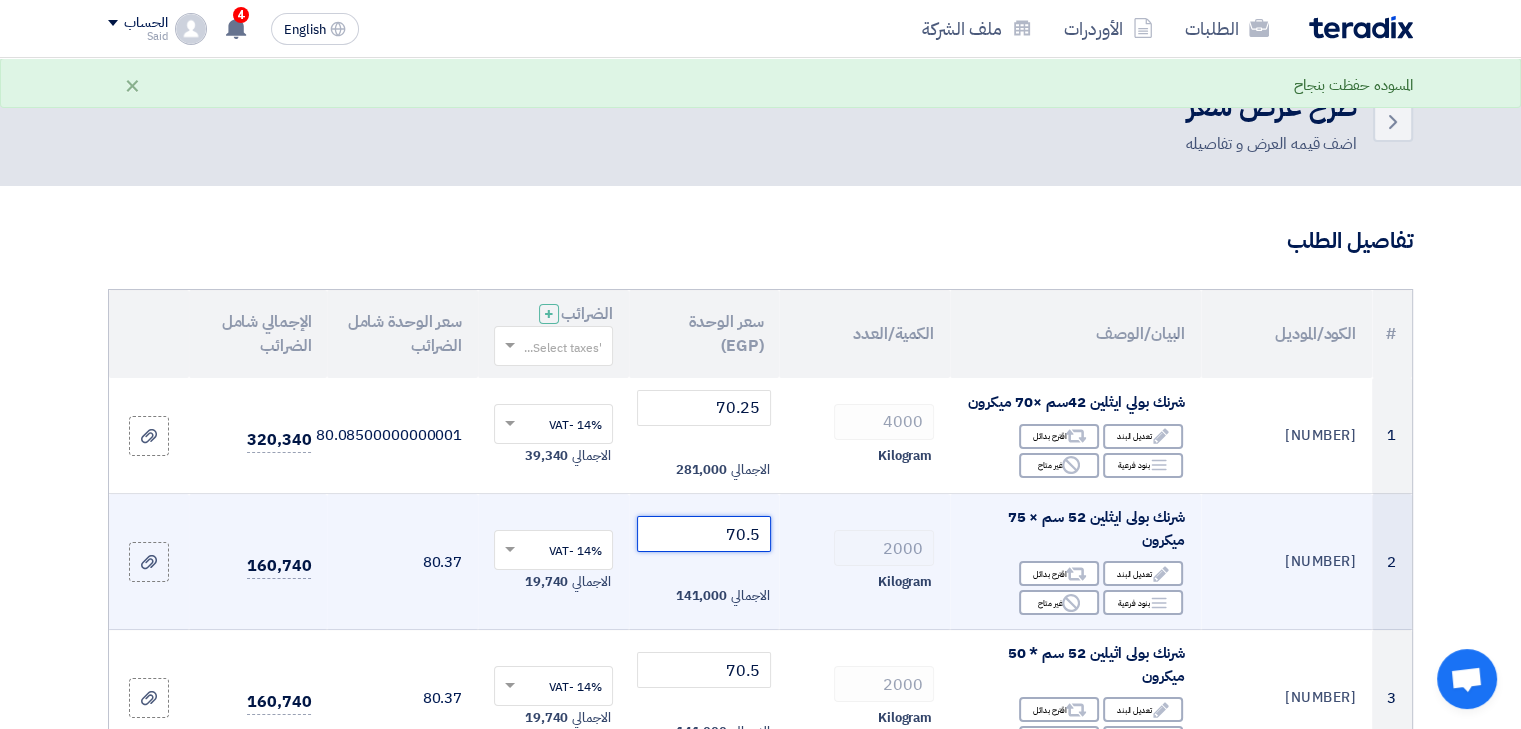 click on "70.5" 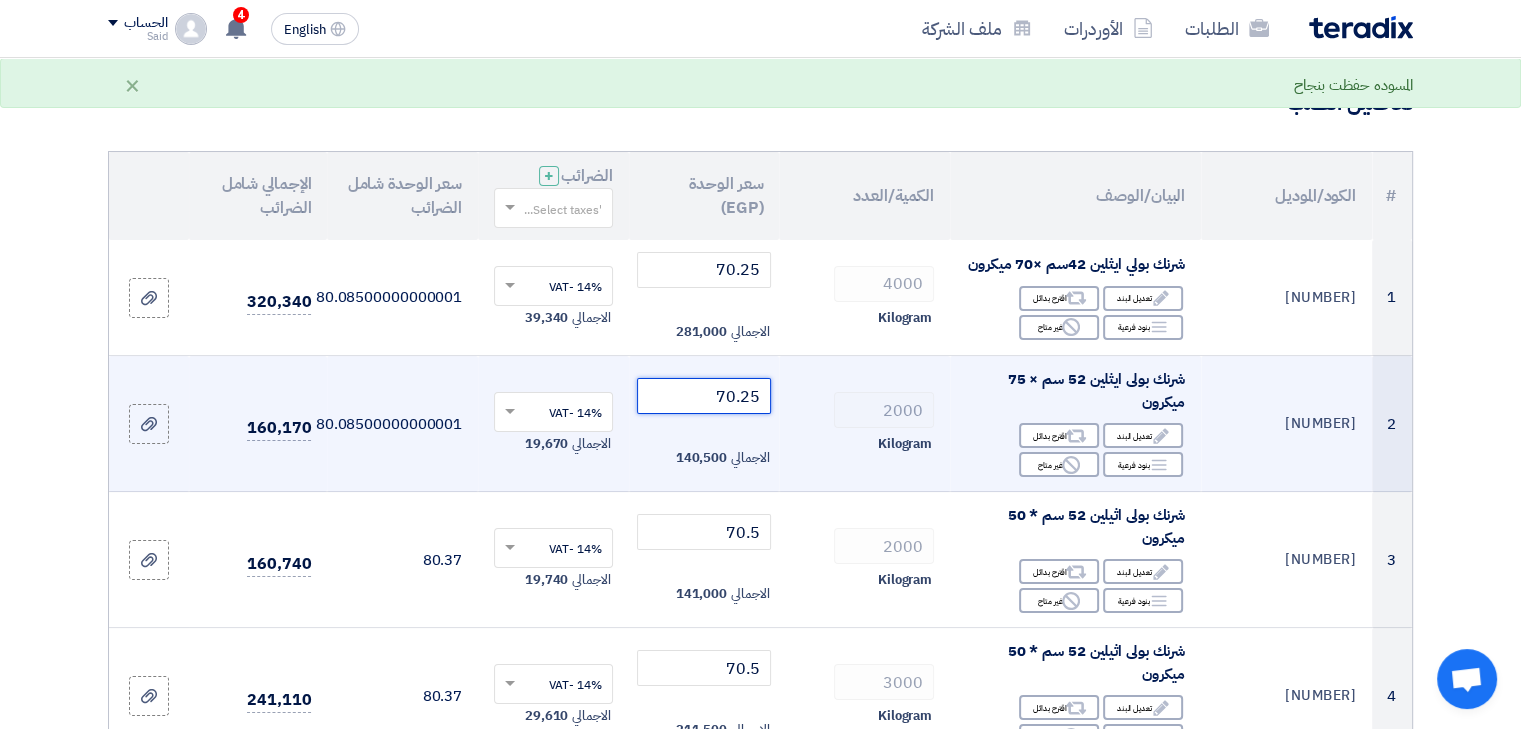 scroll, scrollTop: 139, scrollLeft: 0, axis: vertical 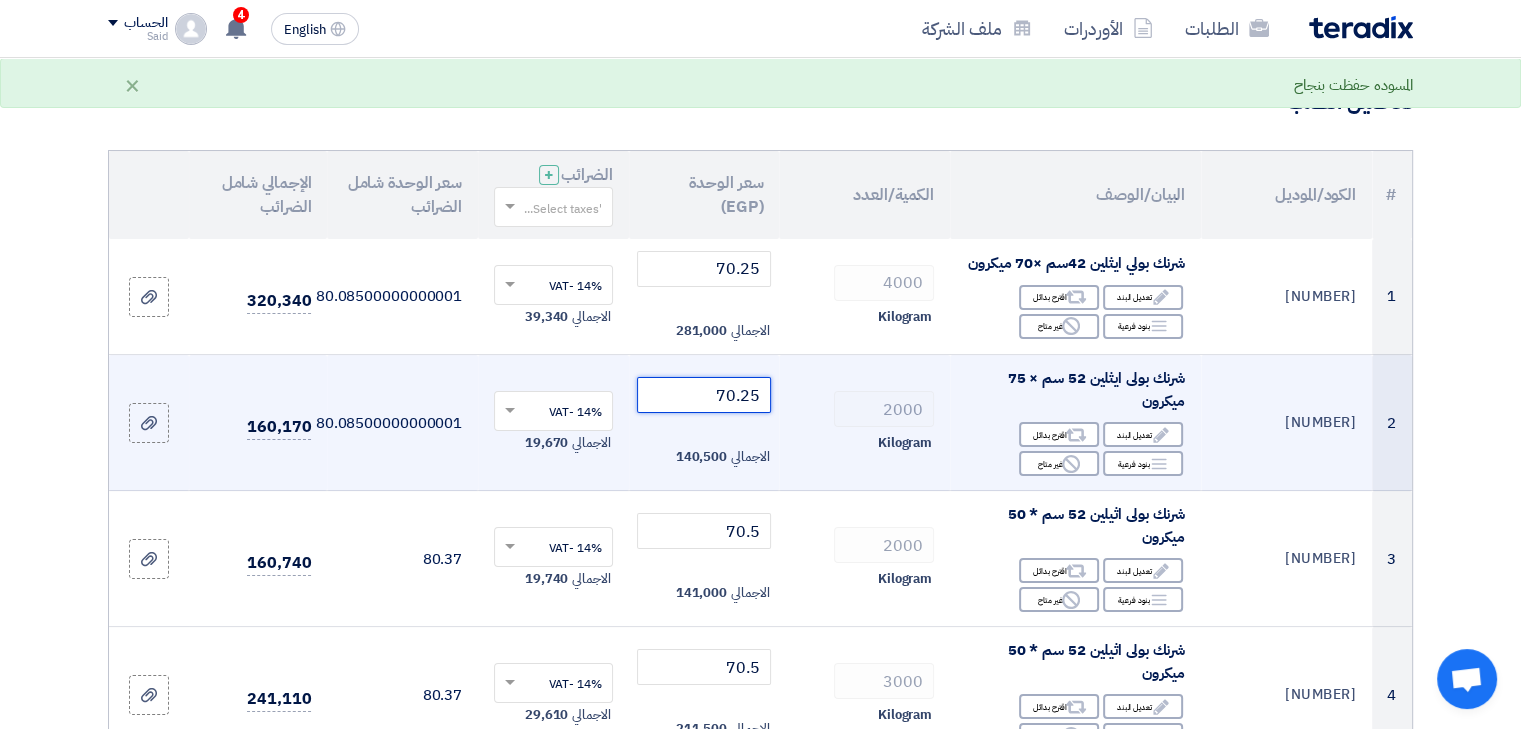 type on "70.25" 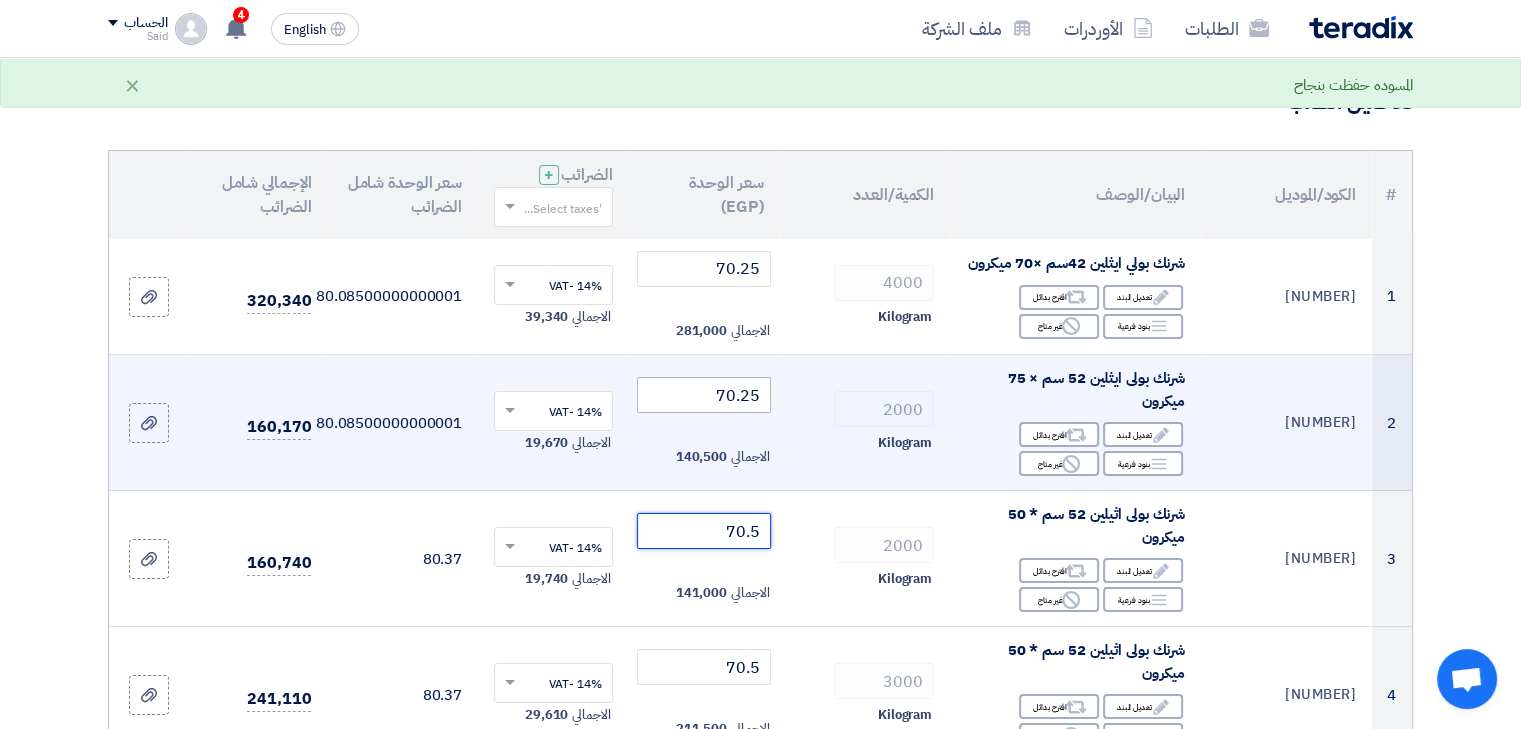 click on "70.5" 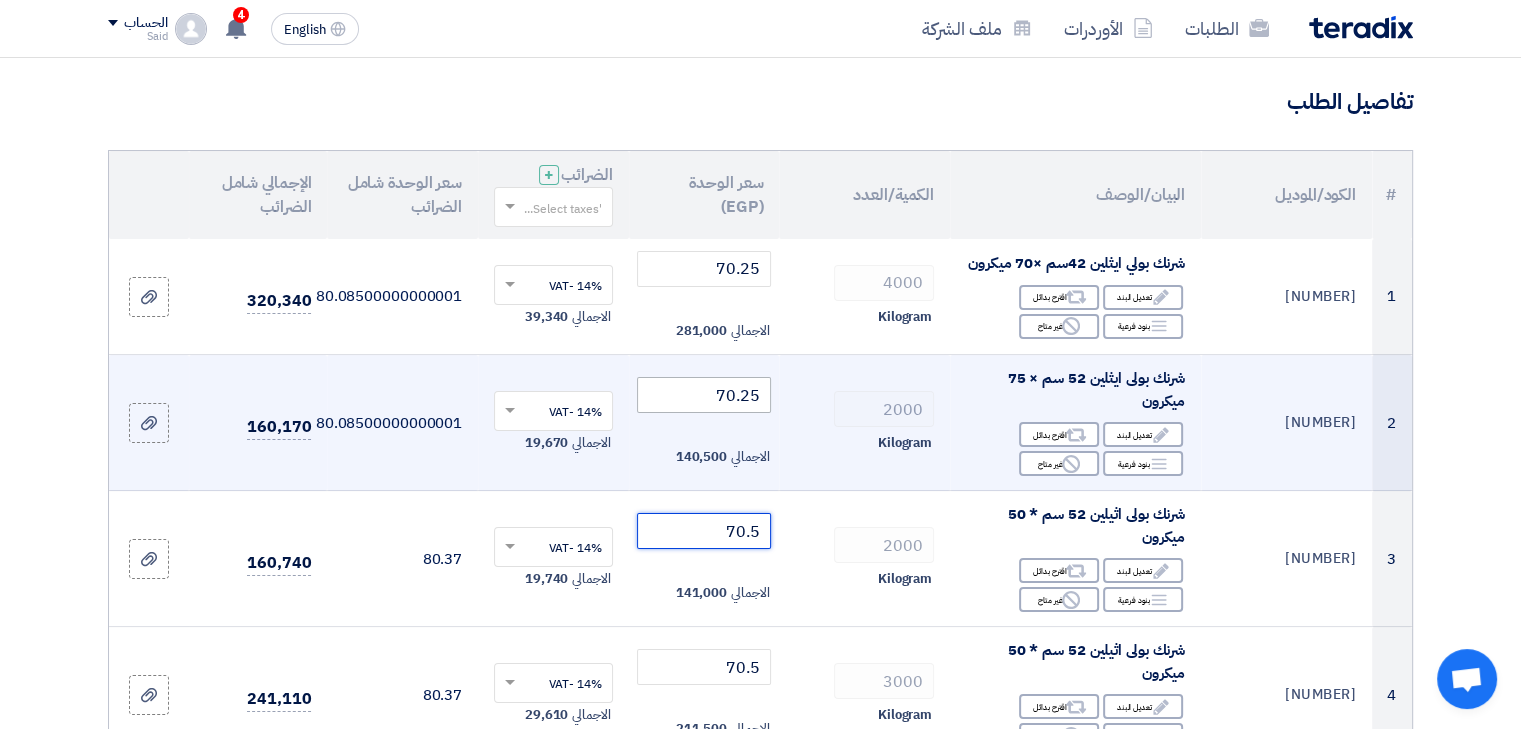 click on "70.5" 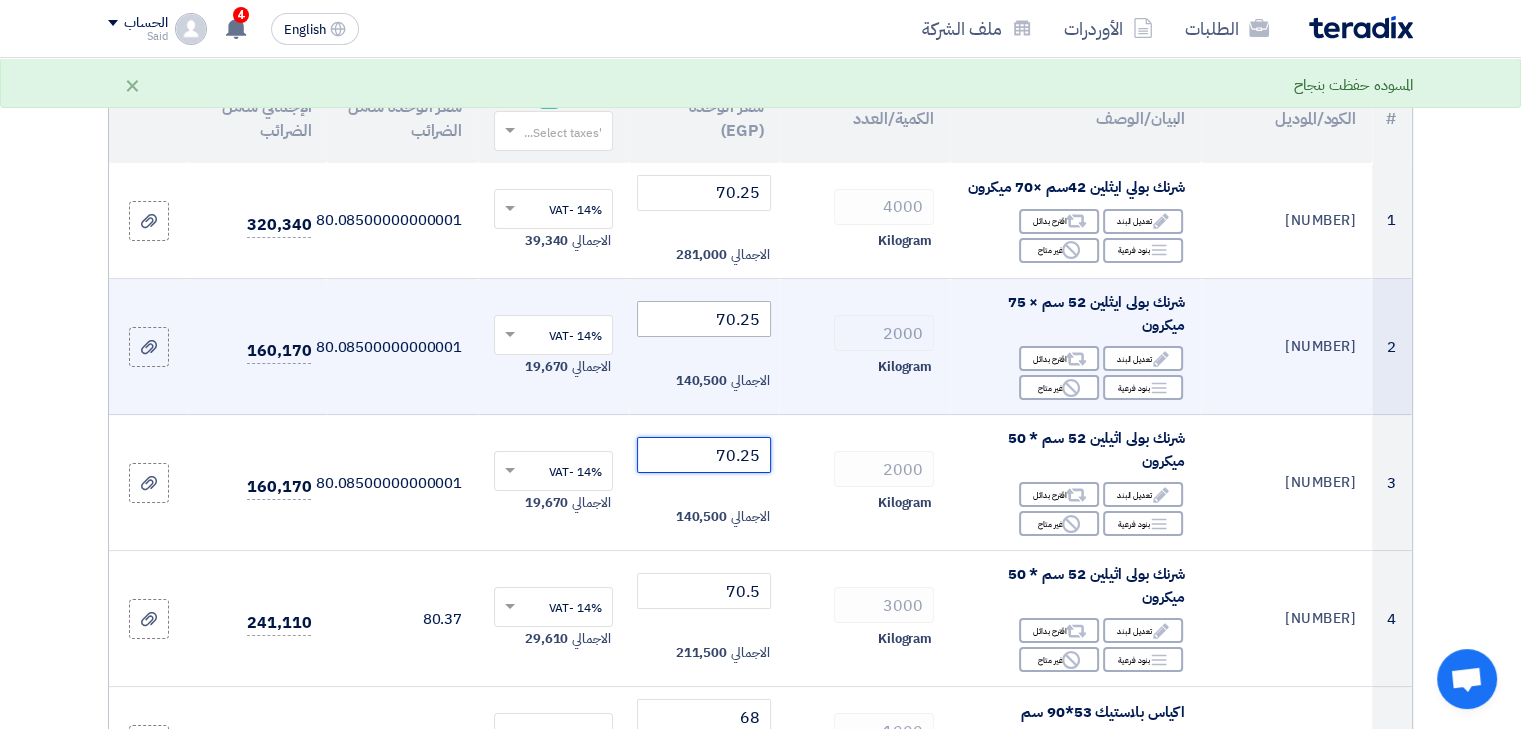 scroll, scrollTop: 264, scrollLeft: 0, axis: vertical 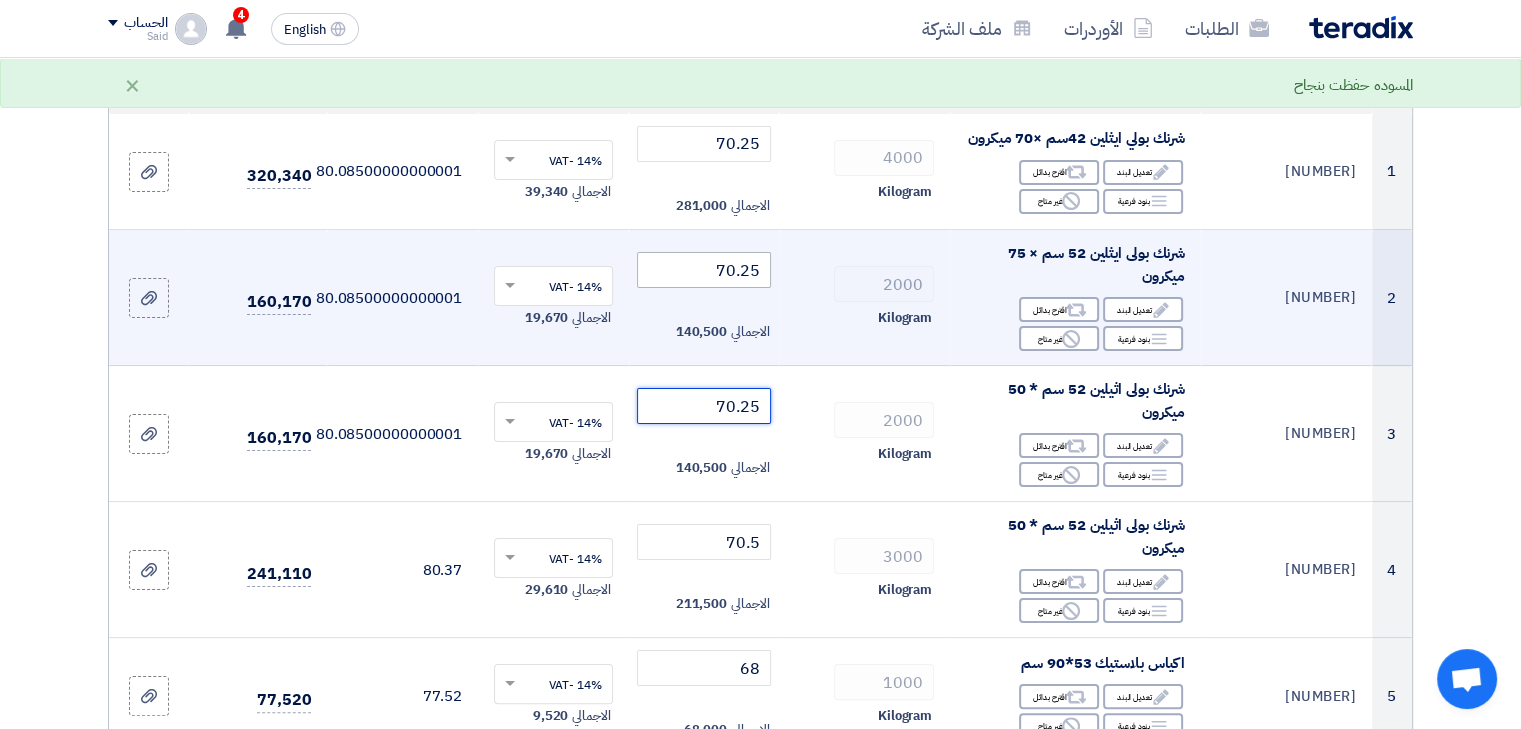 type on "70.25" 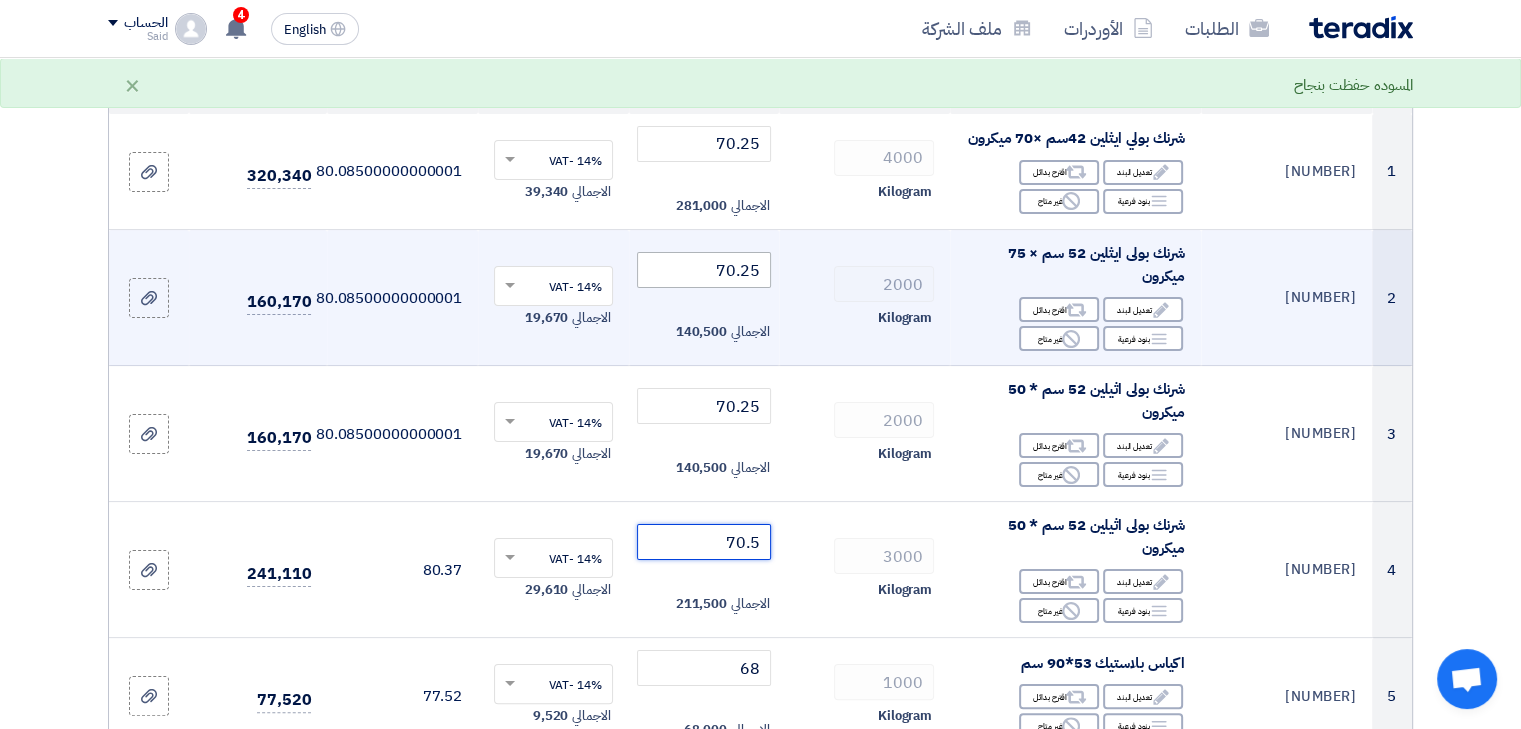 click on "70.5" 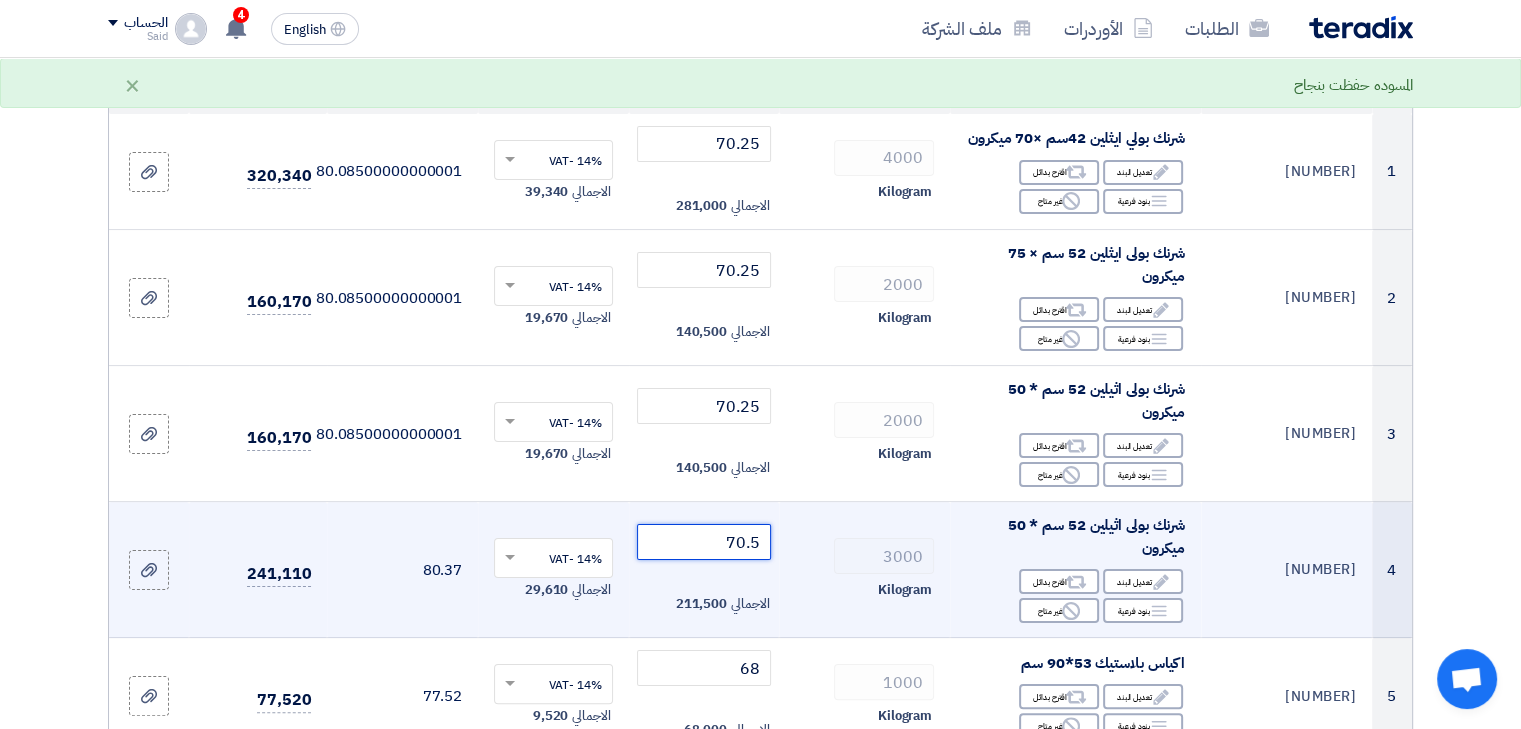 click on "70.5" 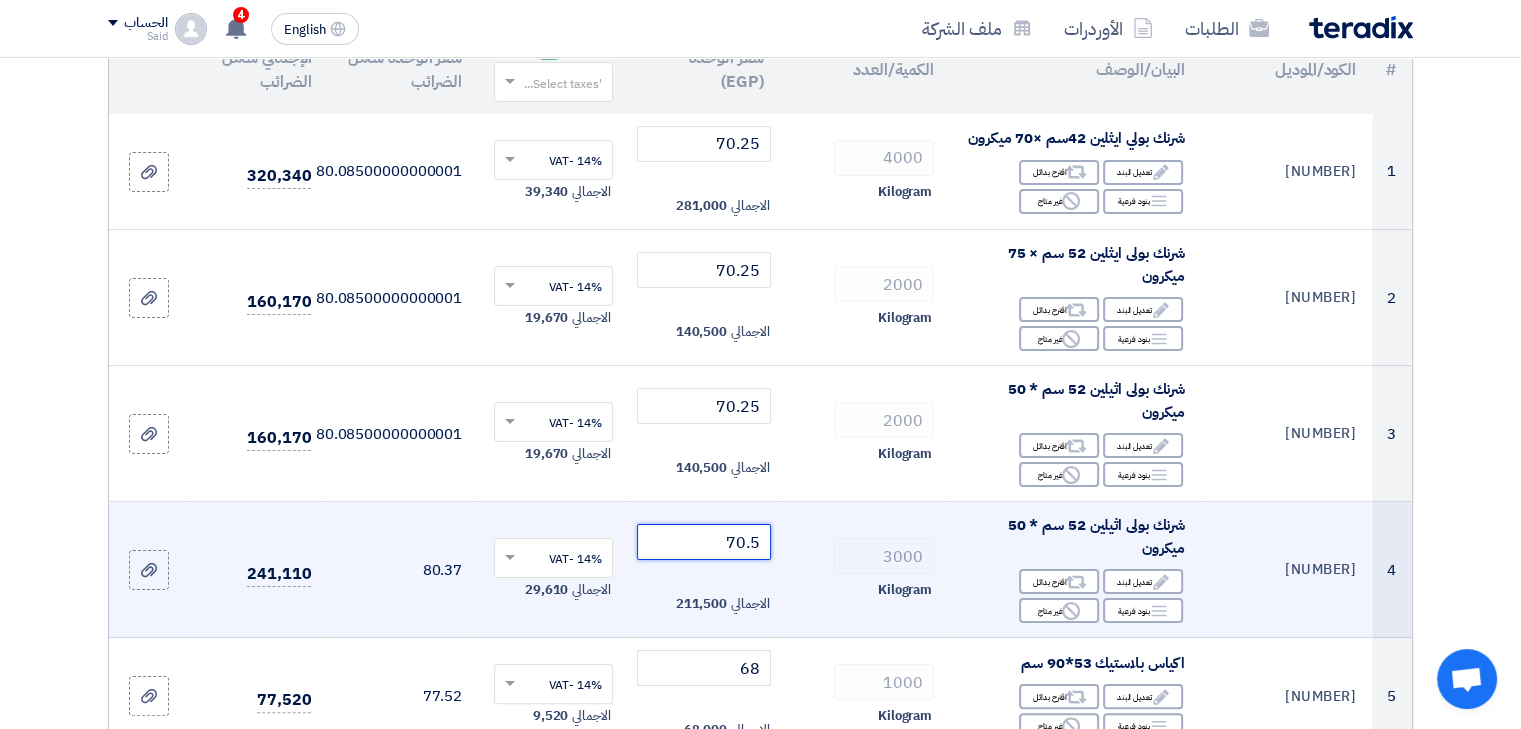 click on "70.5" 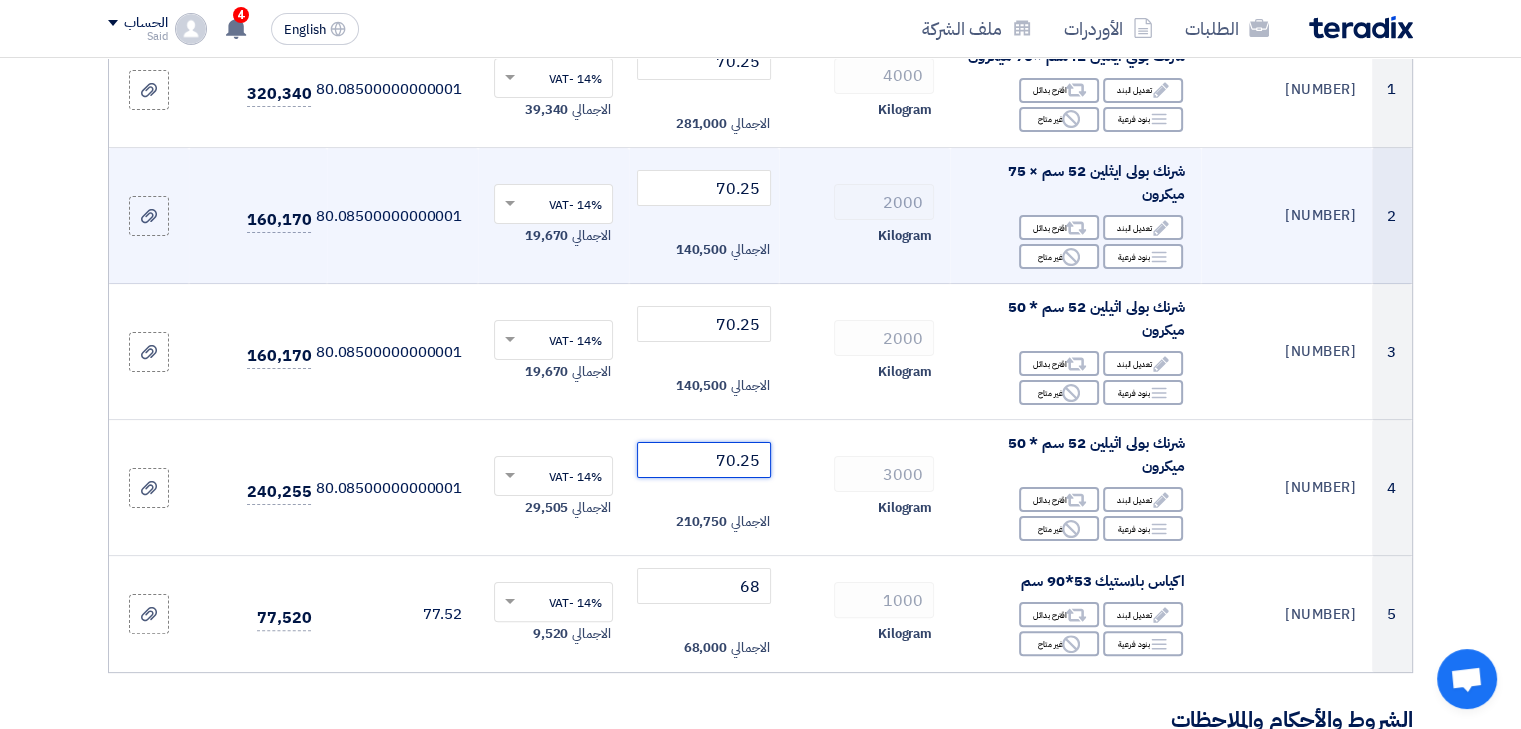 scroll, scrollTop: 348, scrollLeft: 0, axis: vertical 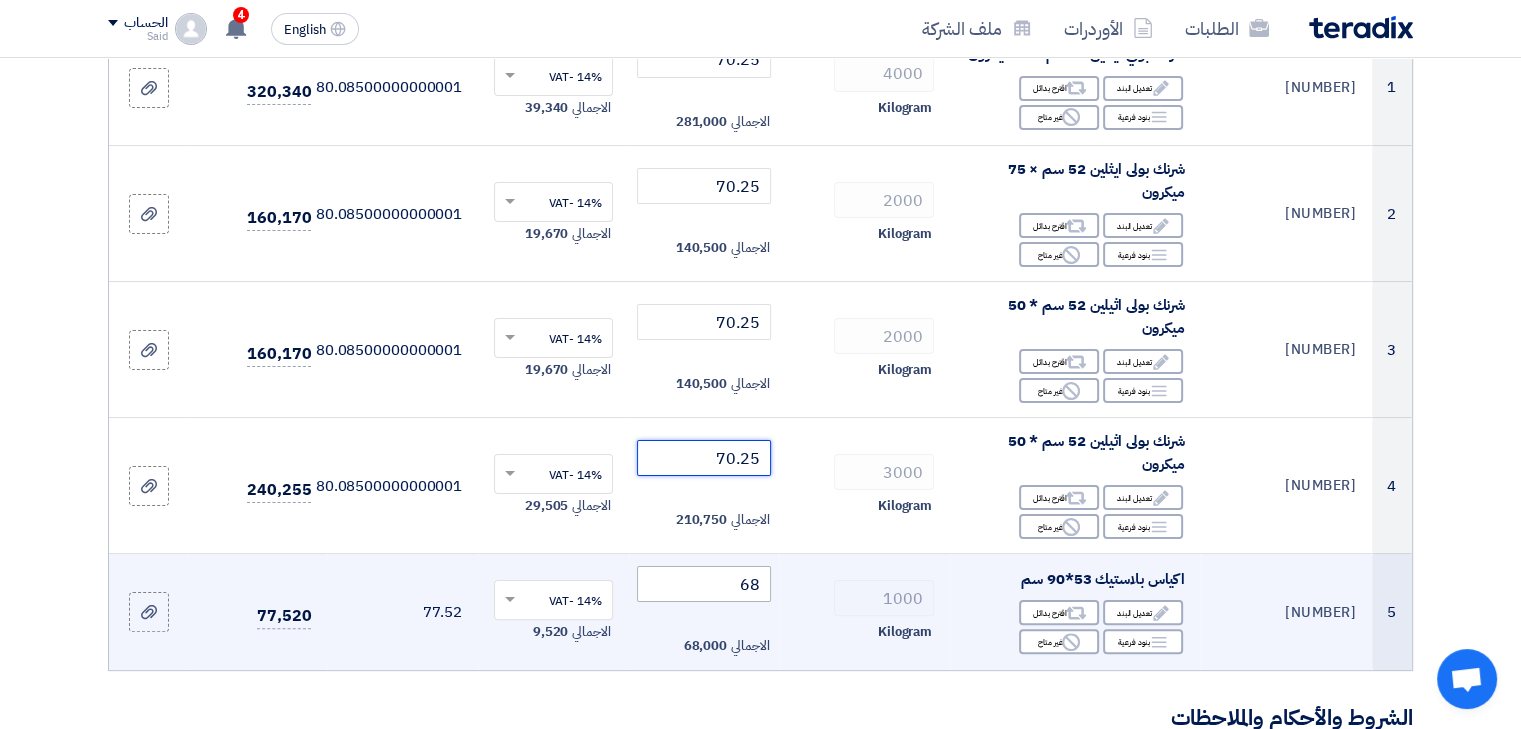type on "70.25" 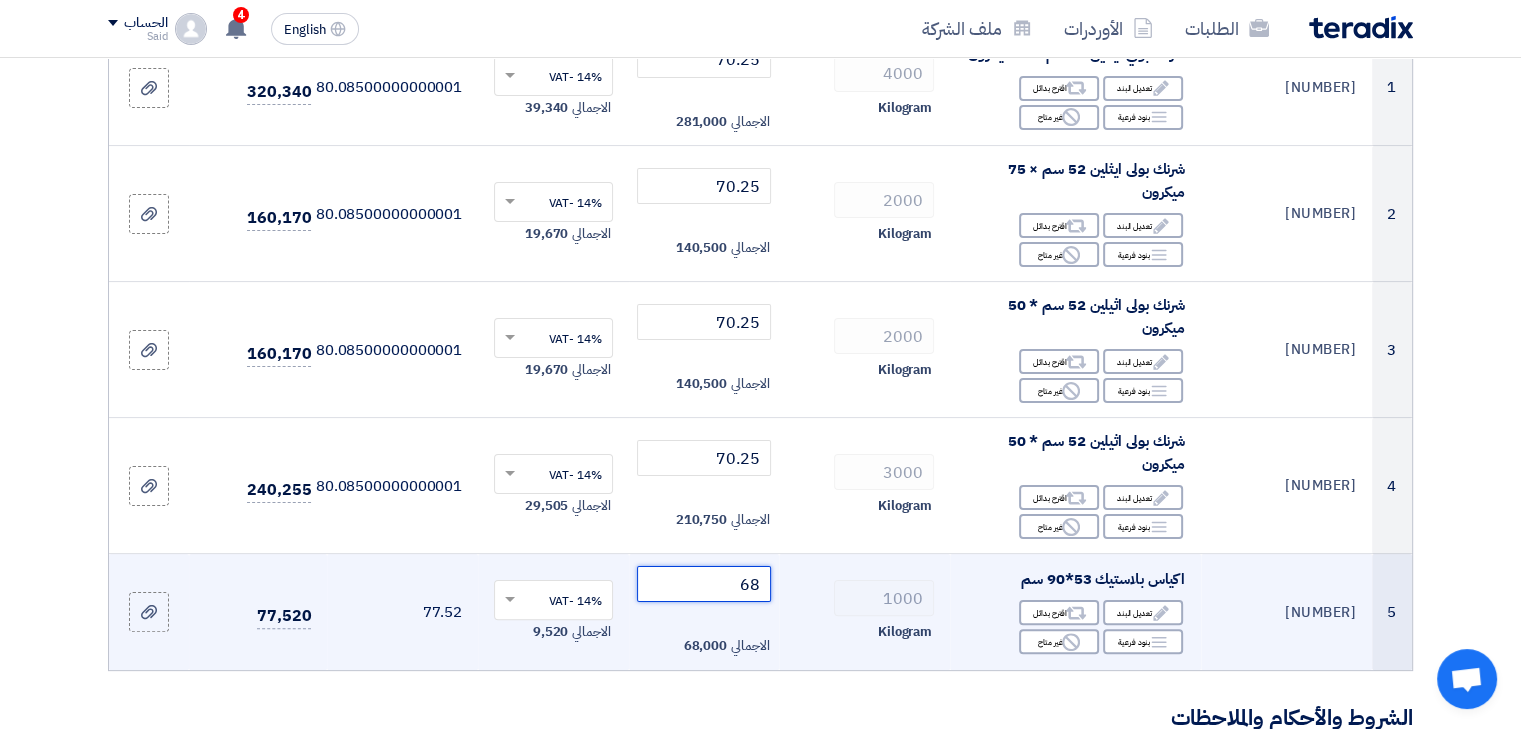 click on "68" 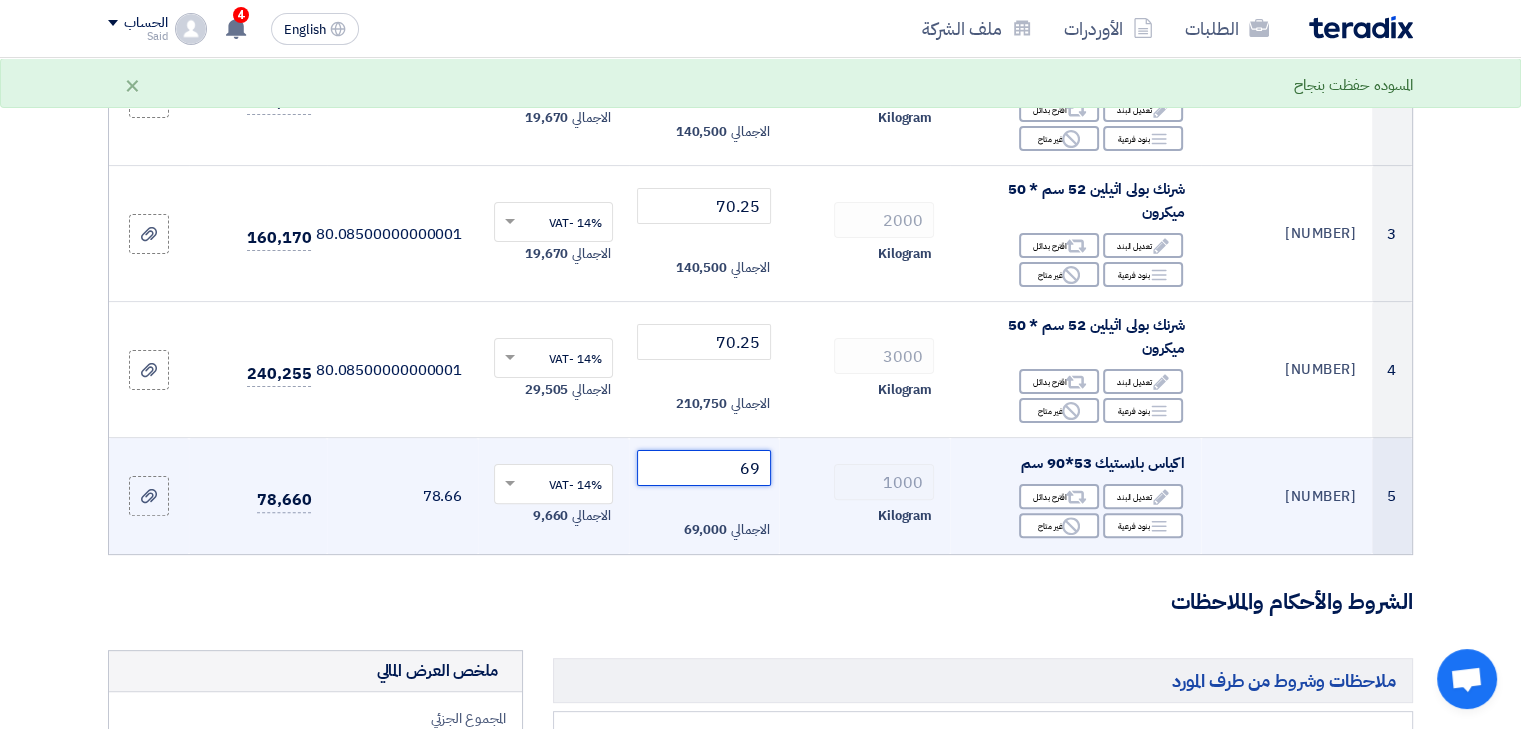 scroll, scrollTop: 465, scrollLeft: 0, axis: vertical 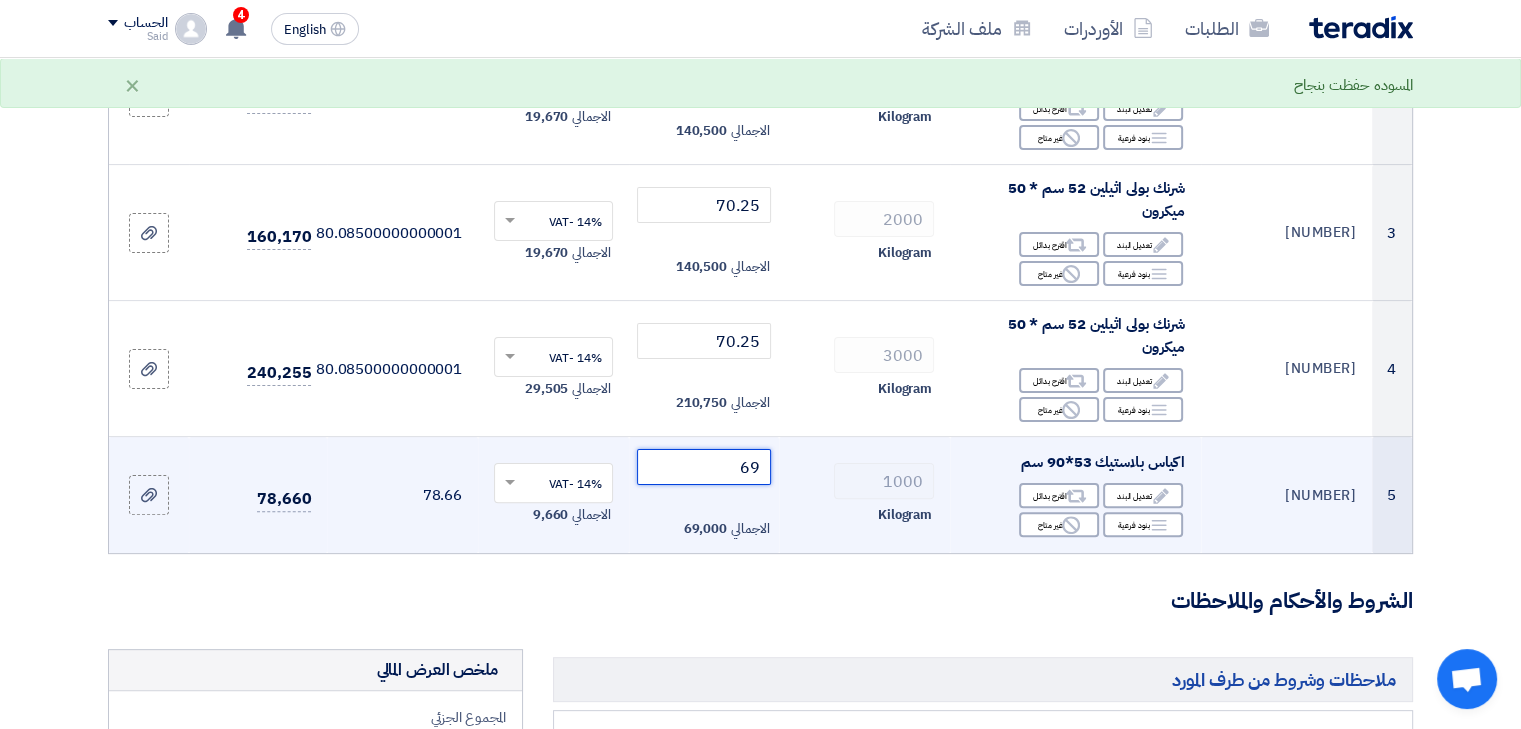 type on "69" 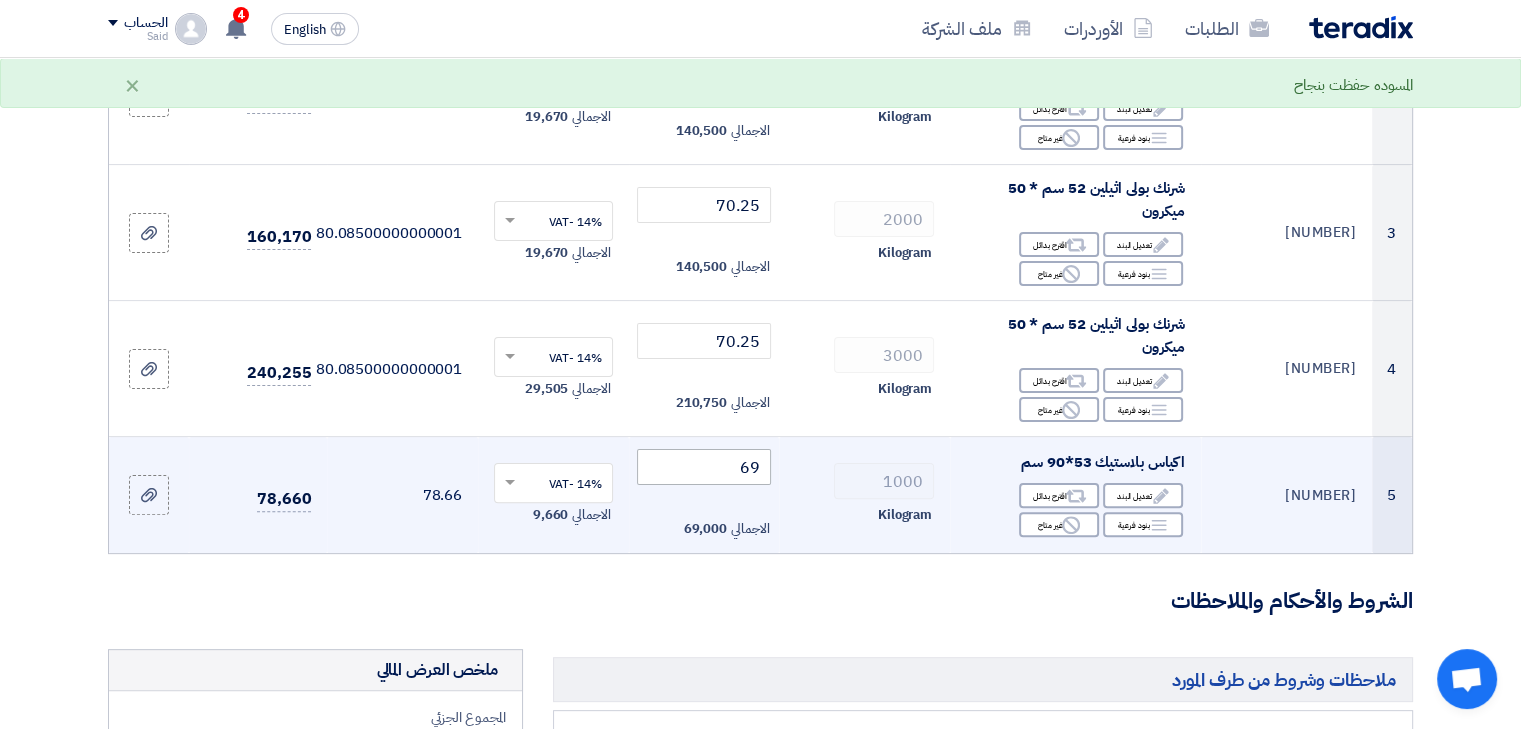 click on "تفاصيل الطلب
#
الكود/الموديل
البيان/الوصف
الكمية/العدد
سعر الوحدة ([CURRENCY])
الضرائب
+
'Select taxes...
سعر الوحدة شامل الضرائب
1 Edit Reject" 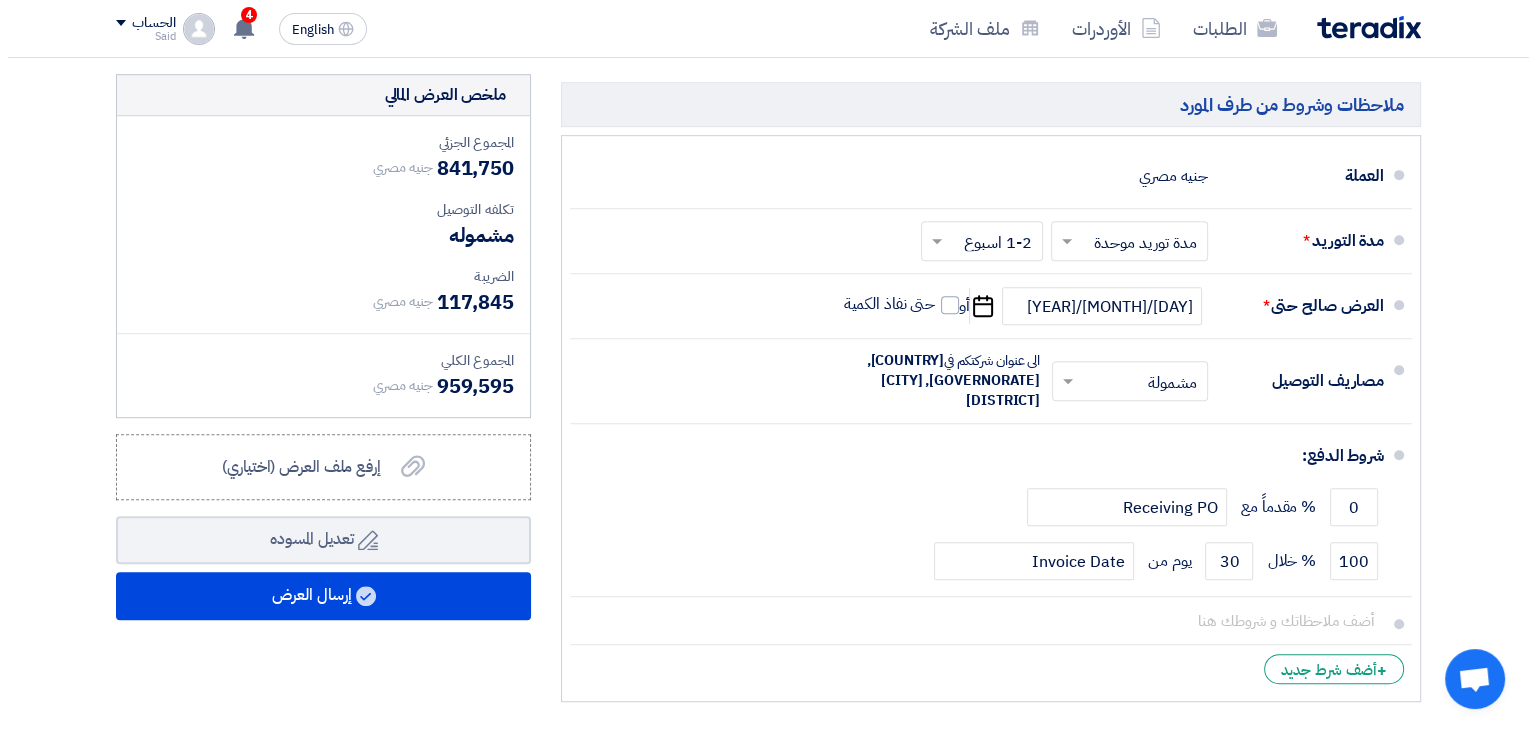 scroll, scrollTop: 1047, scrollLeft: 0, axis: vertical 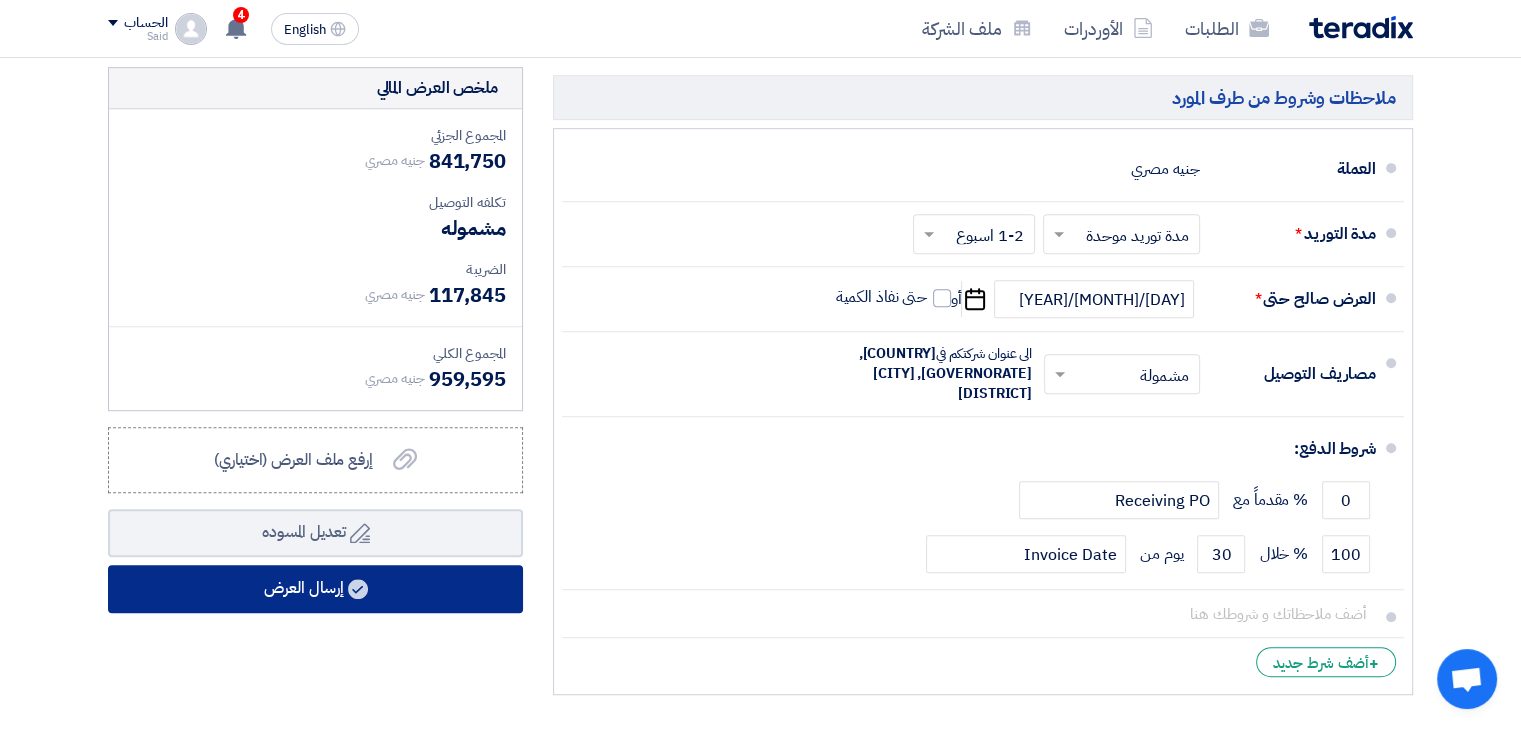 click on "إرسال العرض" 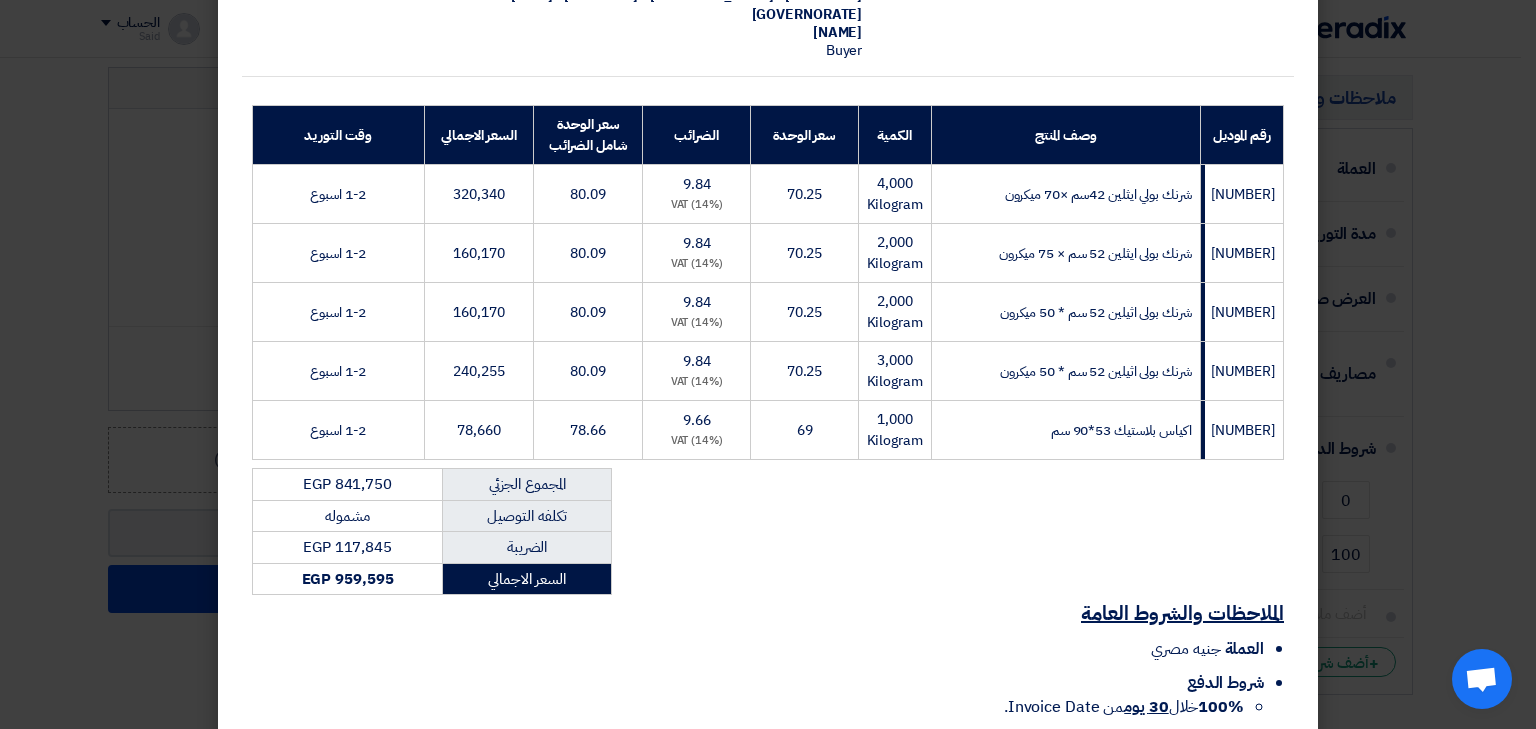 scroll, scrollTop: 387, scrollLeft: 0, axis: vertical 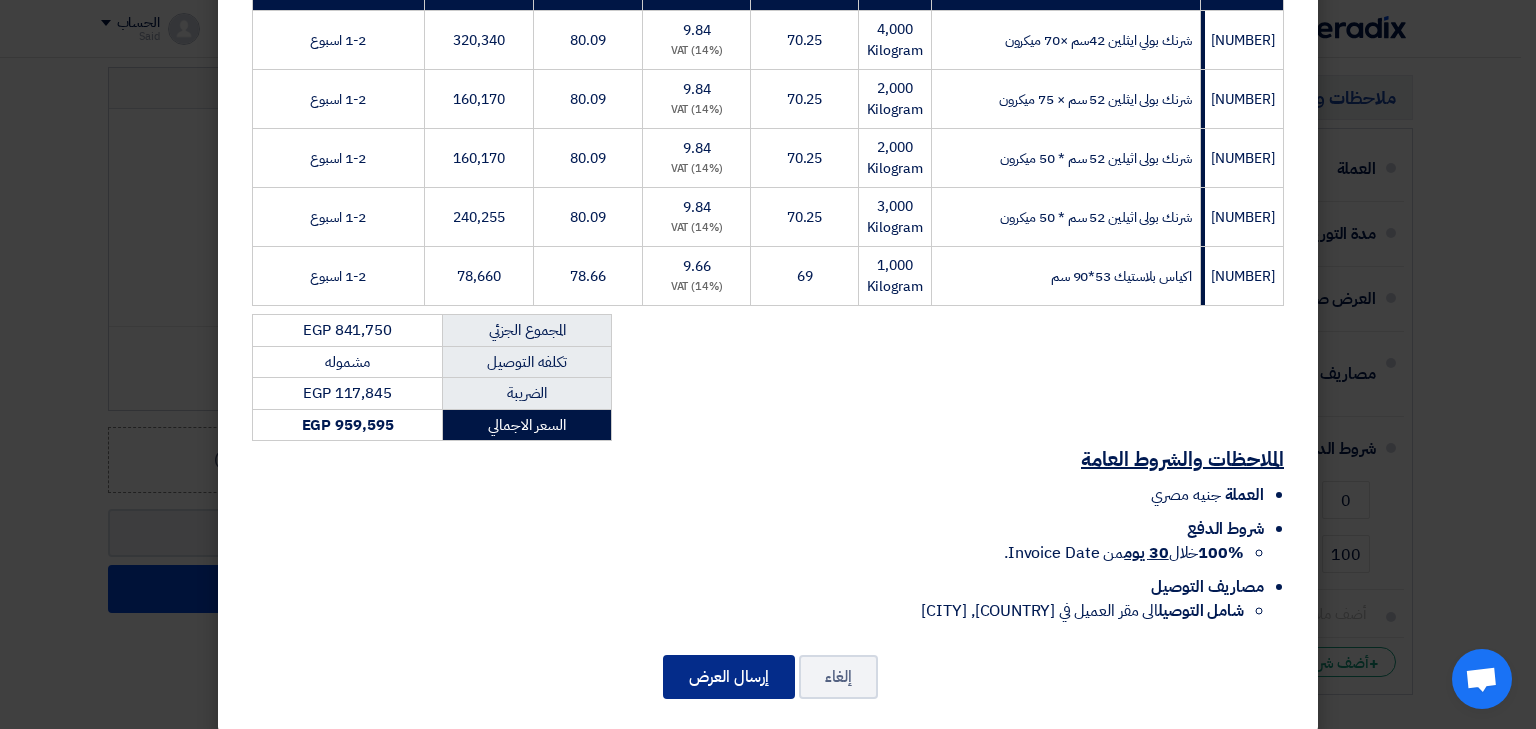 click on "إرسال العرض" 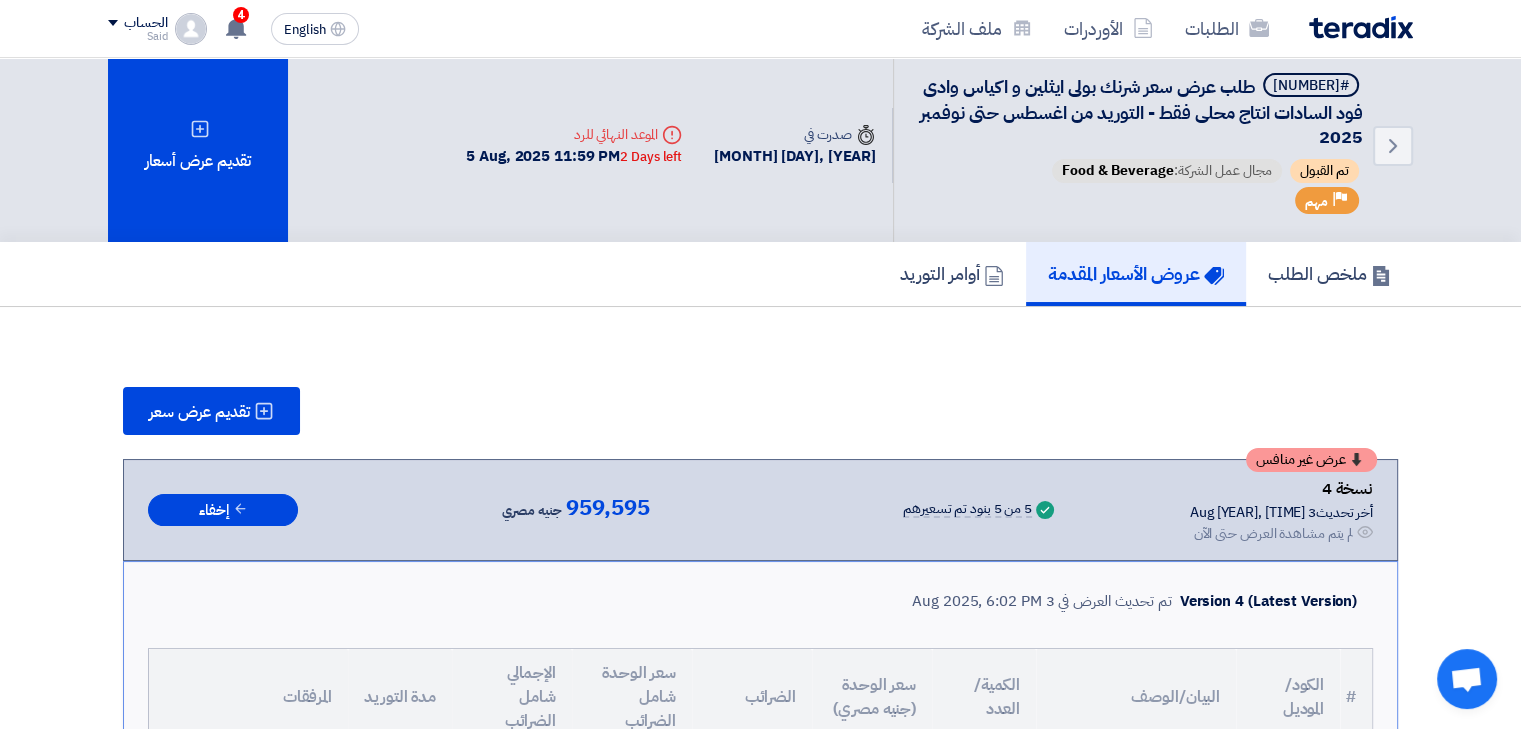 scroll, scrollTop: 0, scrollLeft: 0, axis: both 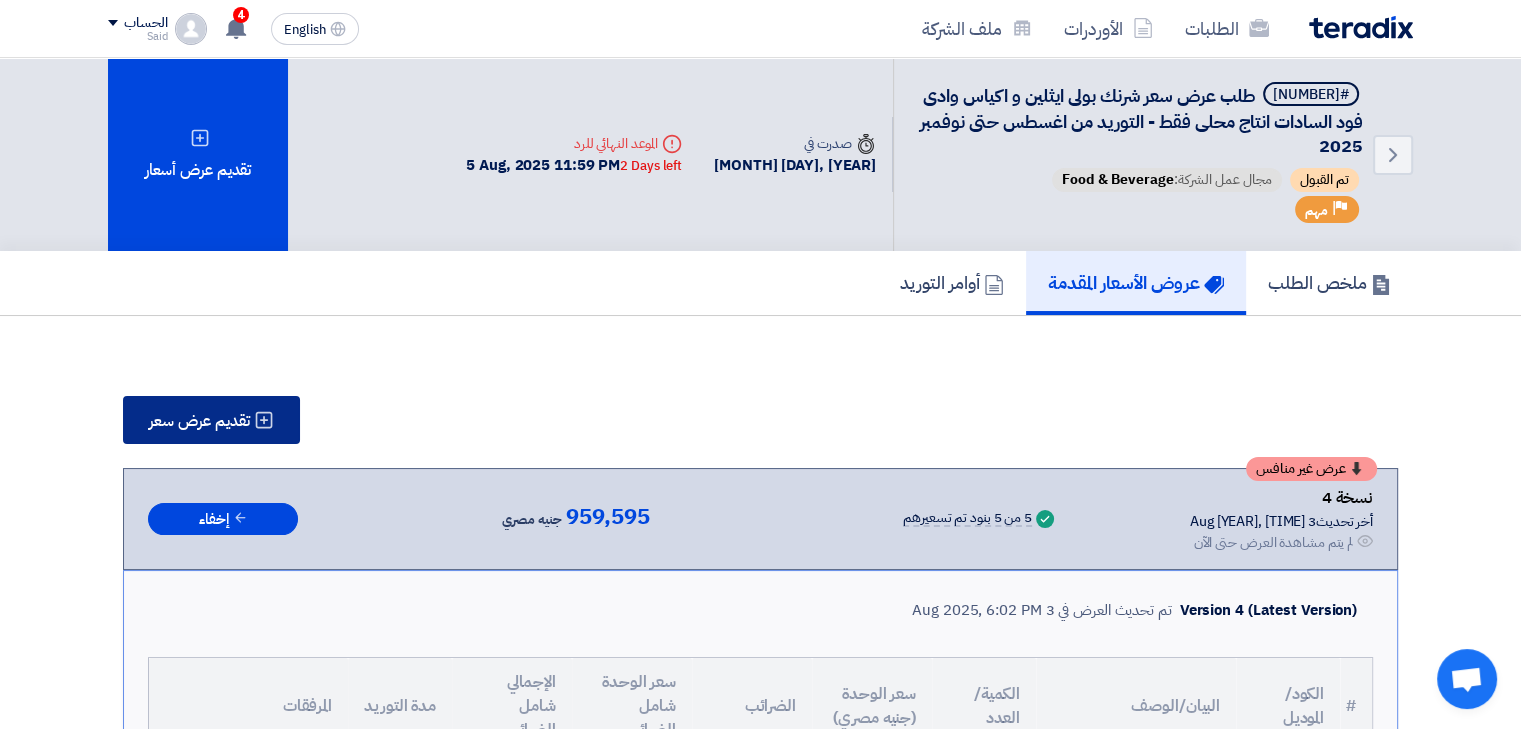 click on "تقديم عرض سعر" 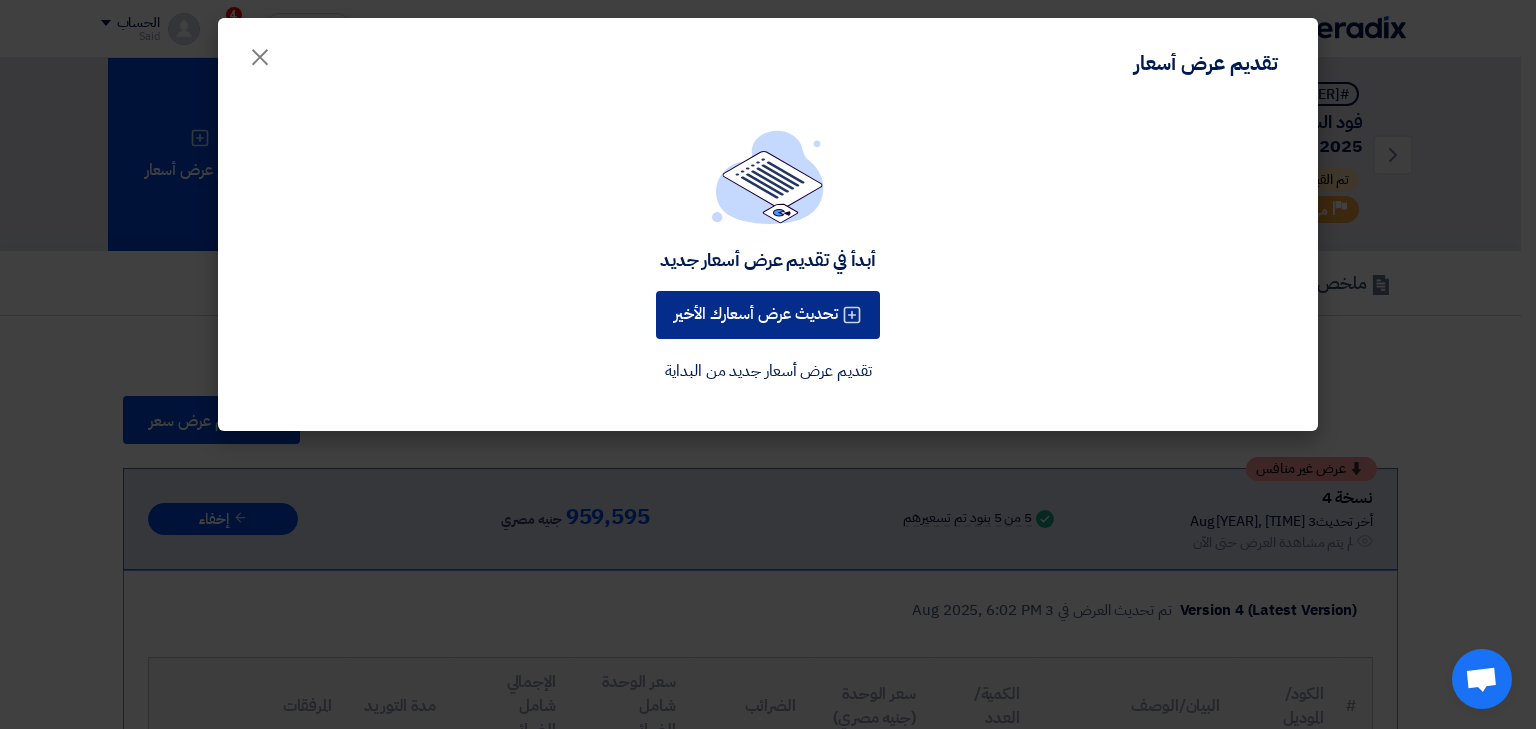 click on "تحديث عرض أسعارك الأخير" 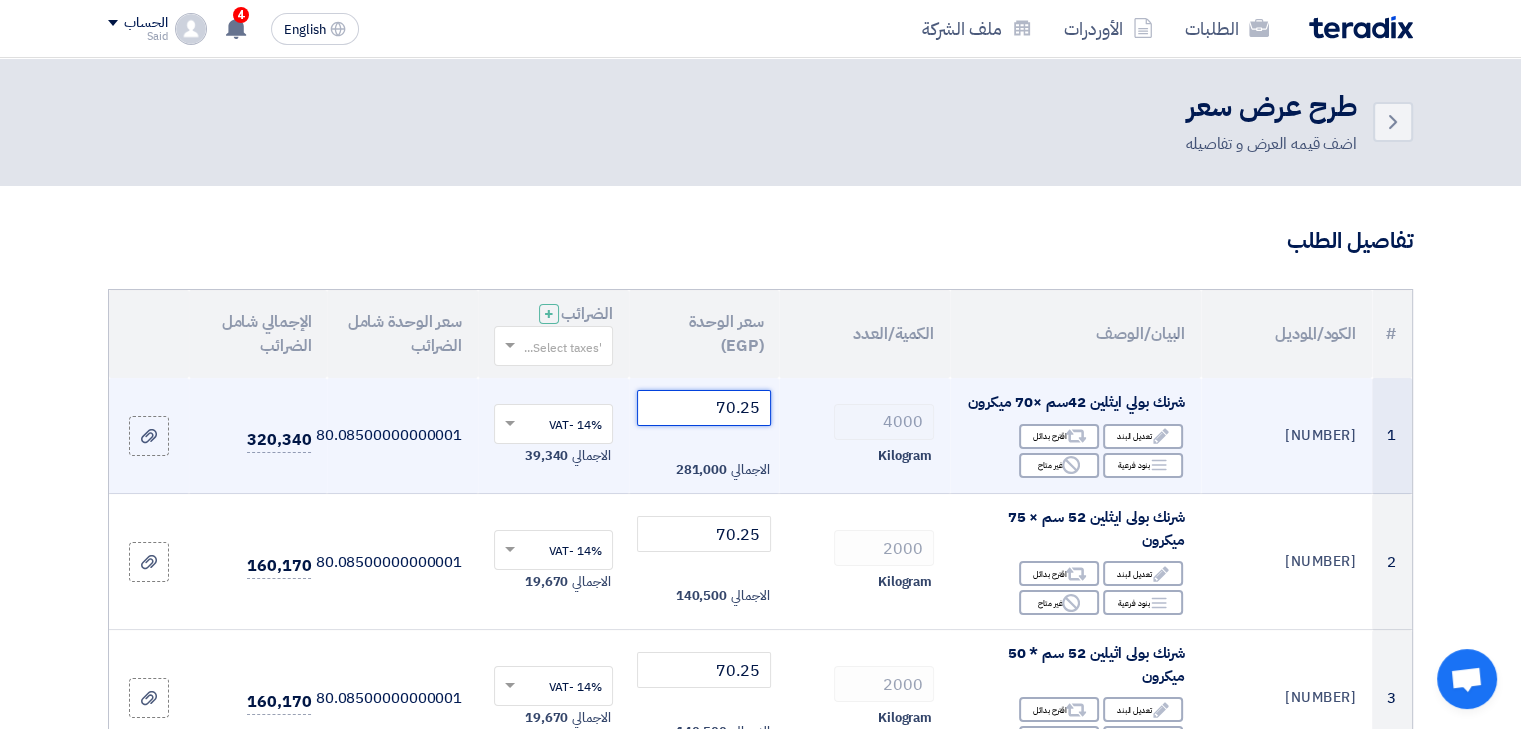 click on "70.25" 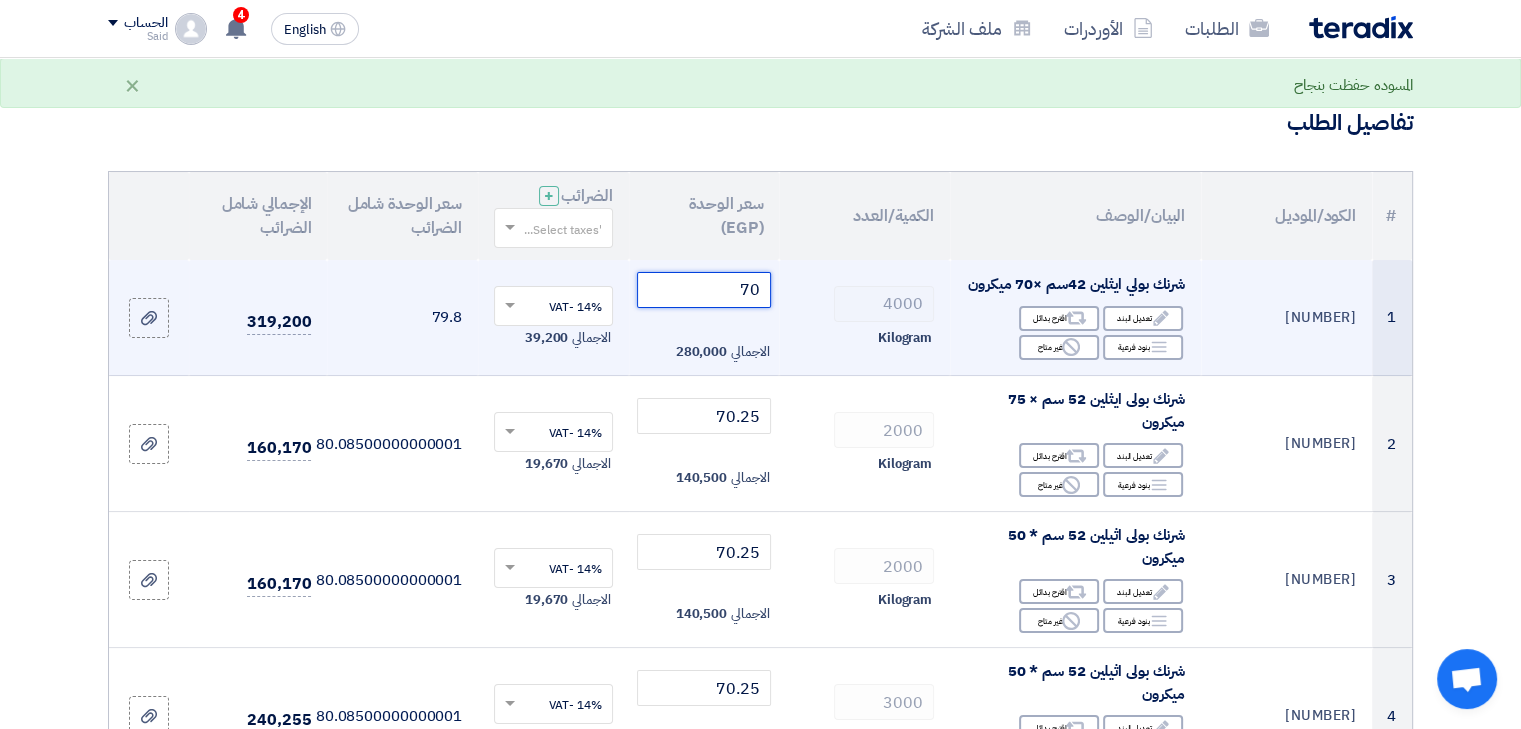 scroll, scrollTop: 121, scrollLeft: 0, axis: vertical 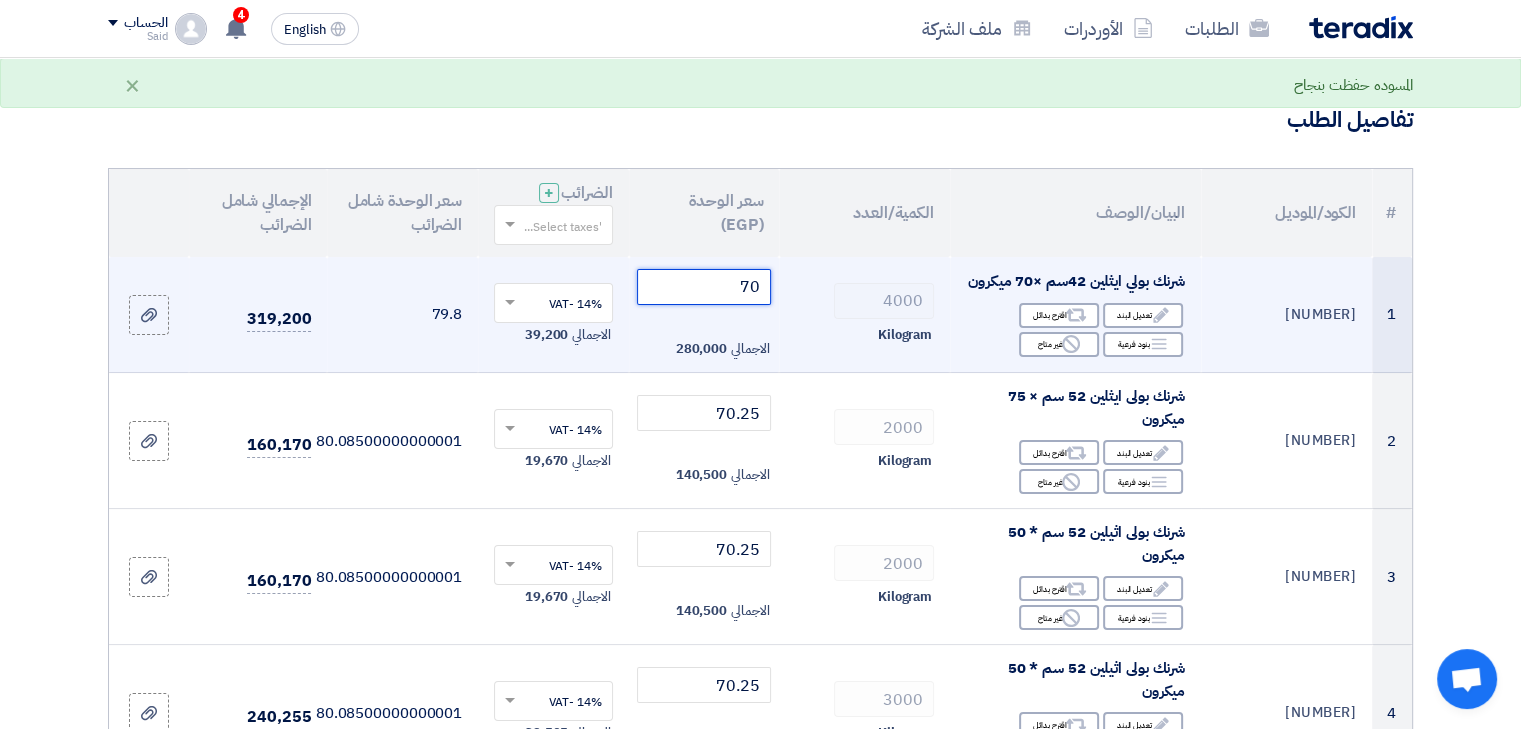 type on "70" 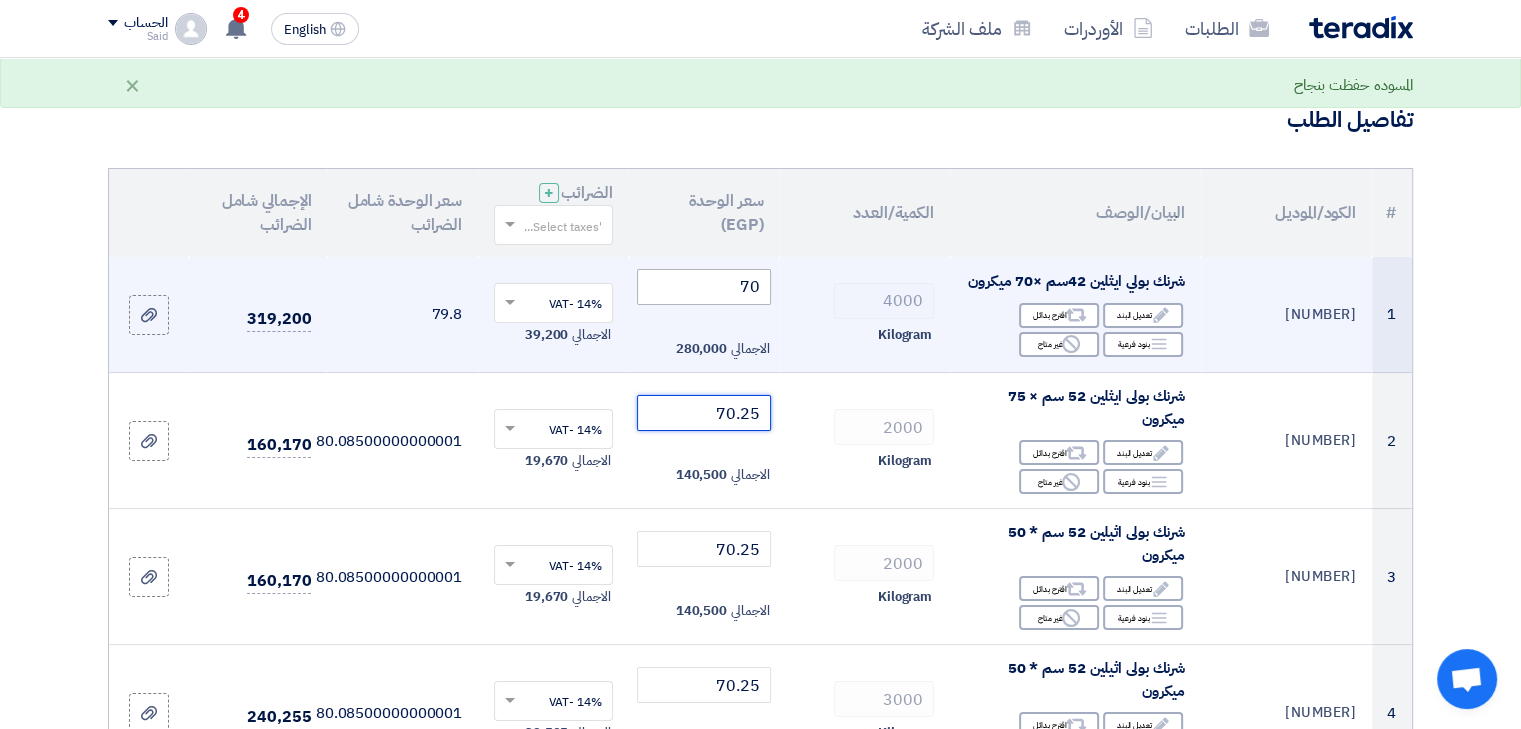 click on "70.25" 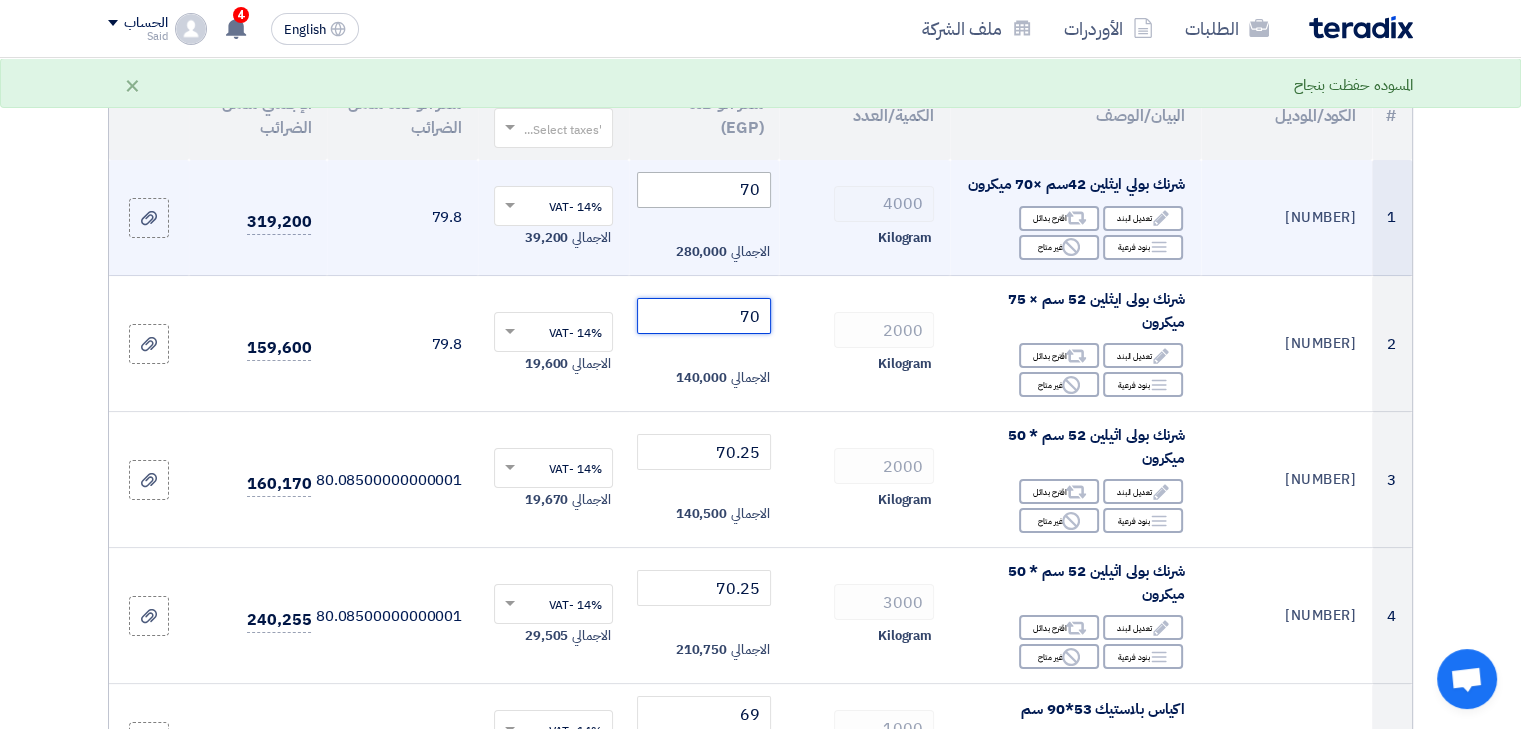 scroll, scrollTop: 221, scrollLeft: 0, axis: vertical 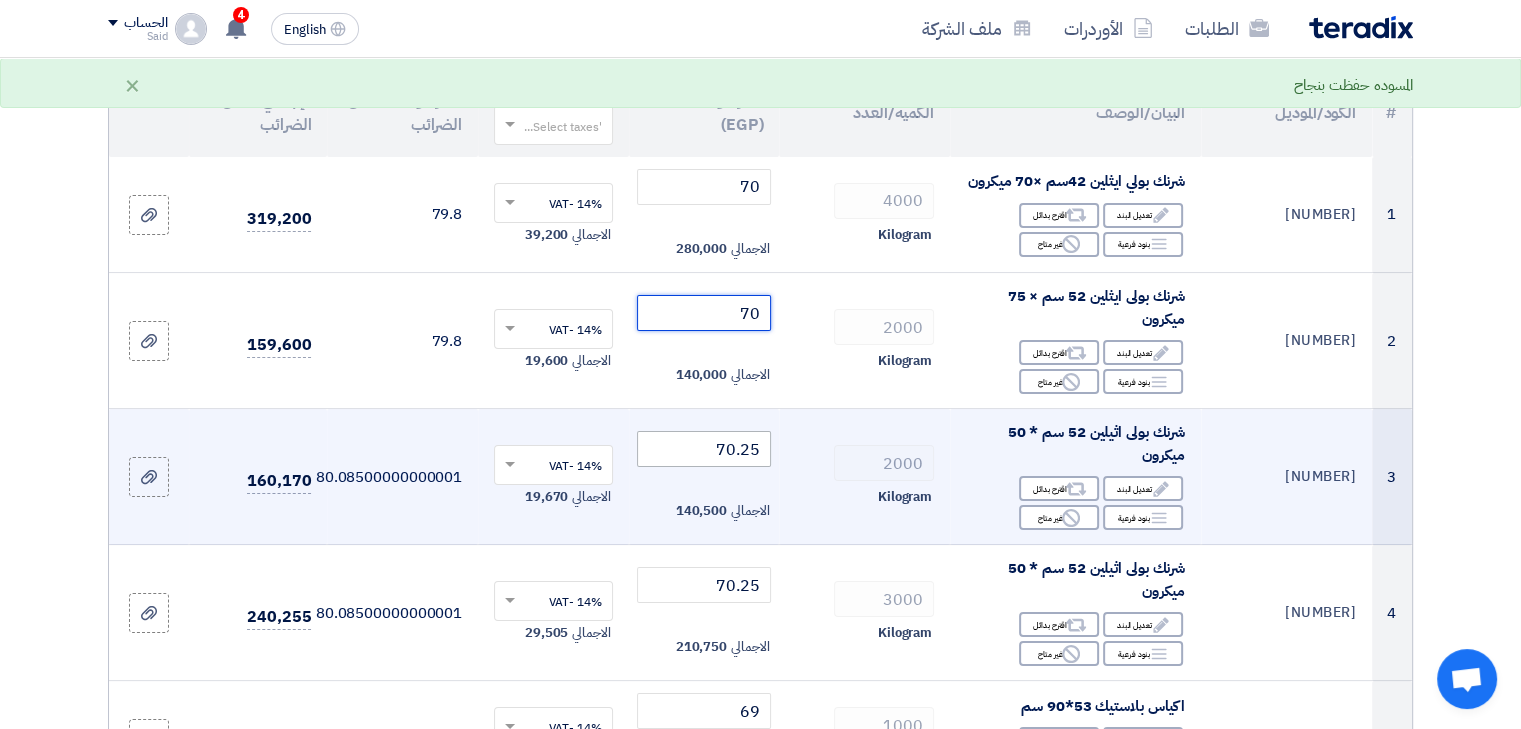type on "70" 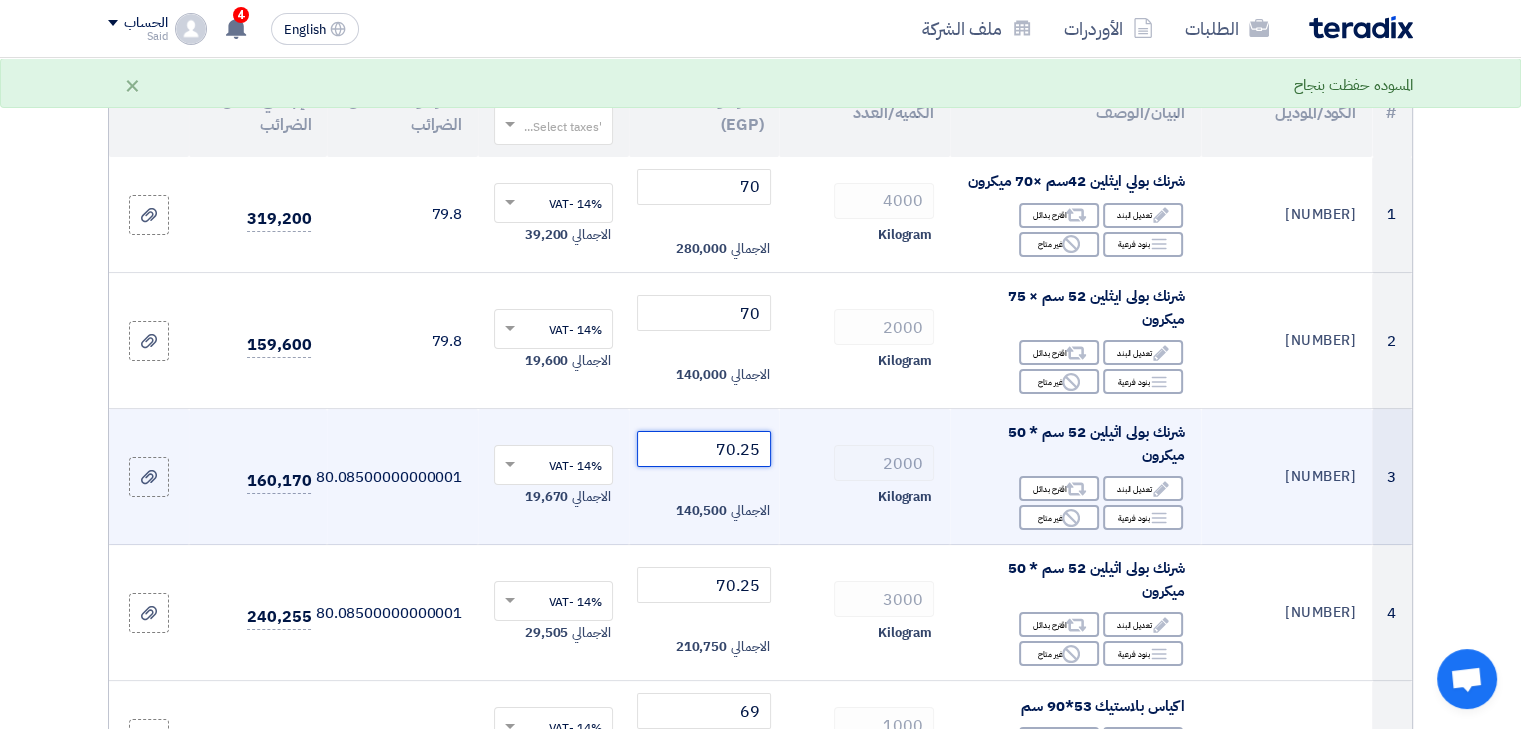click on "70.25" 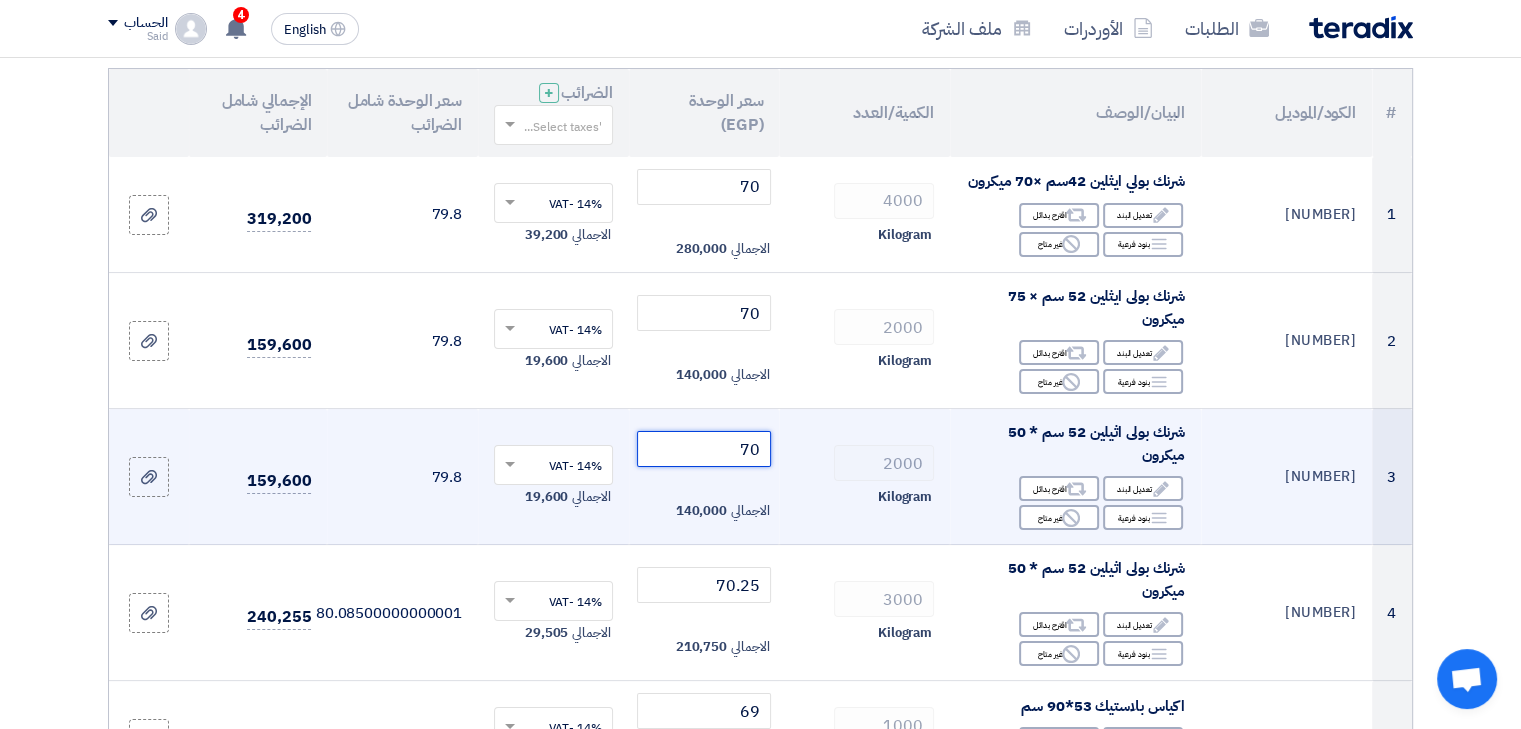 scroll, scrollTop: 383, scrollLeft: 0, axis: vertical 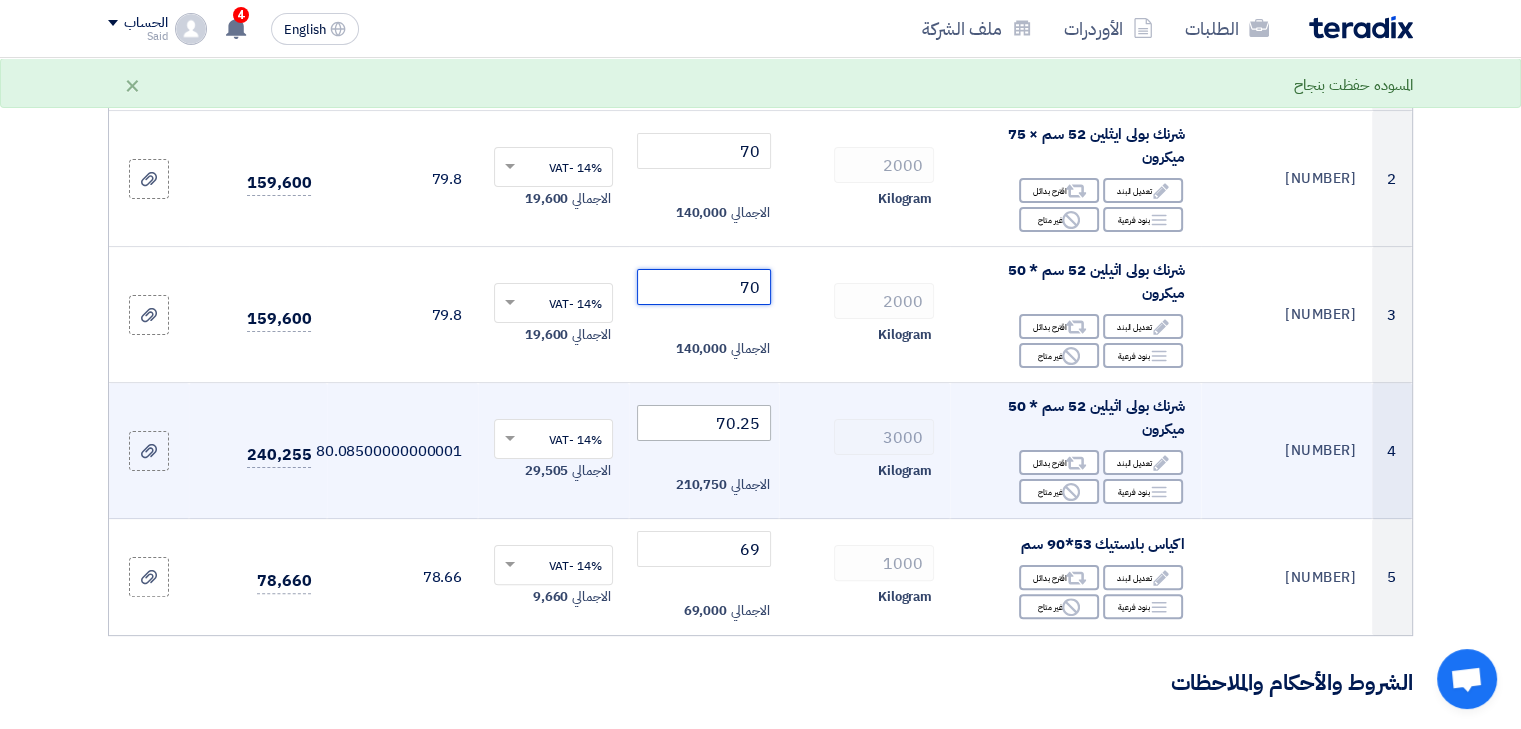 type on "70" 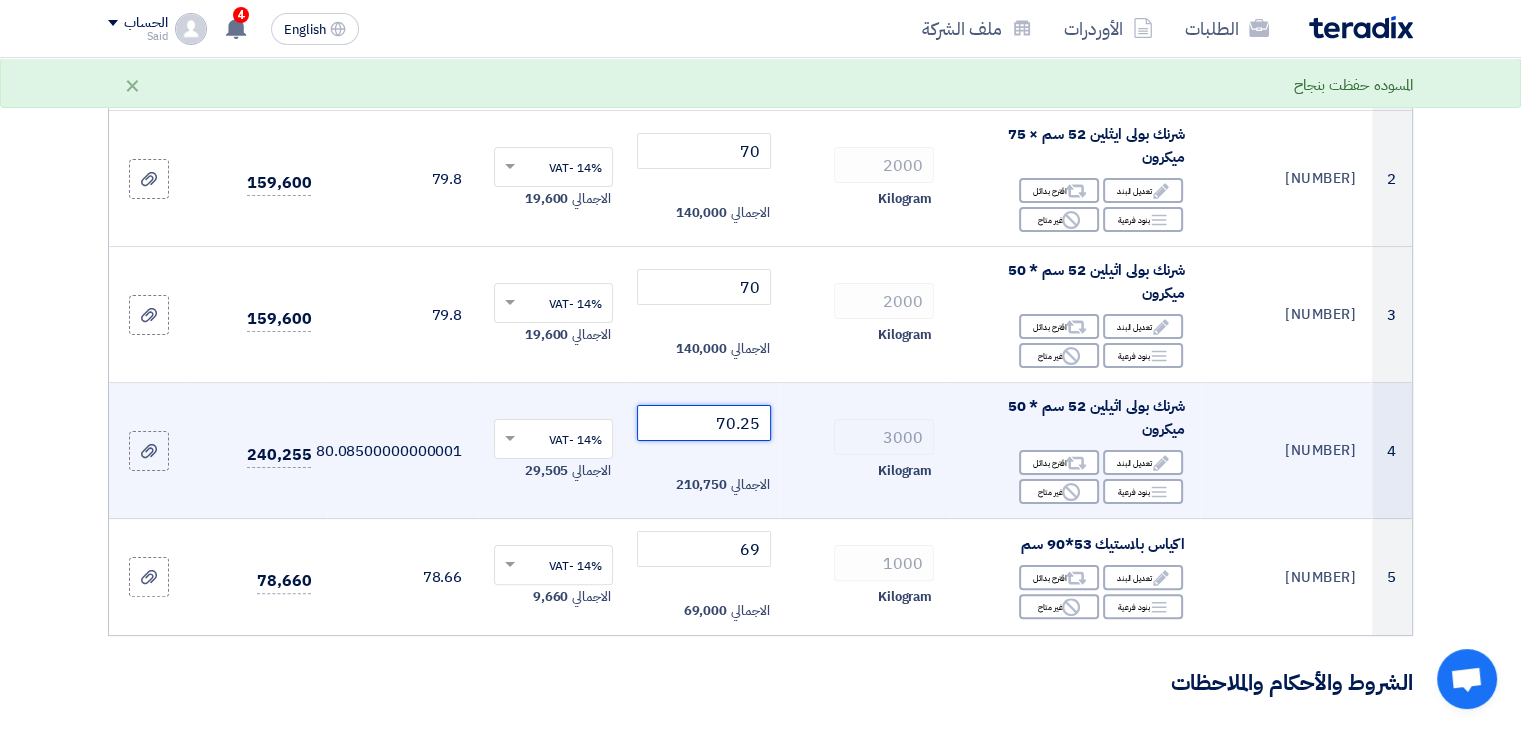 click on "70.25" 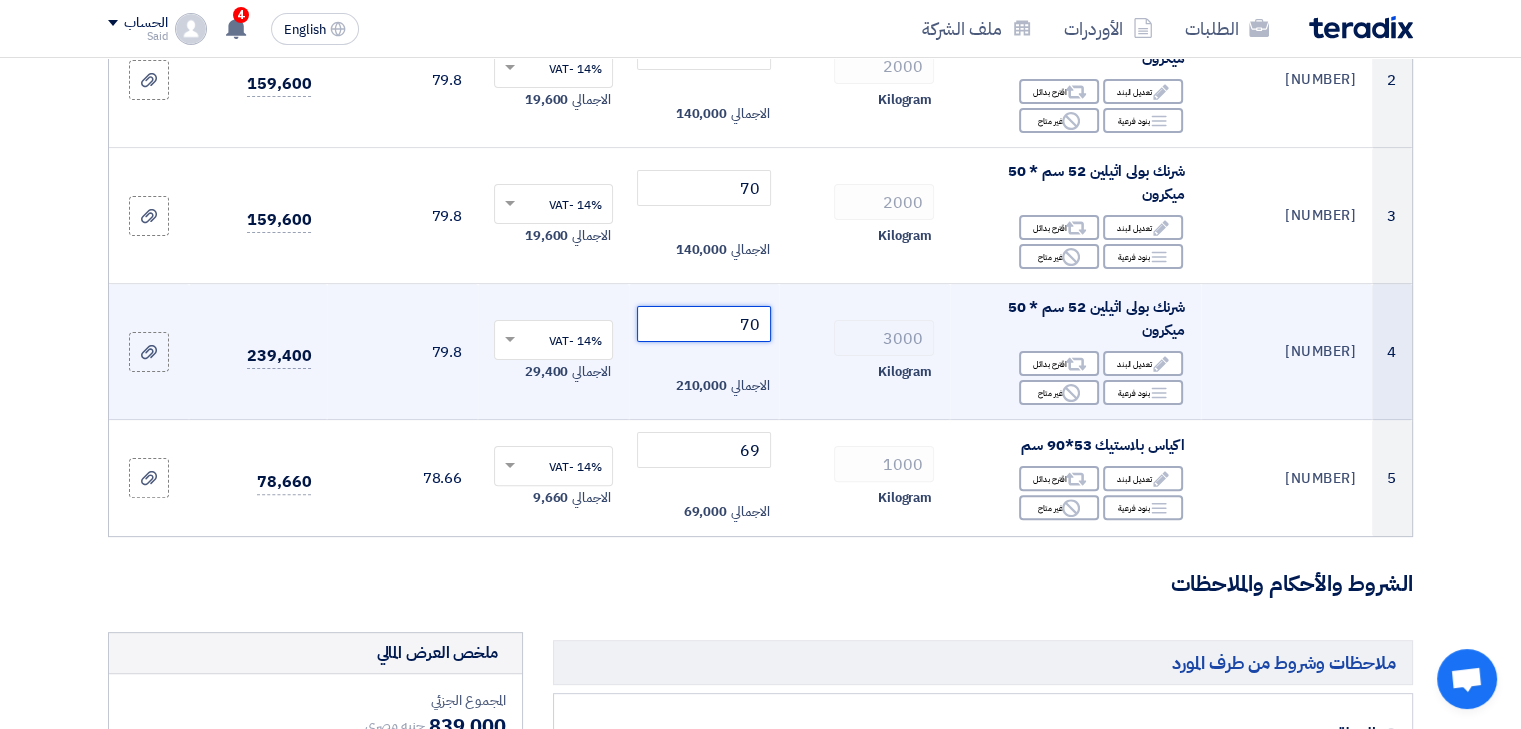 scroll, scrollTop: 484, scrollLeft: 0, axis: vertical 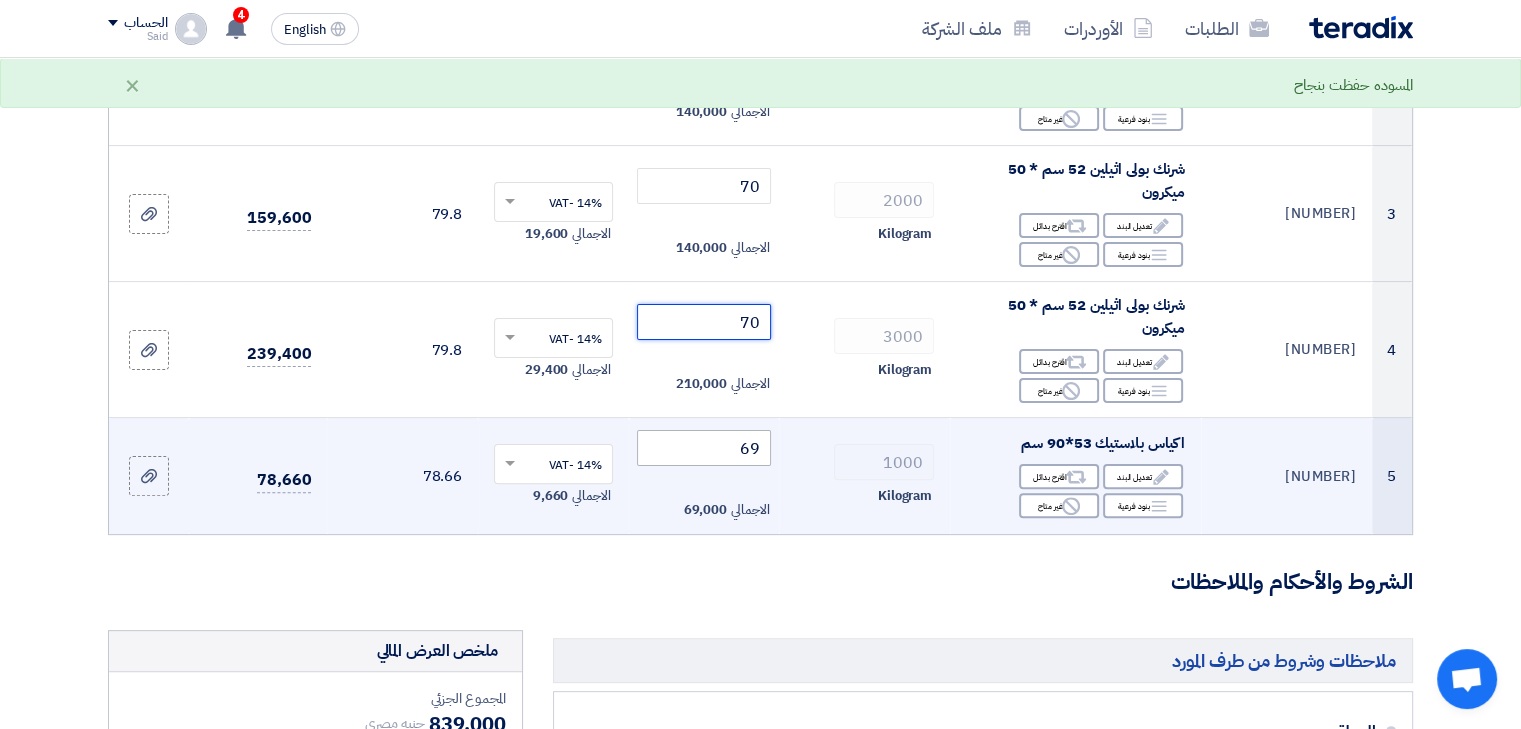 type on "70" 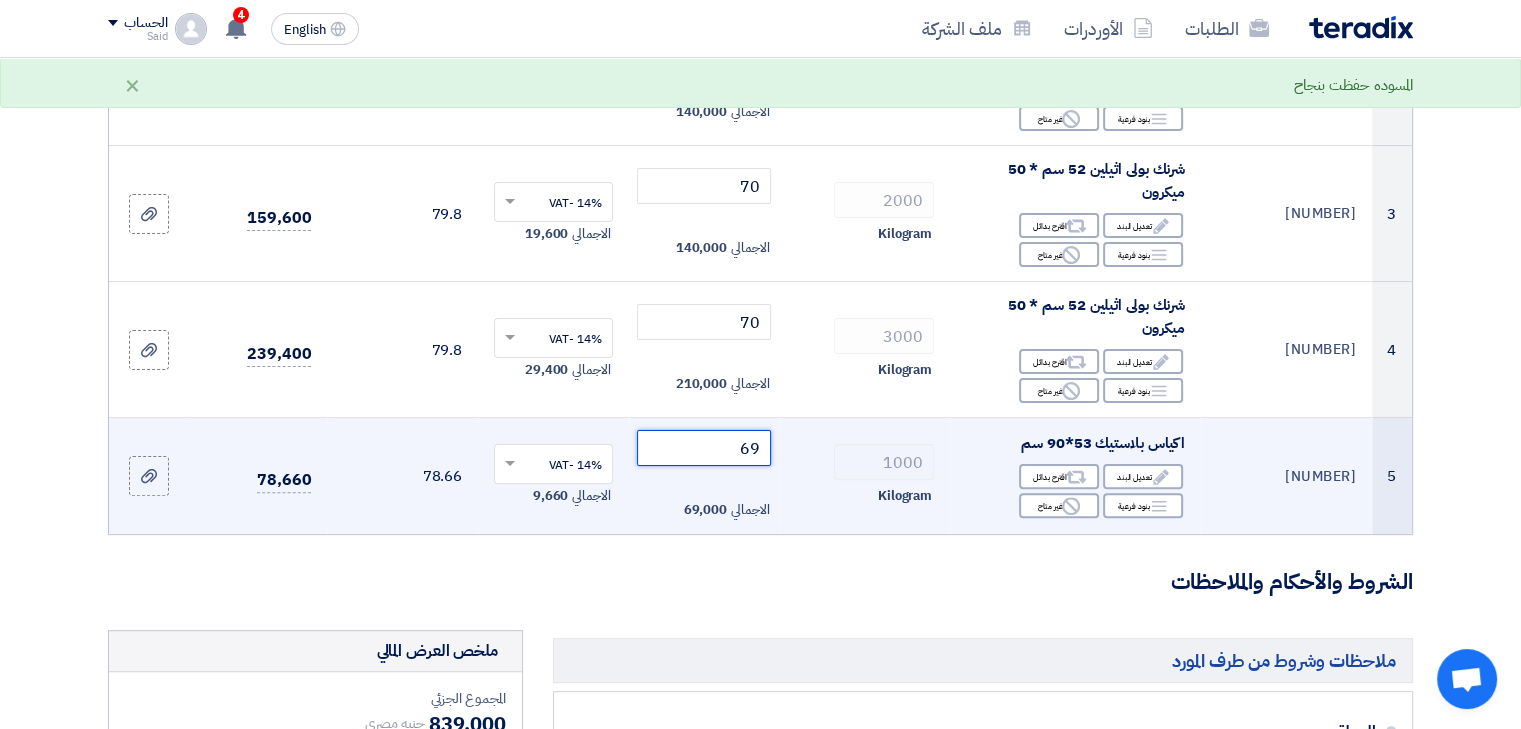 click on "69" 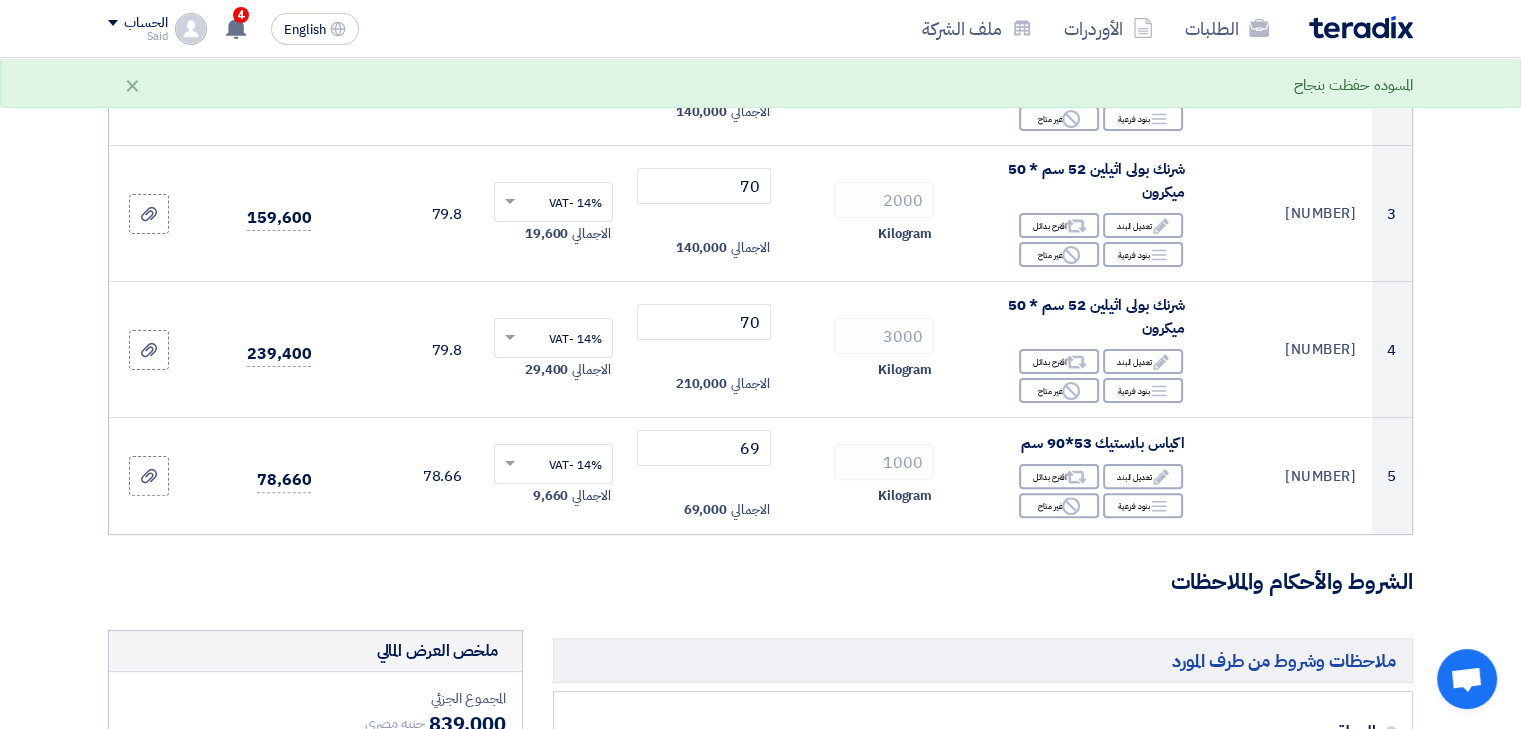 click on "تفاصيل الطلب
#
الكود/الموديل
البيان/الوصف
الكمية/العدد
سعر الوحدة ([CURRENCY])
الضرائب
+
'Select taxes...
سعر الوحدة شامل الضرائب
1 Edit Reject" 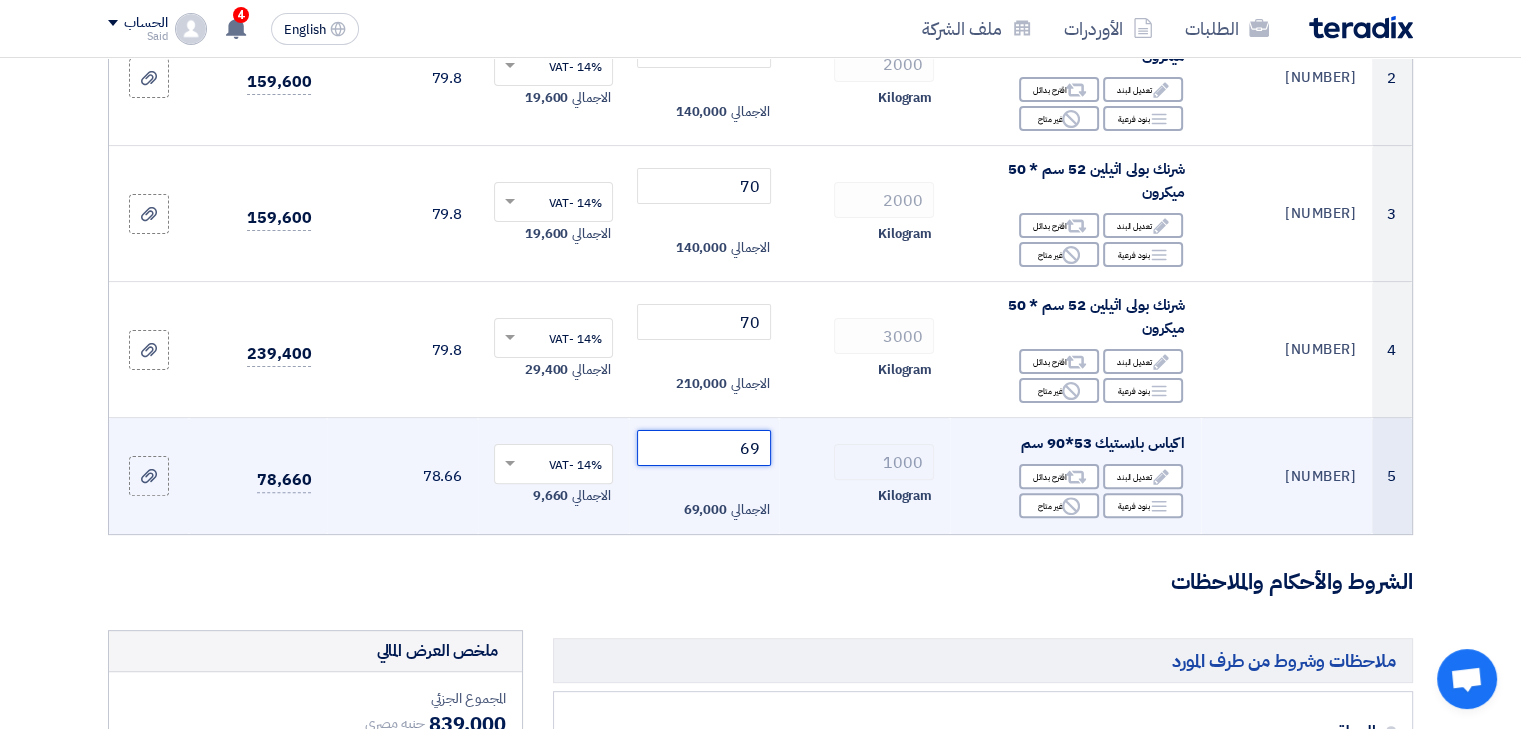 click on "69" 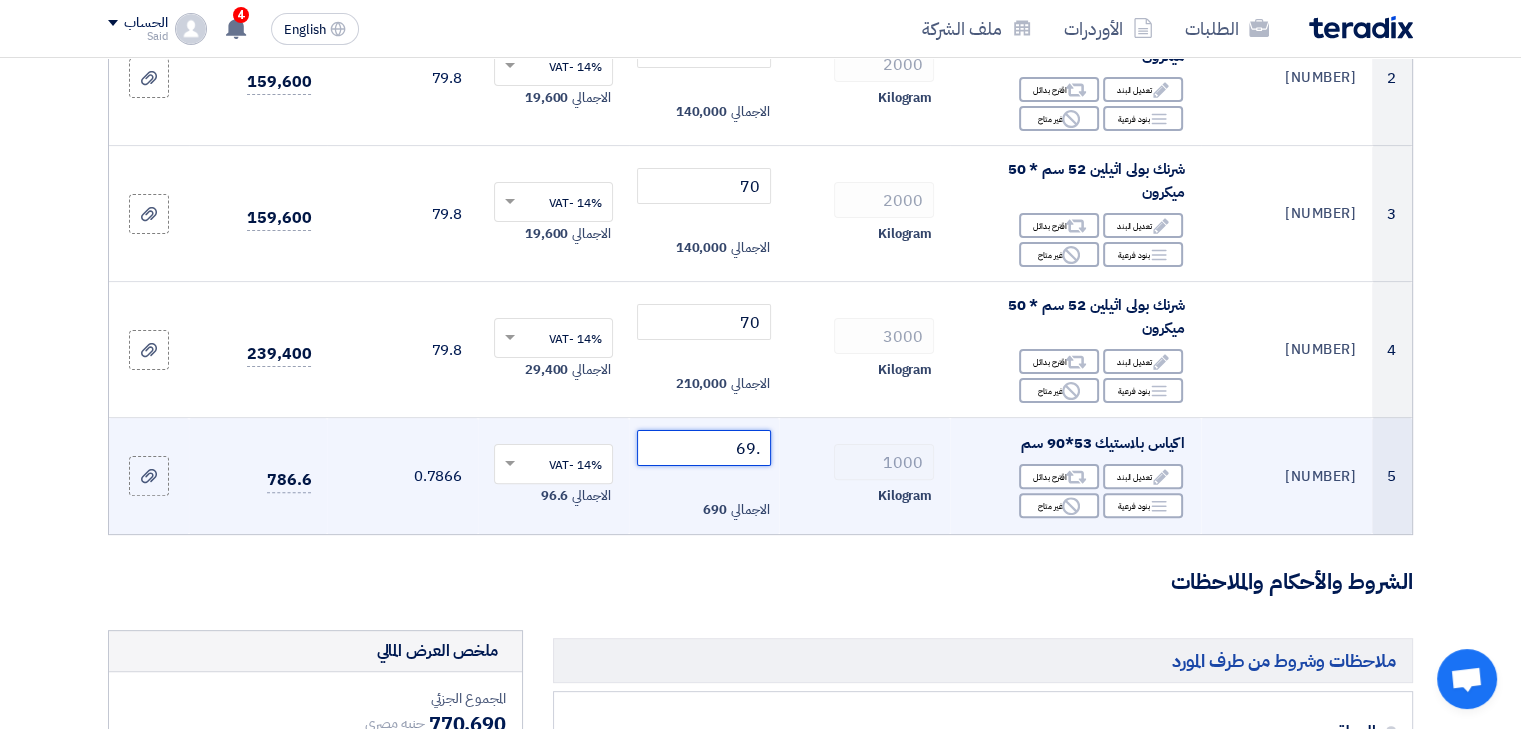 click on ".69" 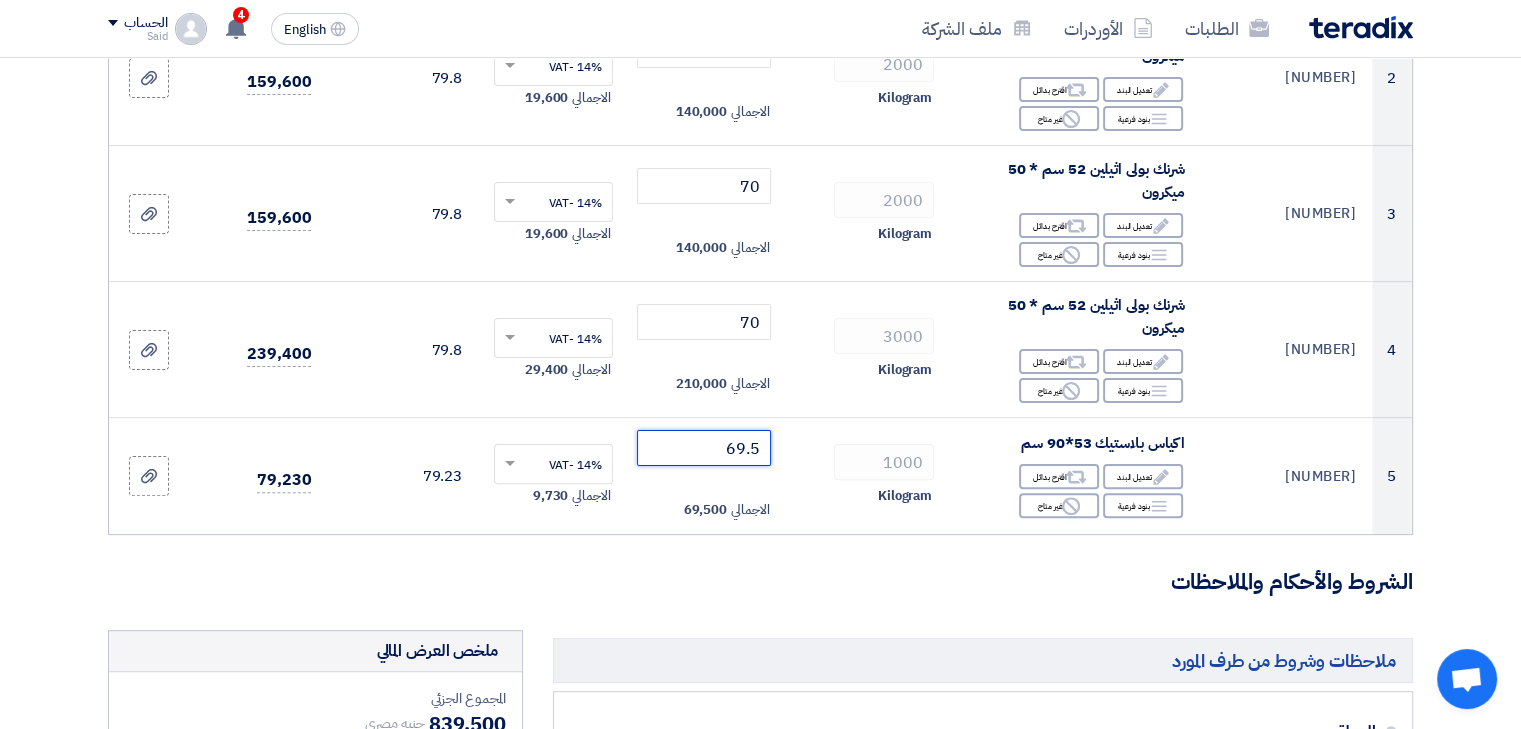 type on "69.5" 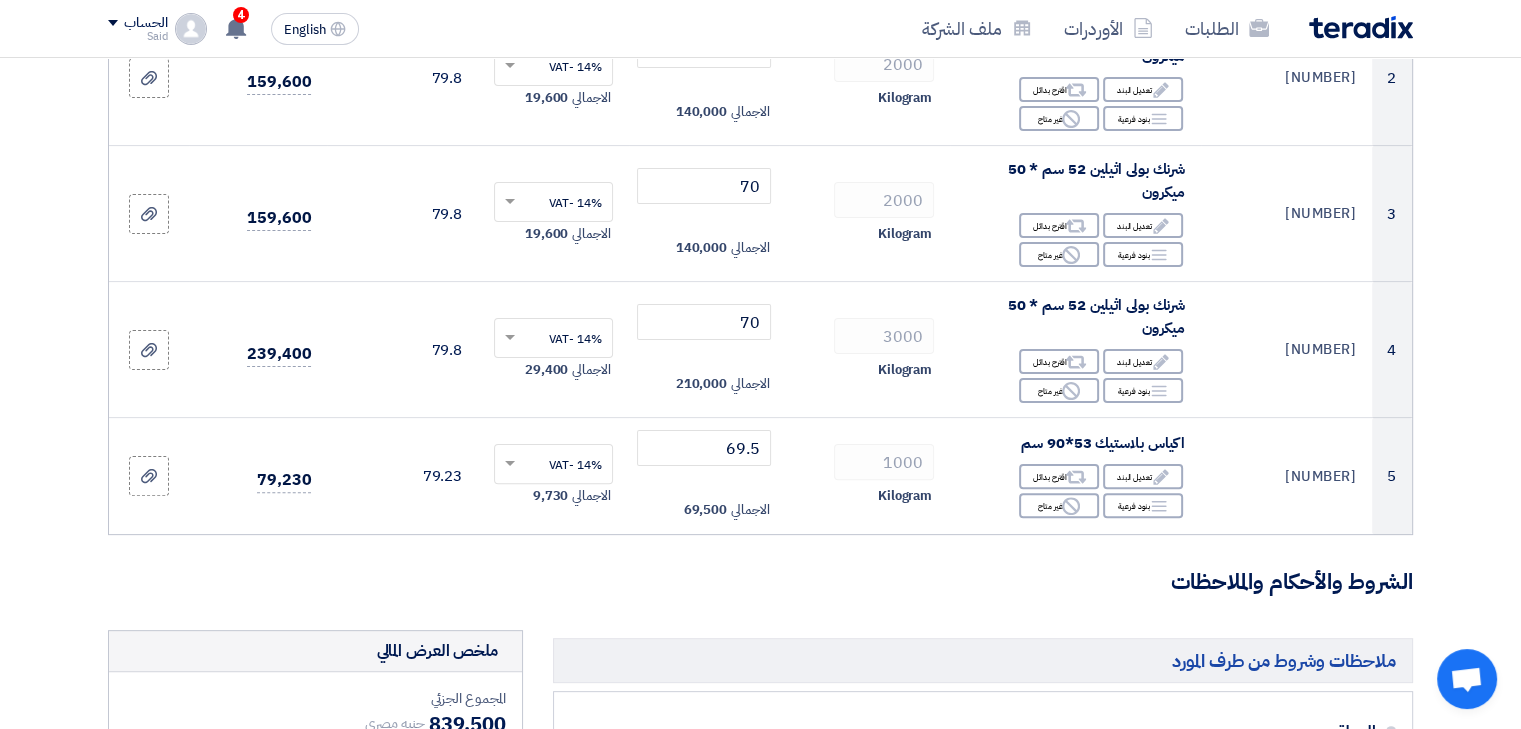 click on "تفاصيل الطلب
#
الكود/الموديل
البيان/الوصف
الكمية/العدد
سعر الوحدة ([CURRENCY])
الضرائب
+
'Select taxes...
سعر الوحدة شامل الضرائب
1 Edit Reject" 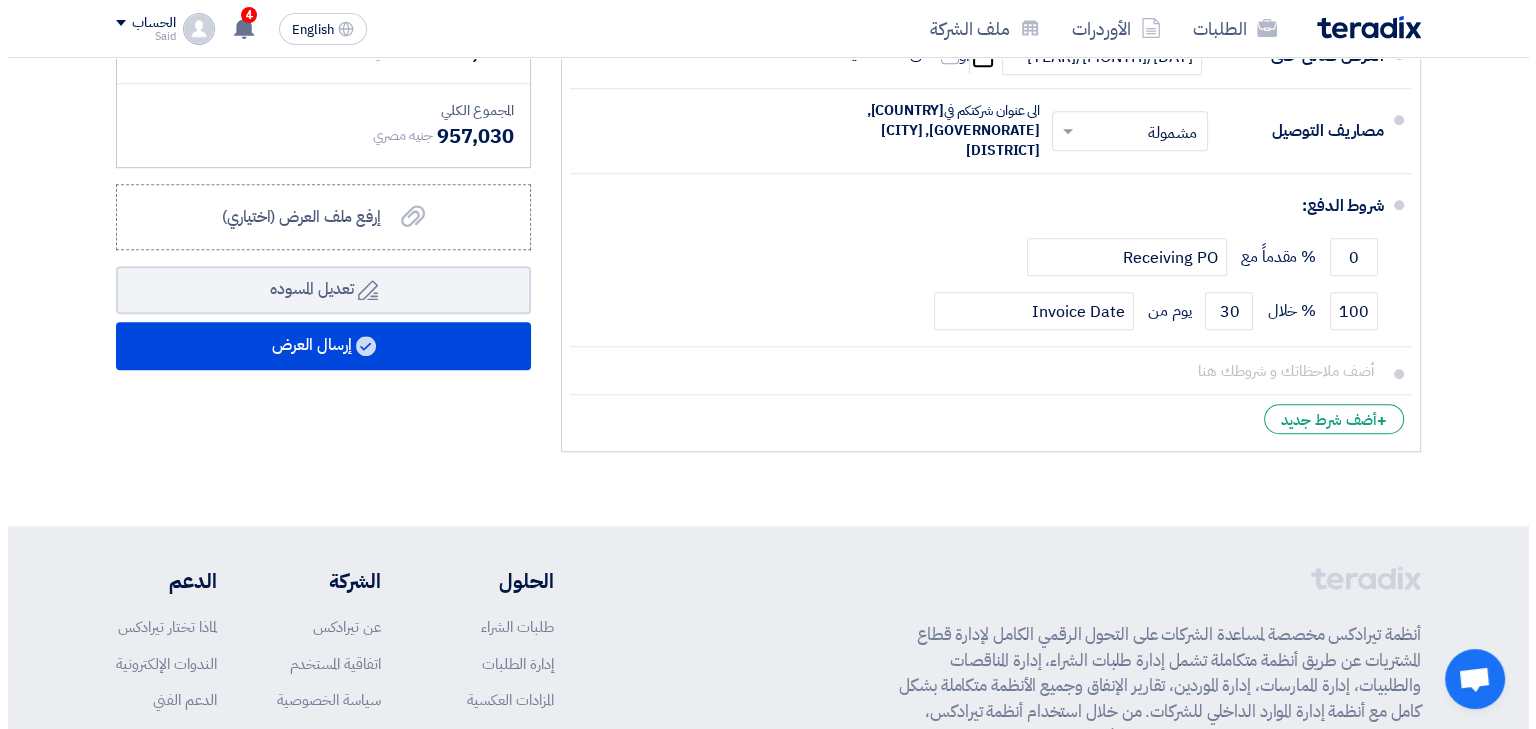scroll, scrollTop: 1291, scrollLeft: 0, axis: vertical 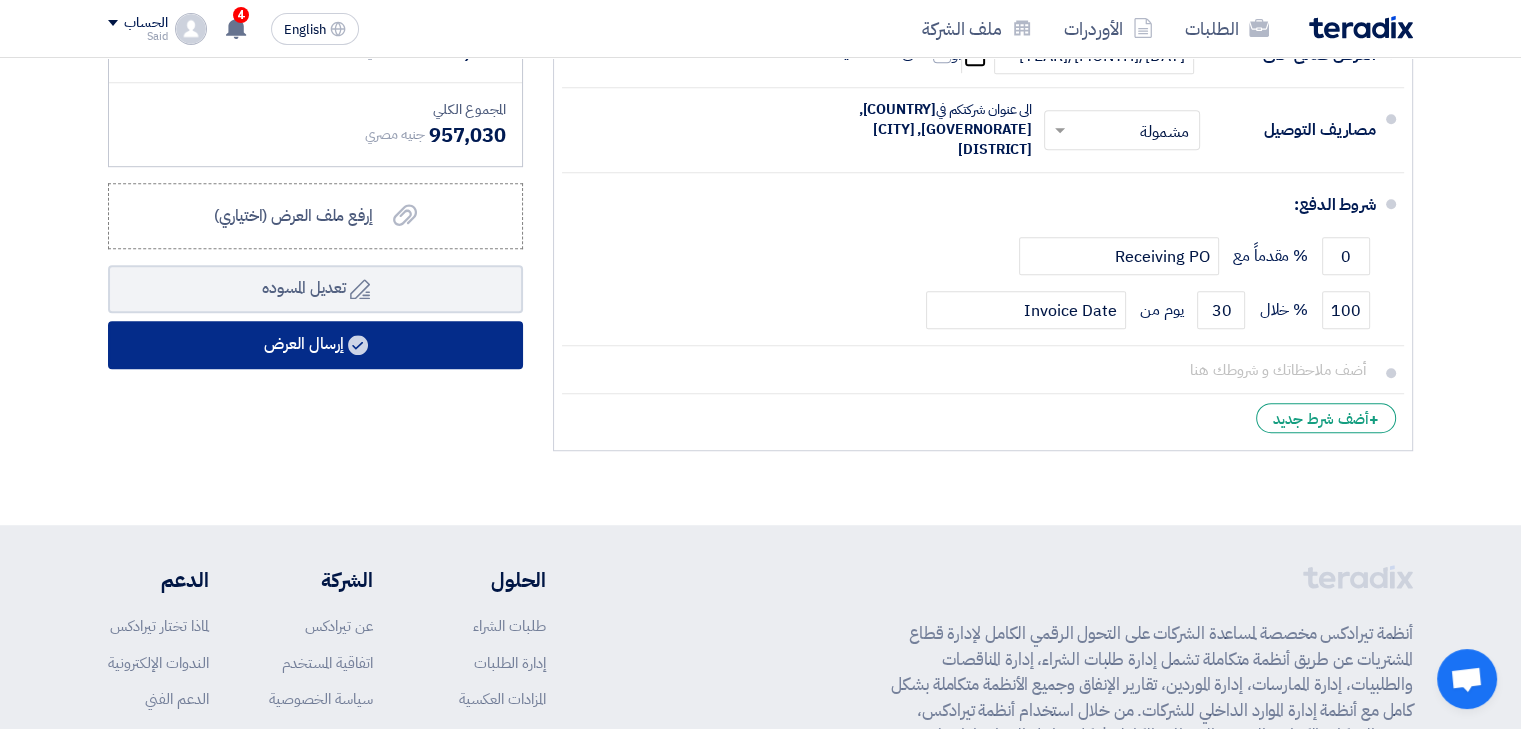 click on "إرسال العرض" 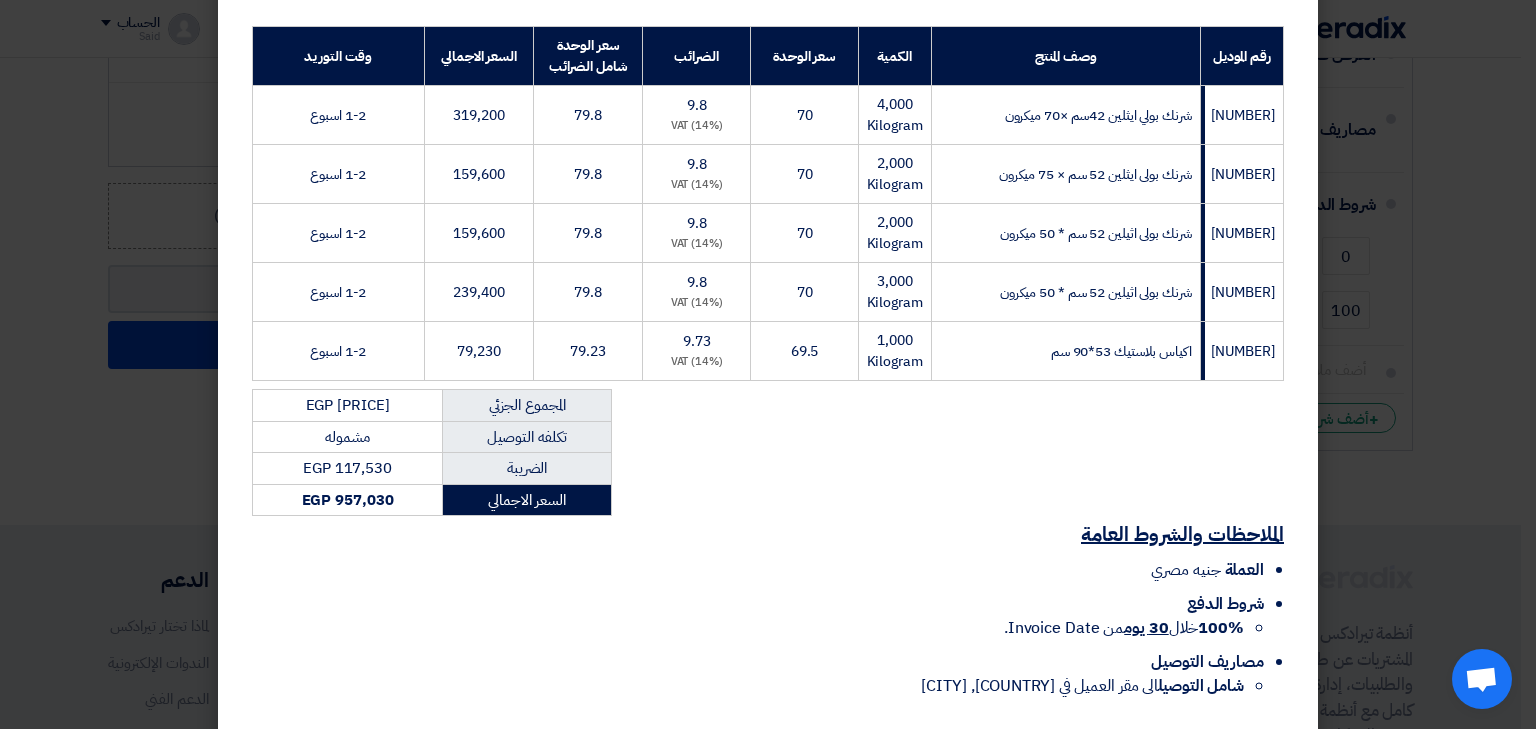 scroll, scrollTop: 387, scrollLeft: 0, axis: vertical 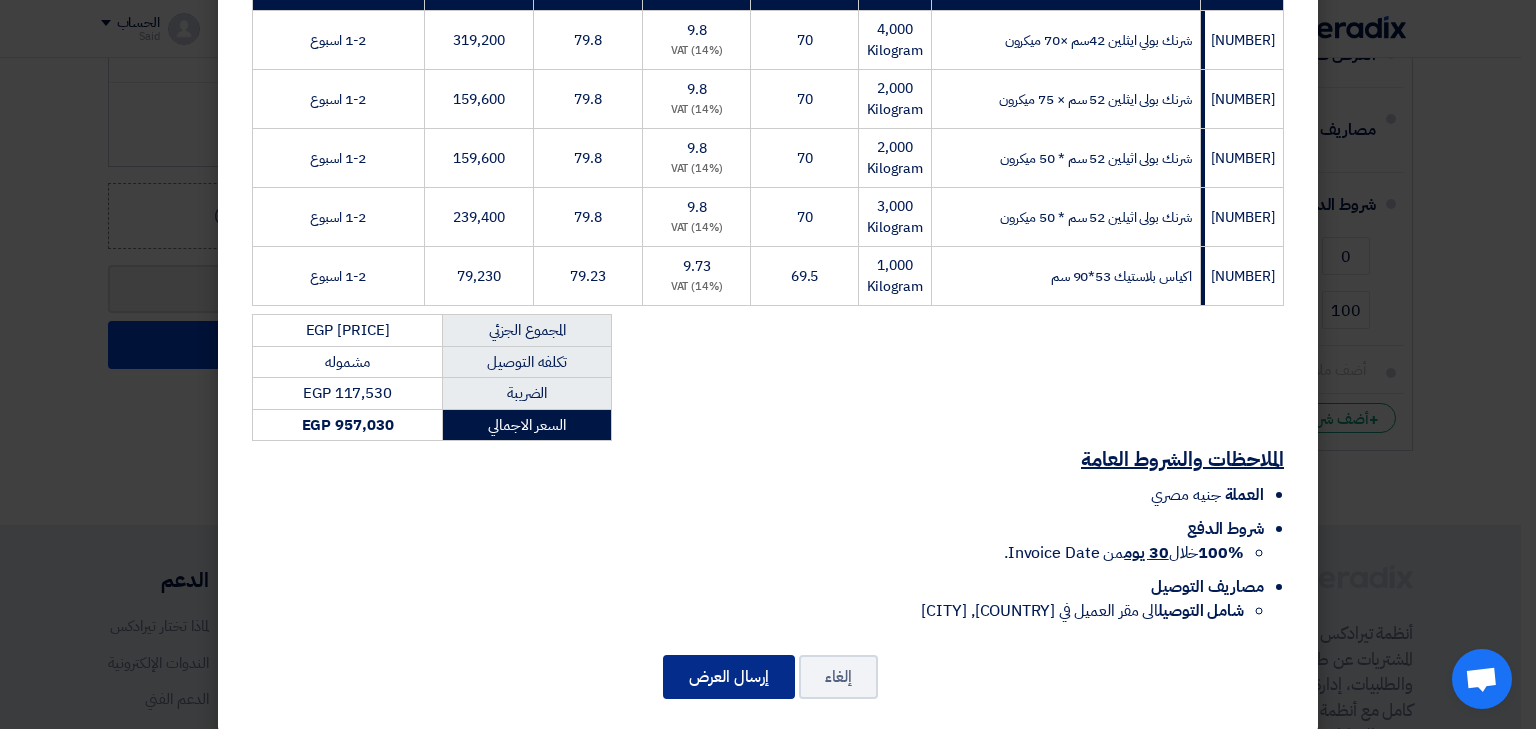 click on "إرسال العرض" 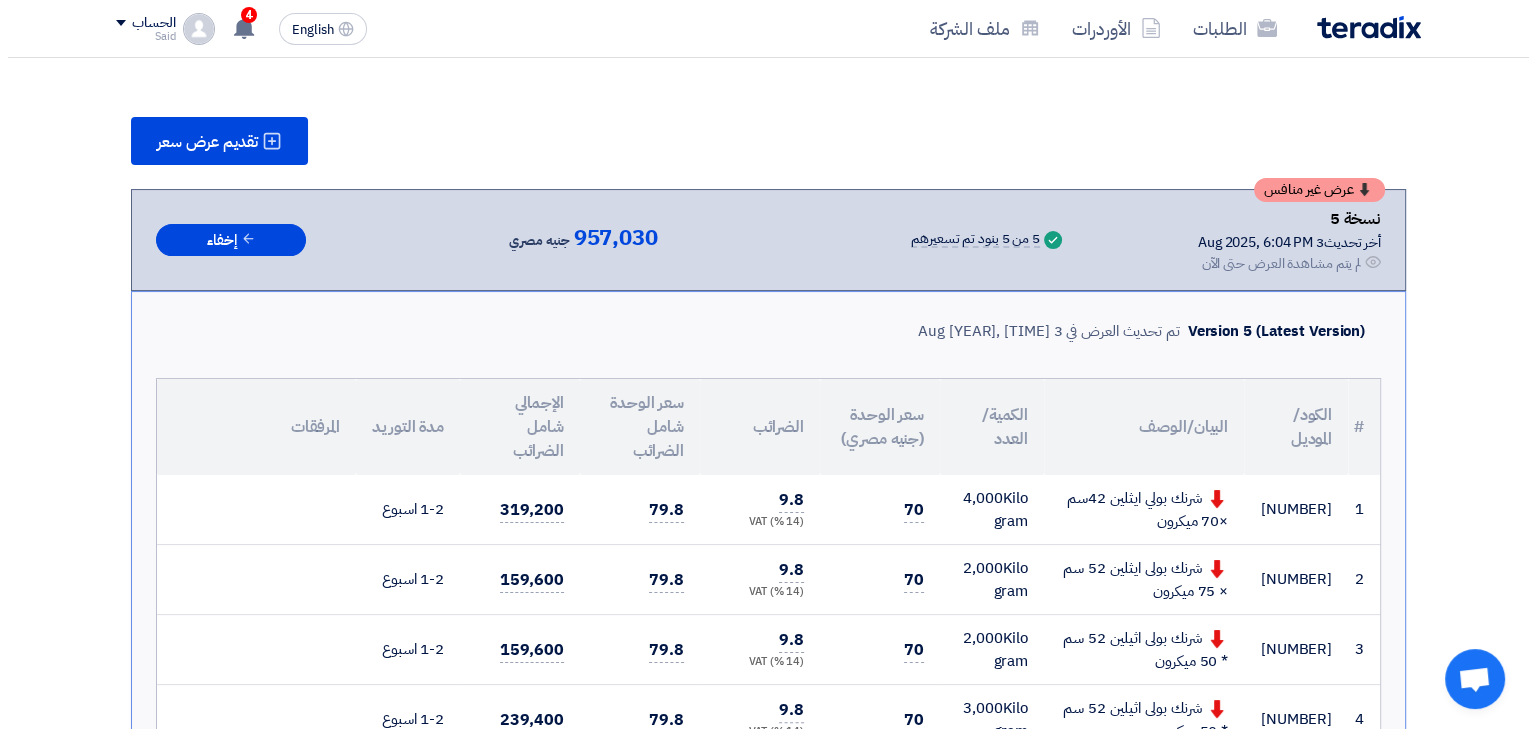 scroll, scrollTop: 270, scrollLeft: 0, axis: vertical 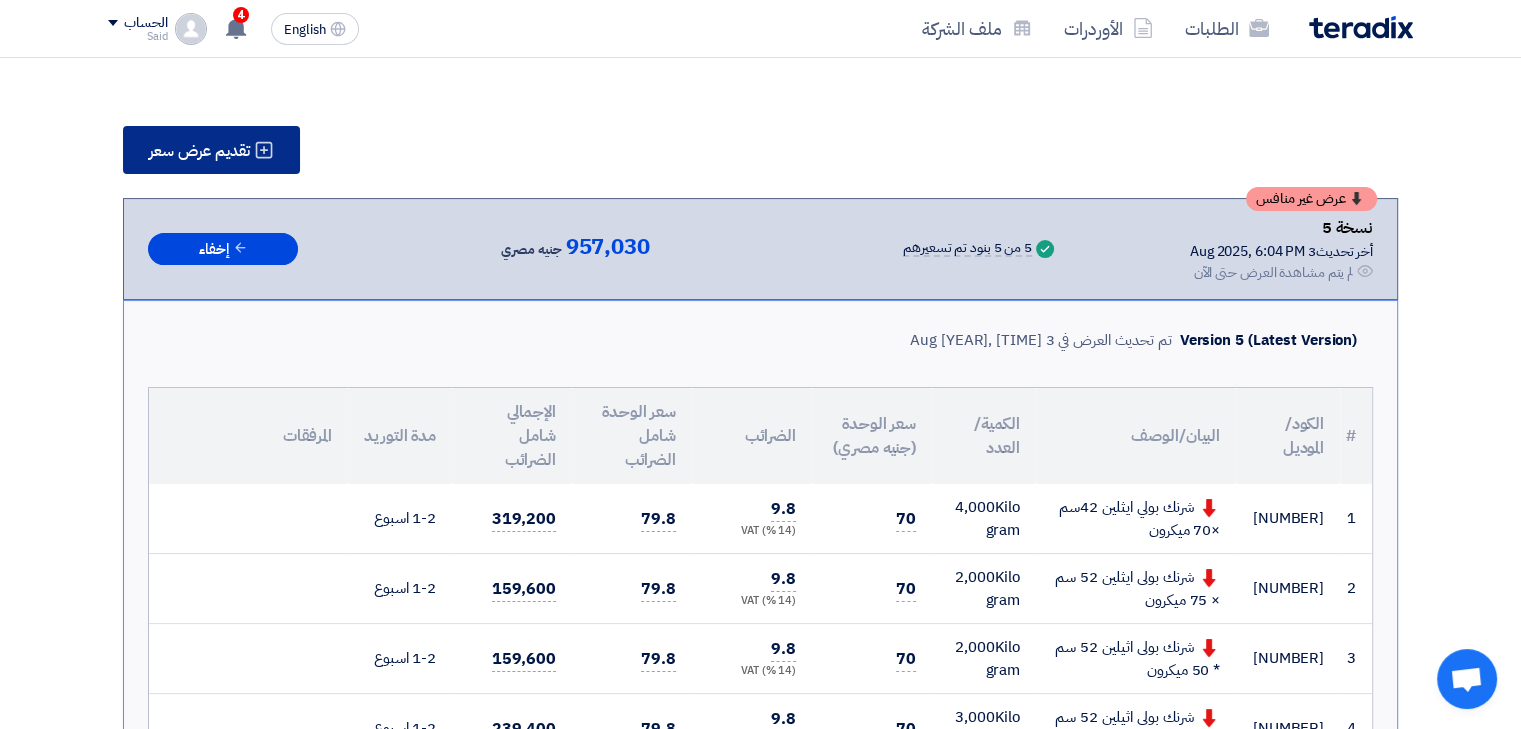 click on "تقديم عرض سعر" 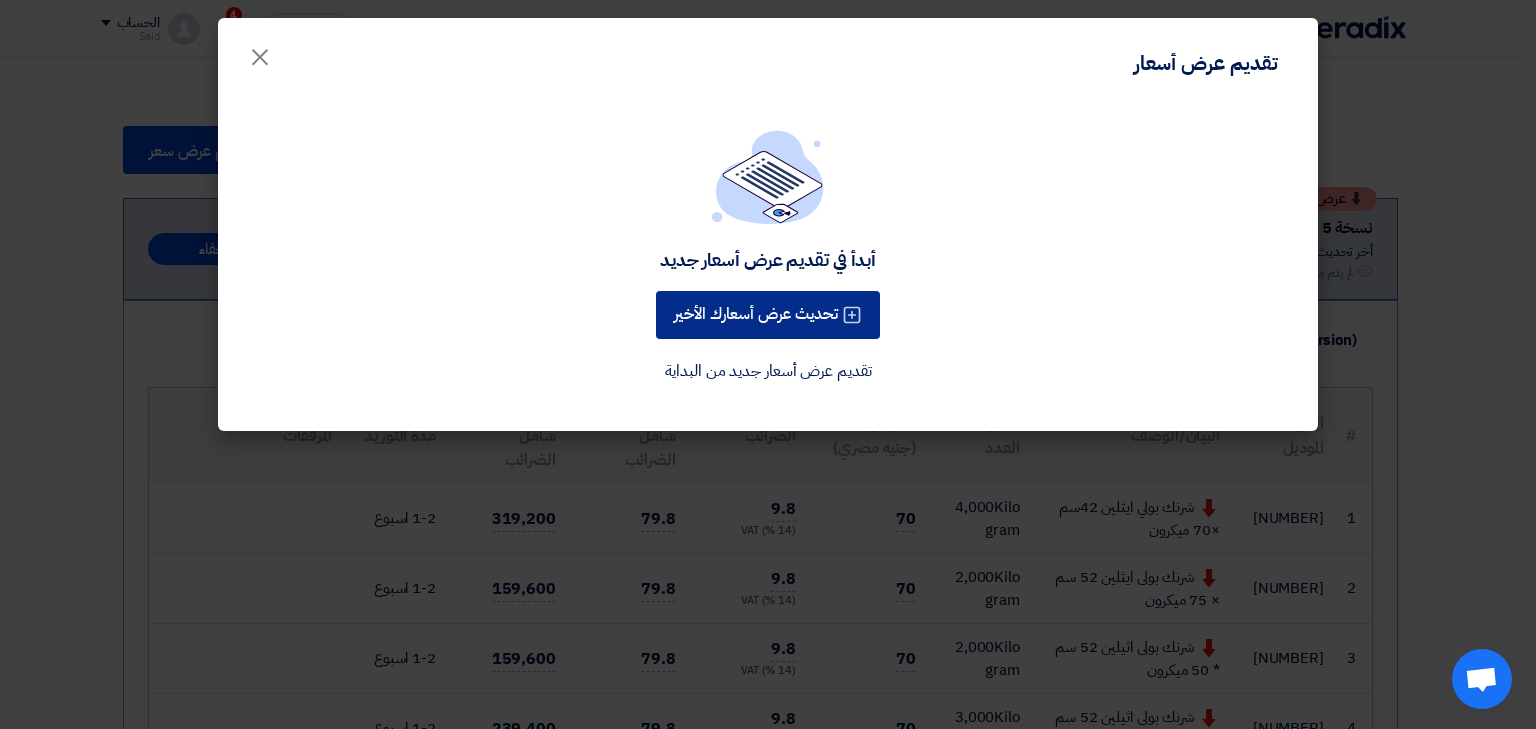 click on "تحديث عرض أسعارك الأخير" 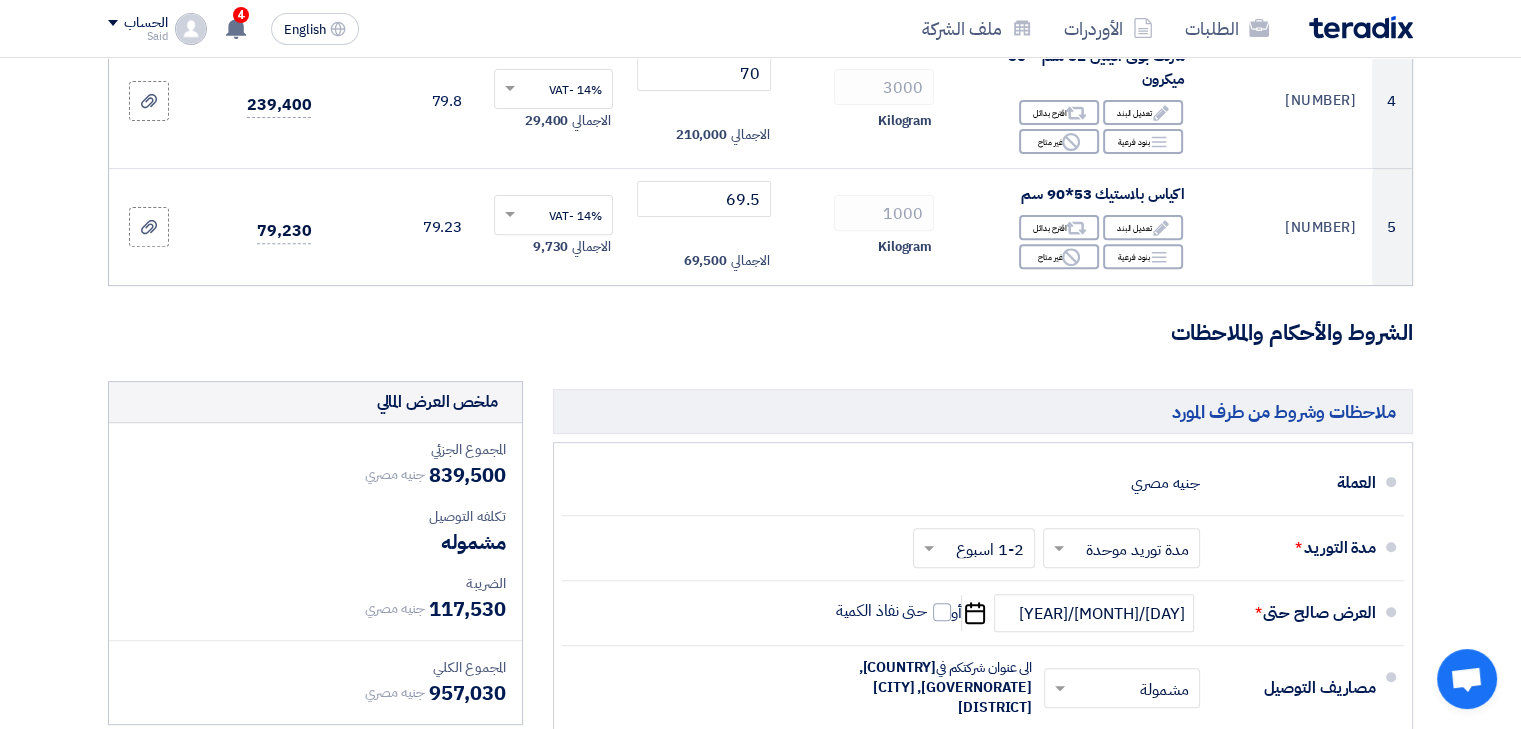 scroll, scrollTop: 734, scrollLeft: 0, axis: vertical 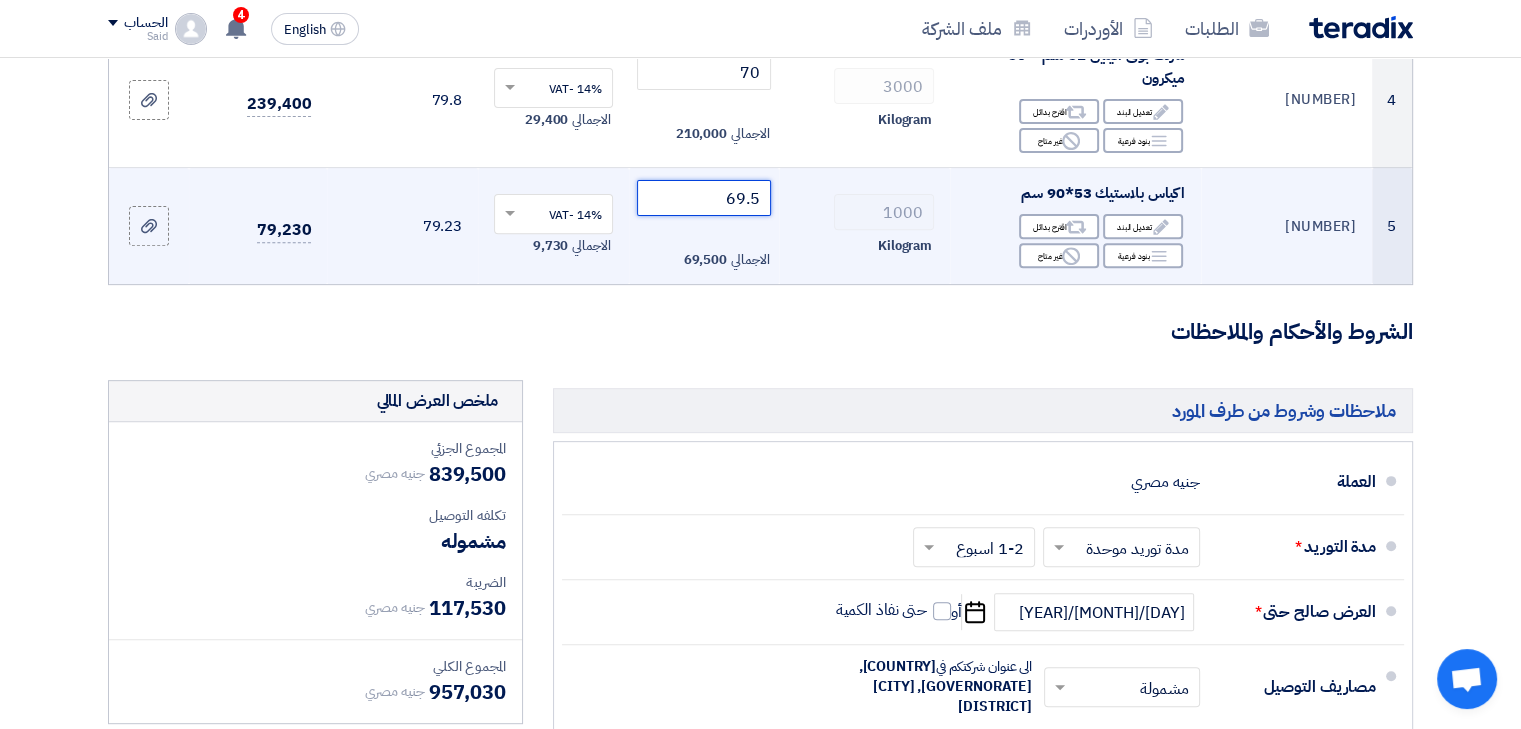 click on "69.5" 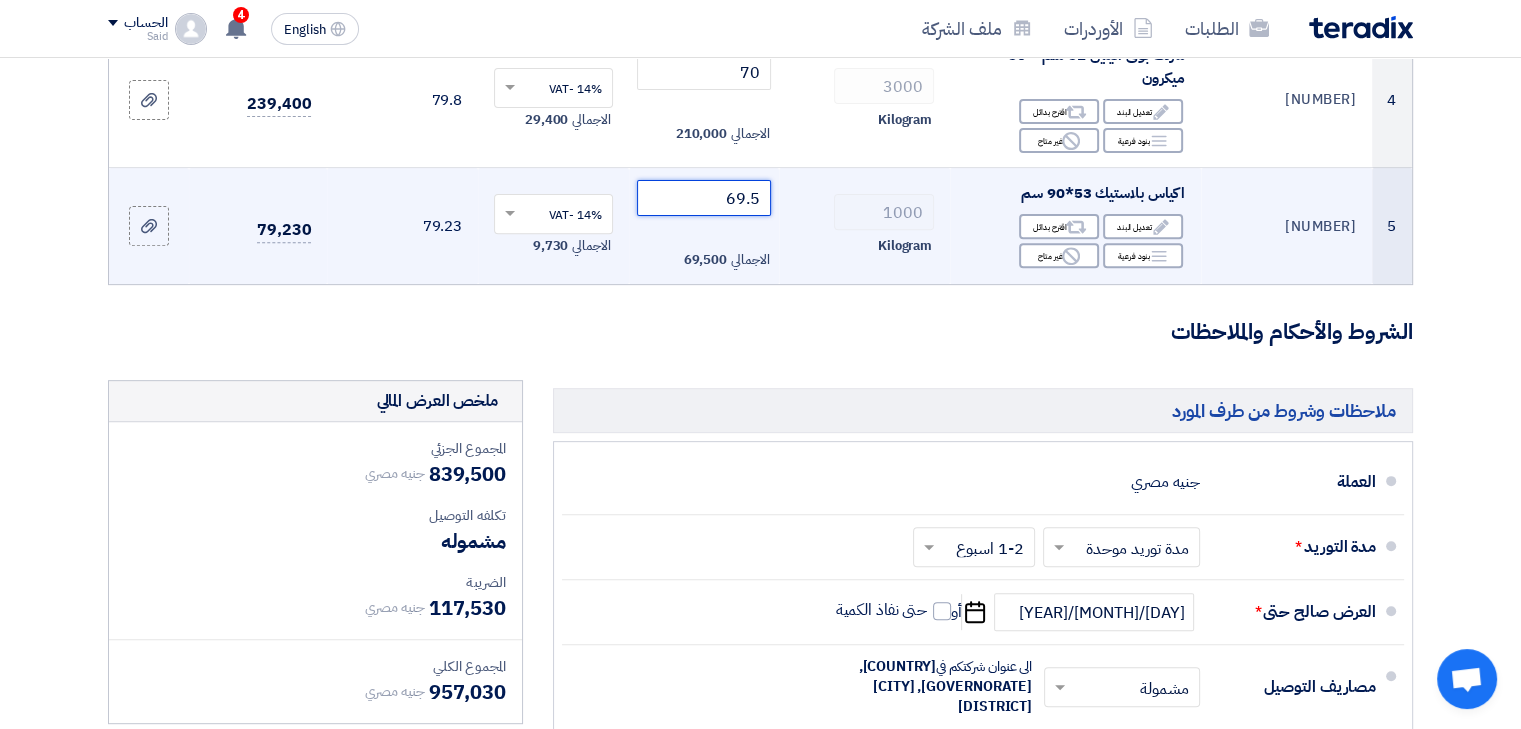 click on "69.5" 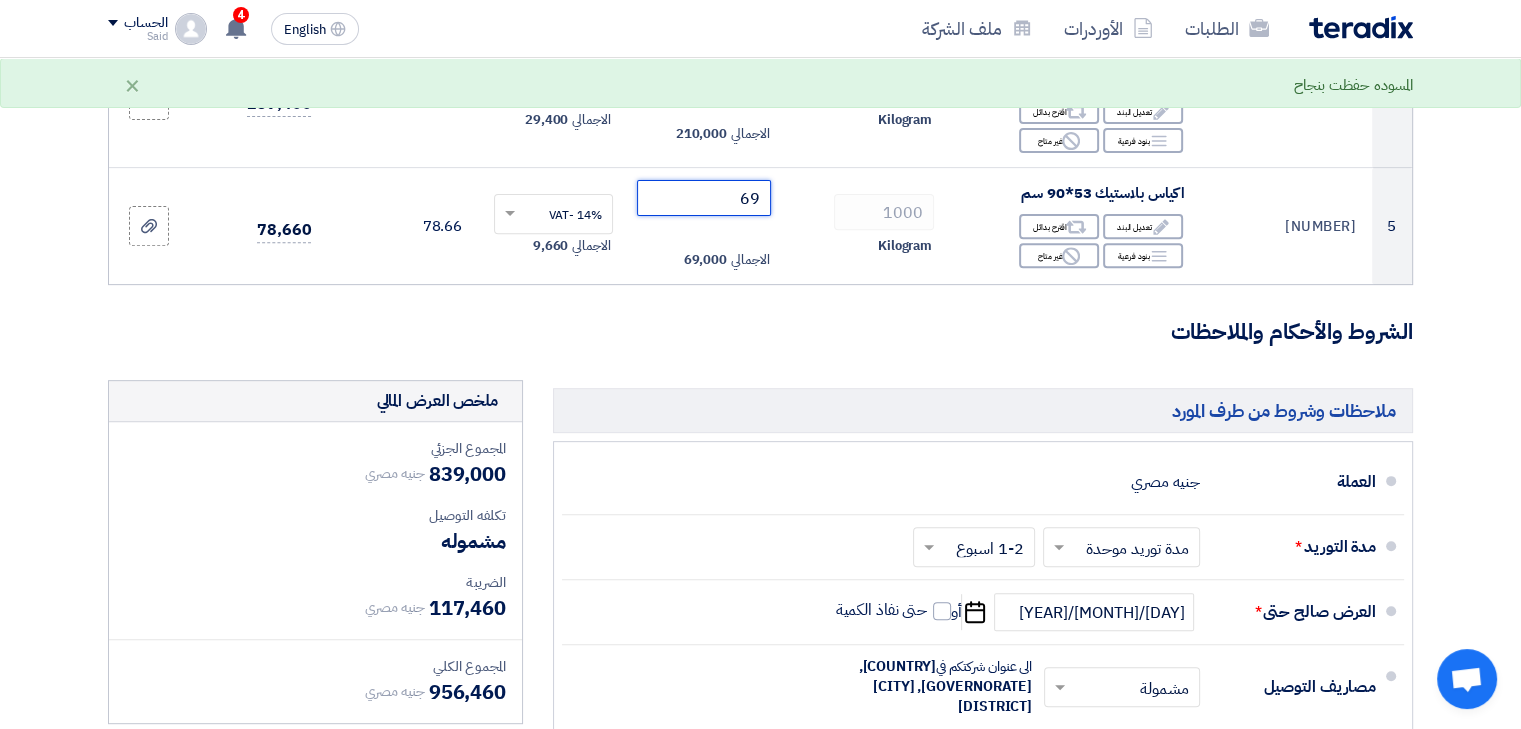 type on "69" 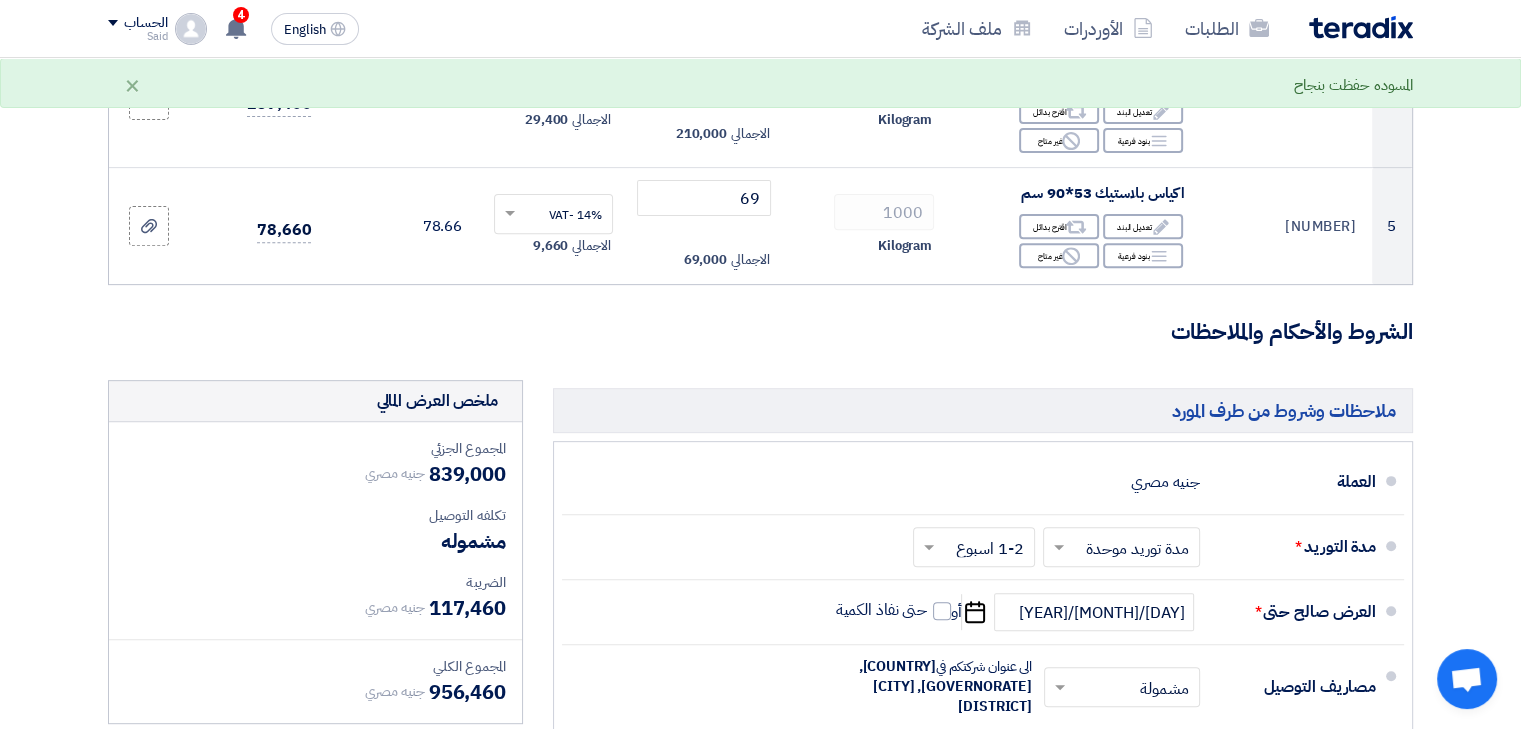 click on "الشروط والأحكام والملاحظات" 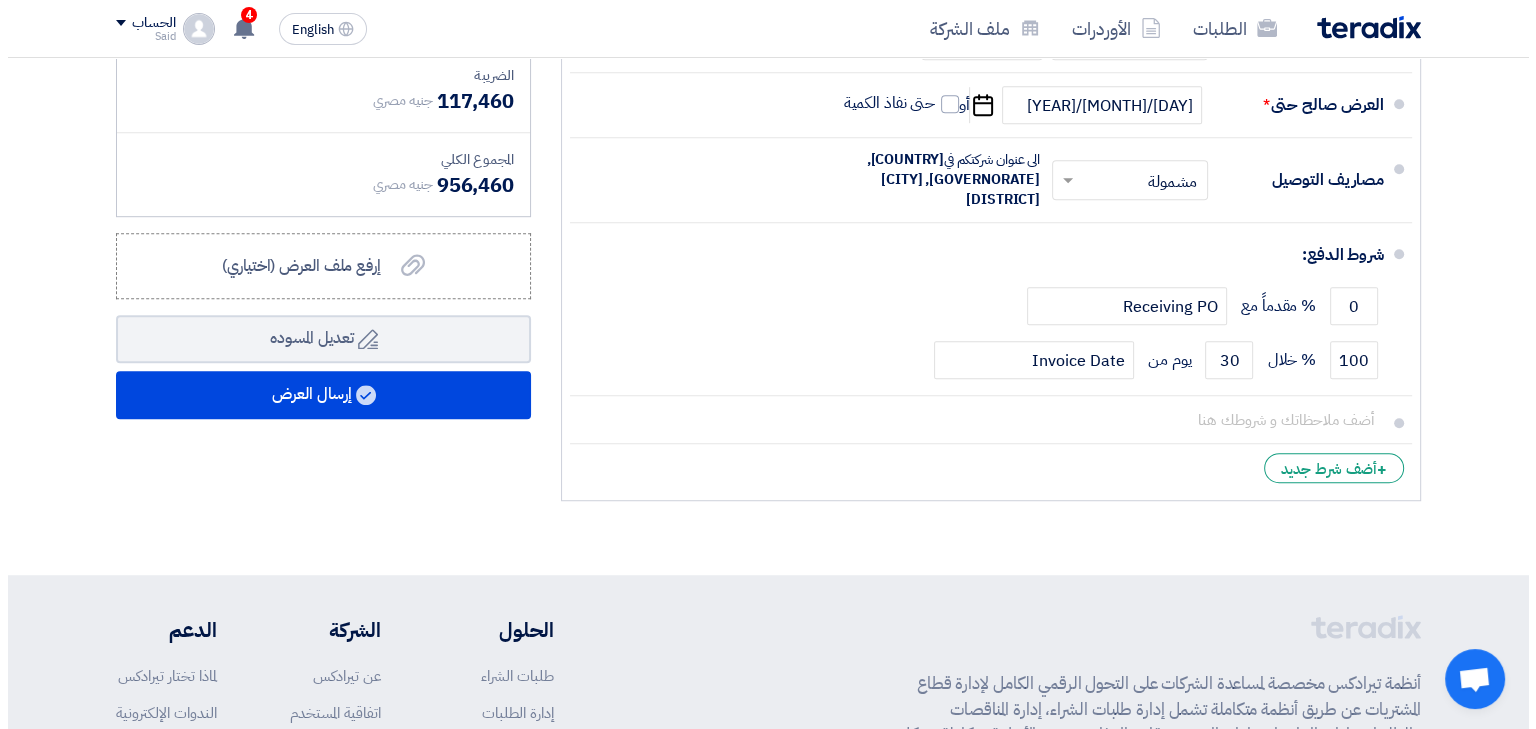 scroll, scrollTop: 1244, scrollLeft: 0, axis: vertical 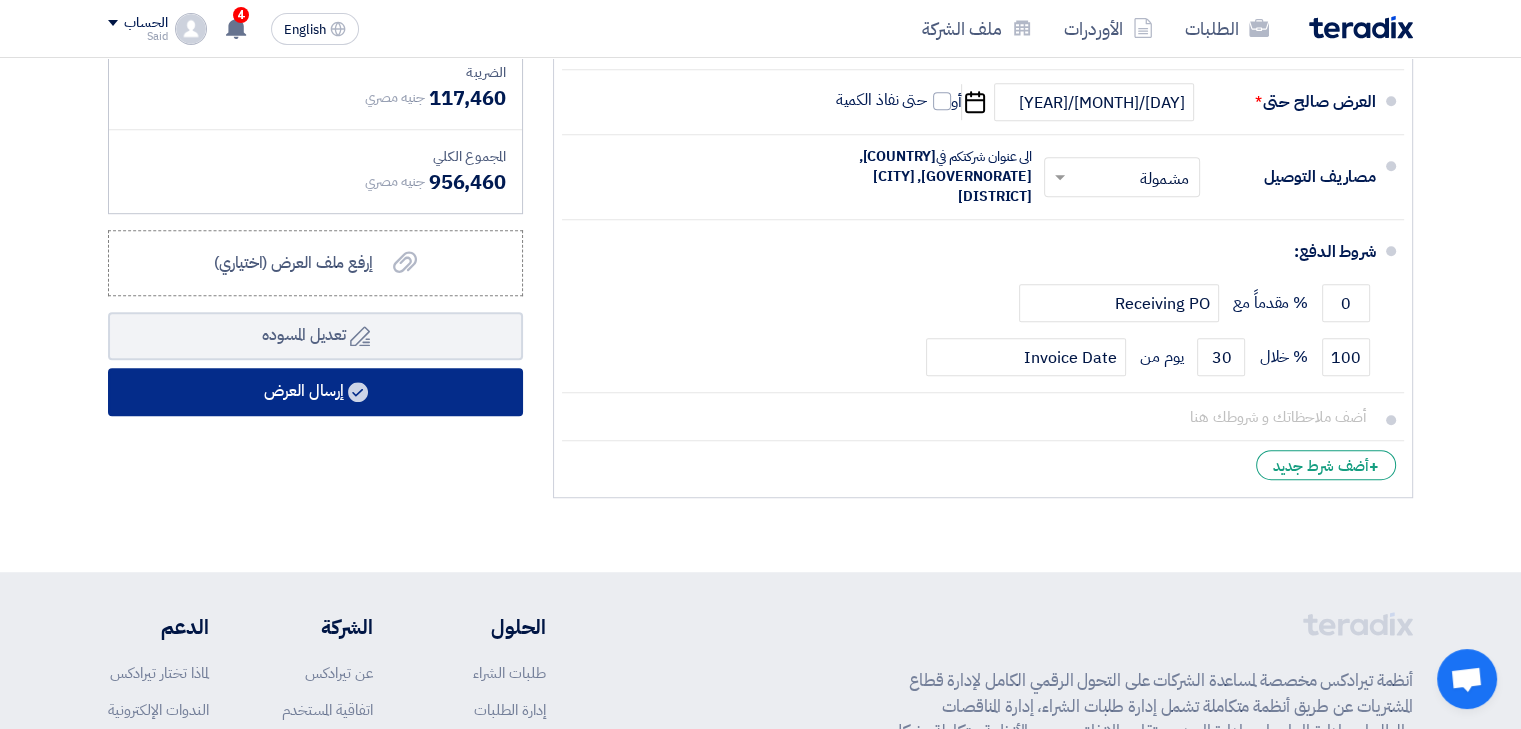 click on "إرسال العرض" 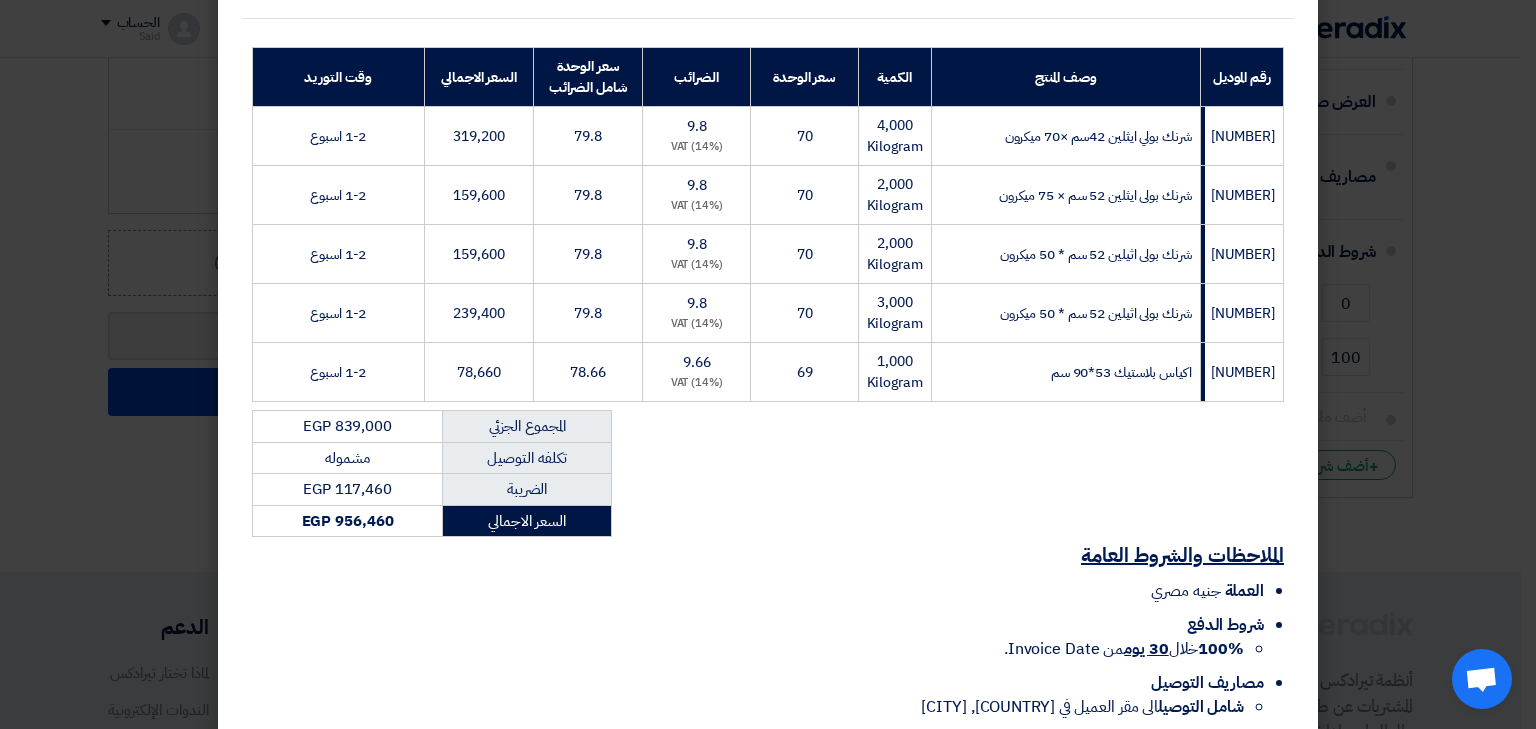 scroll, scrollTop: 387, scrollLeft: 0, axis: vertical 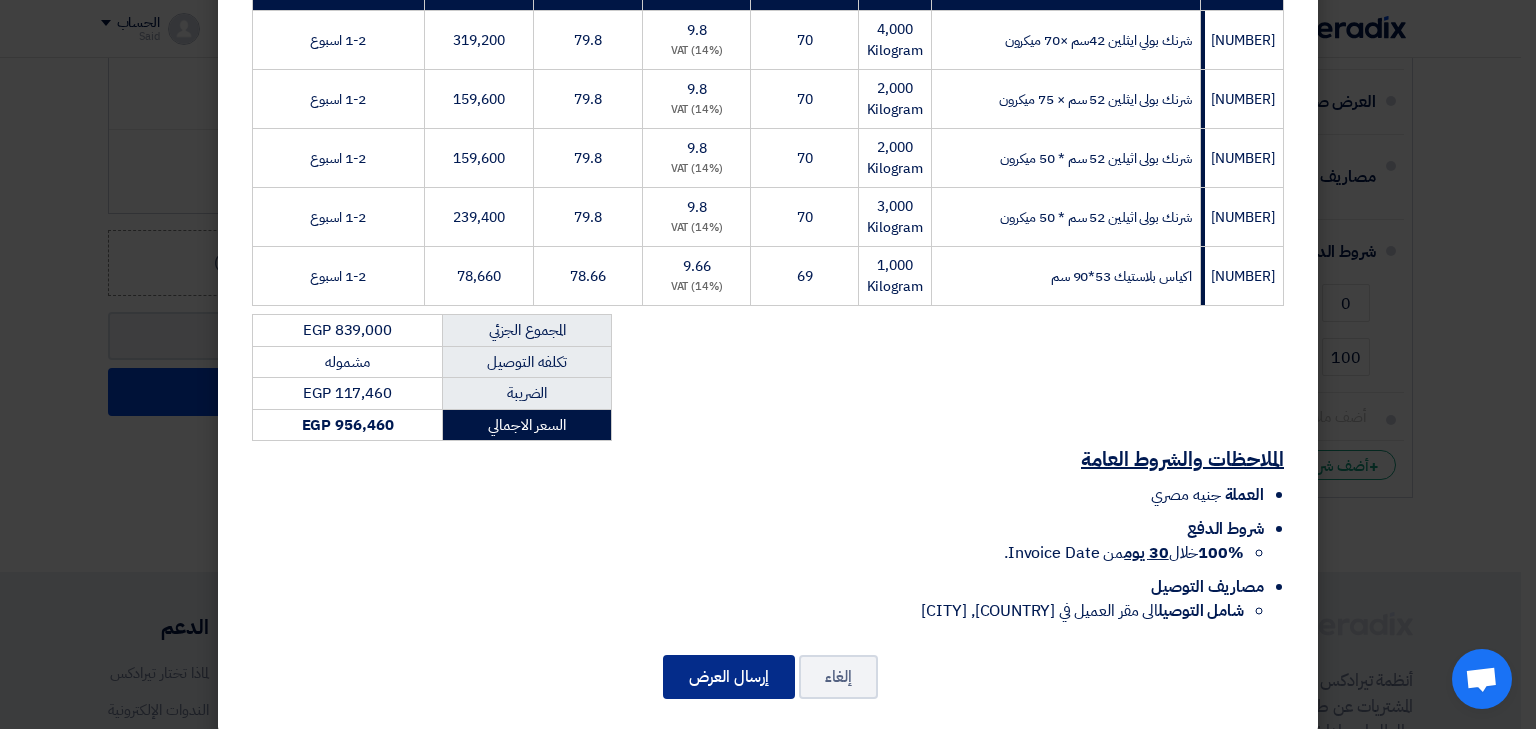 click on "إرسال العرض" 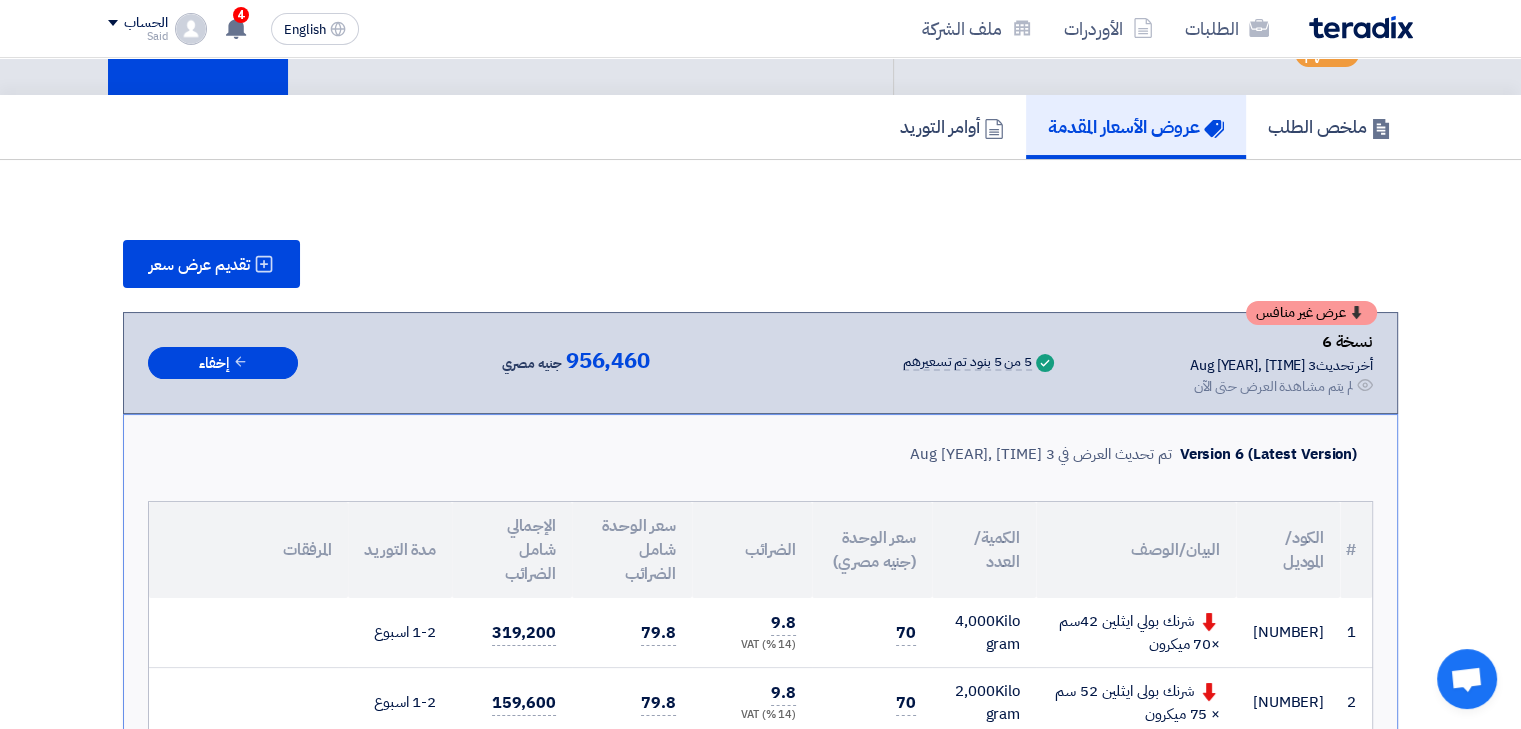 scroll, scrollTop: 0, scrollLeft: 0, axis: both 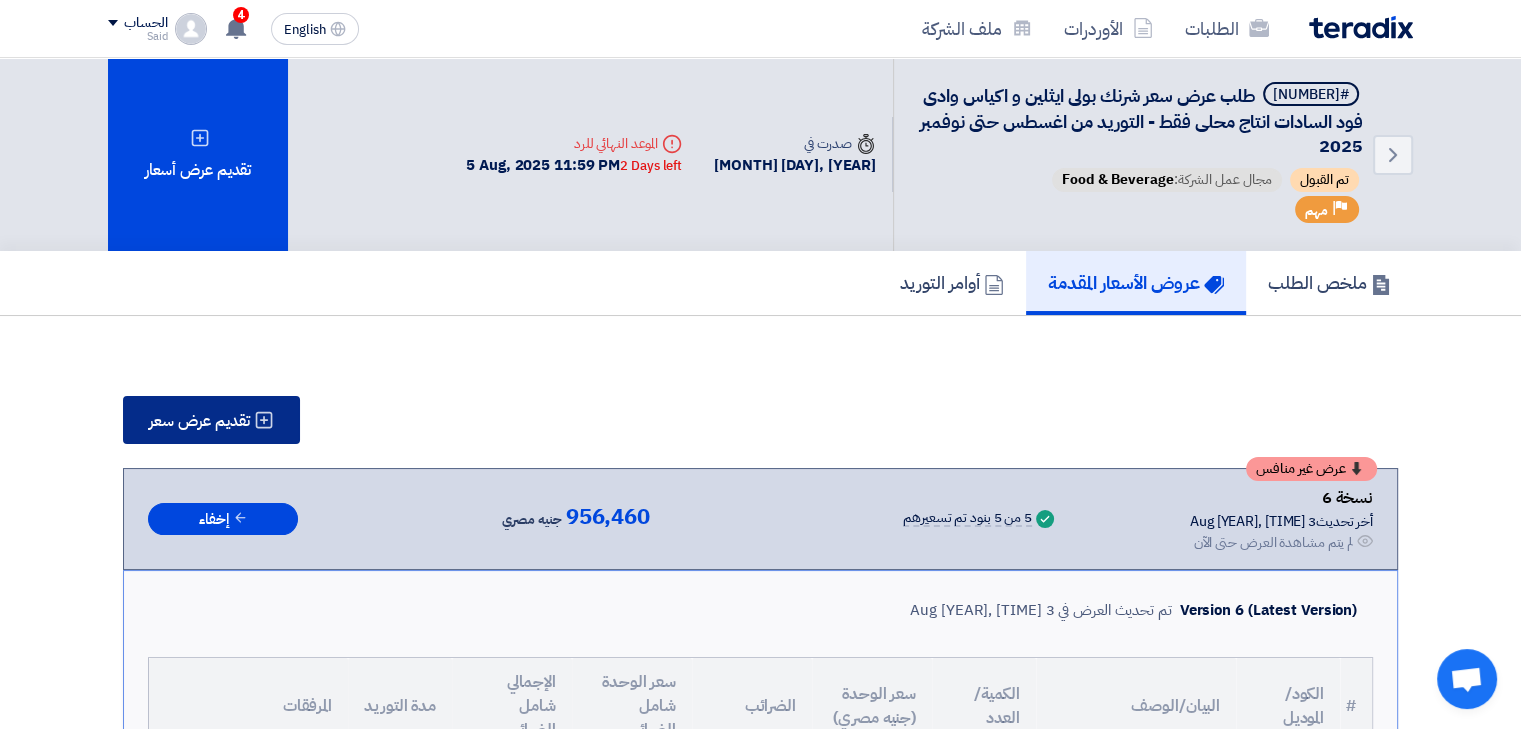 click on "تقديم عرض سعر" 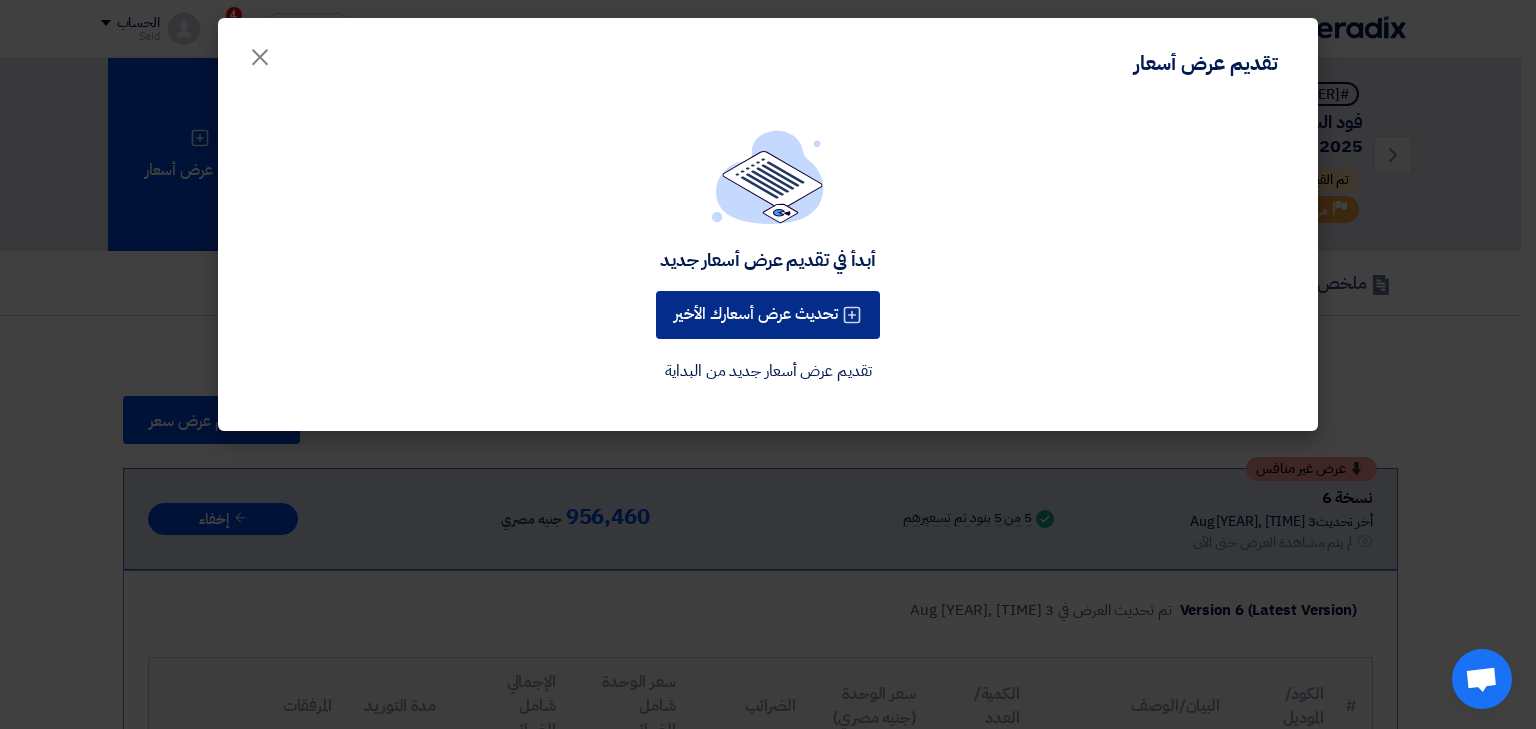 click on "تحديث عرض أسعارك الأخير" 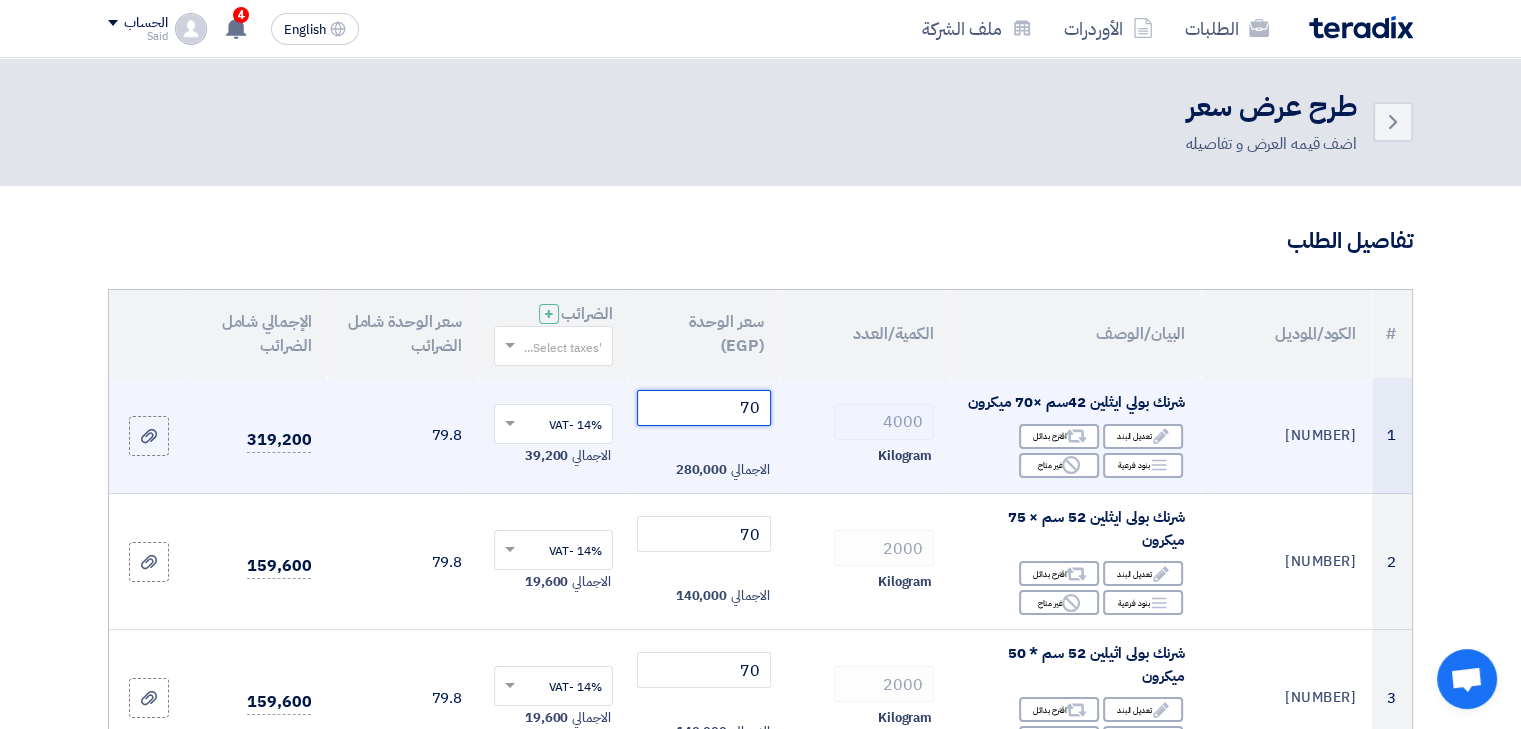 click on "70" 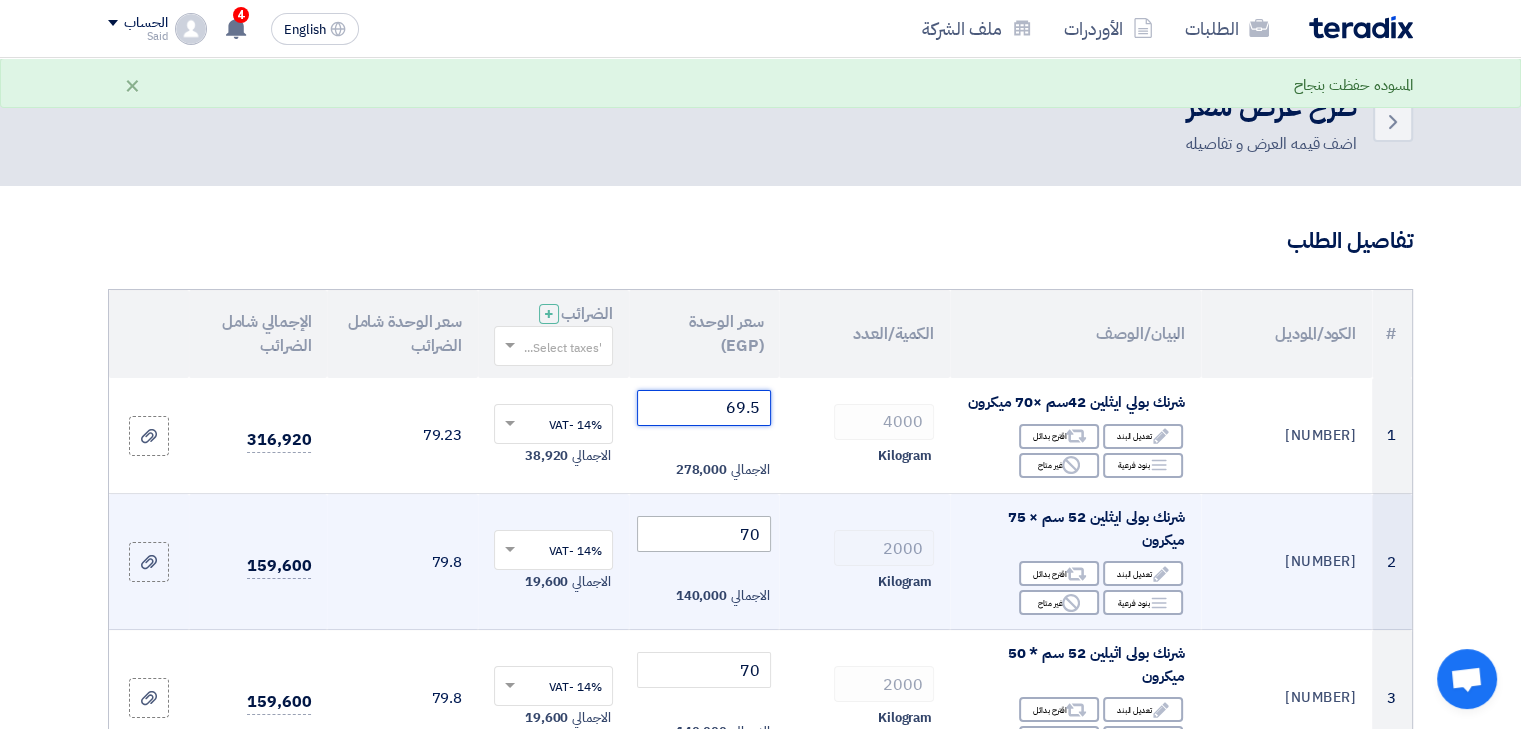type on "69.5" 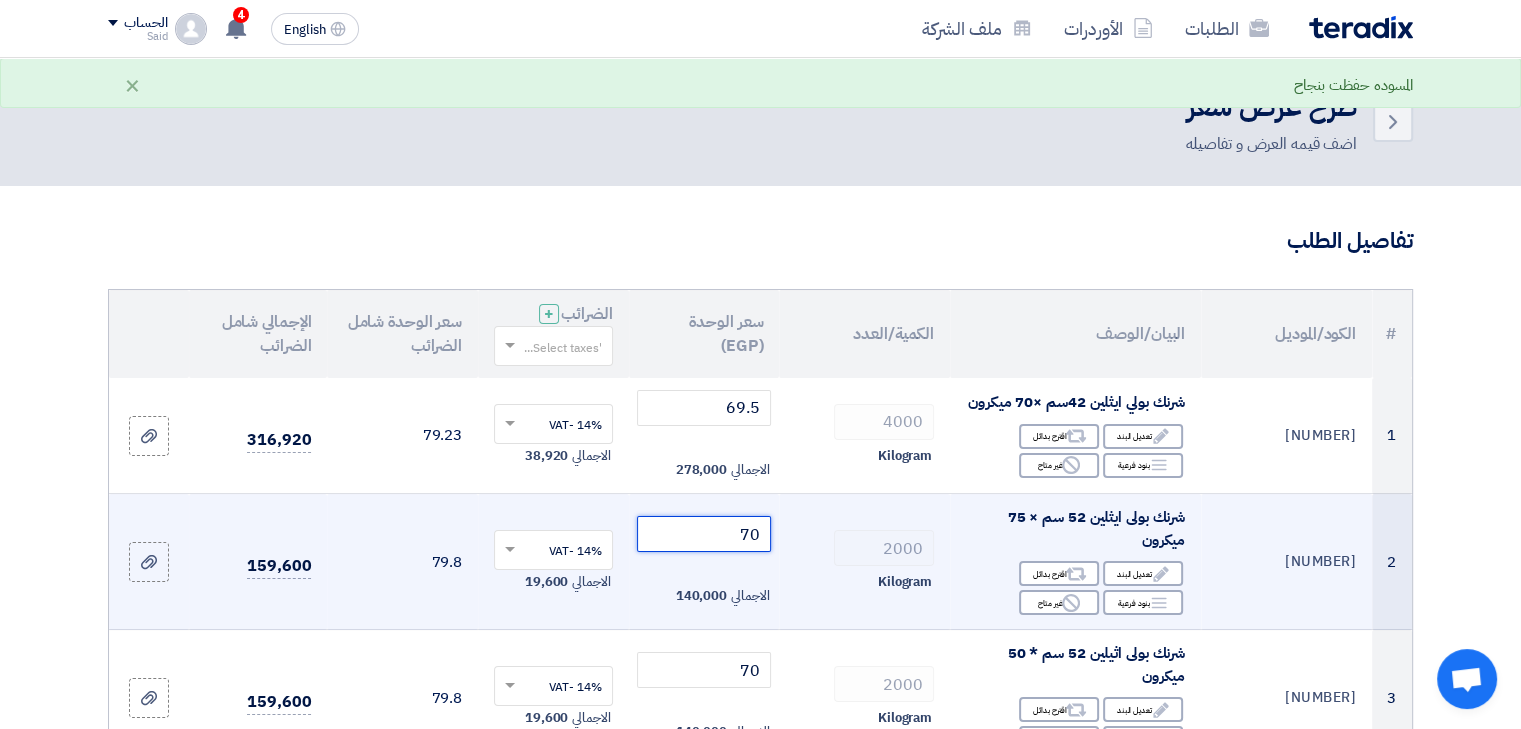 click on "70" 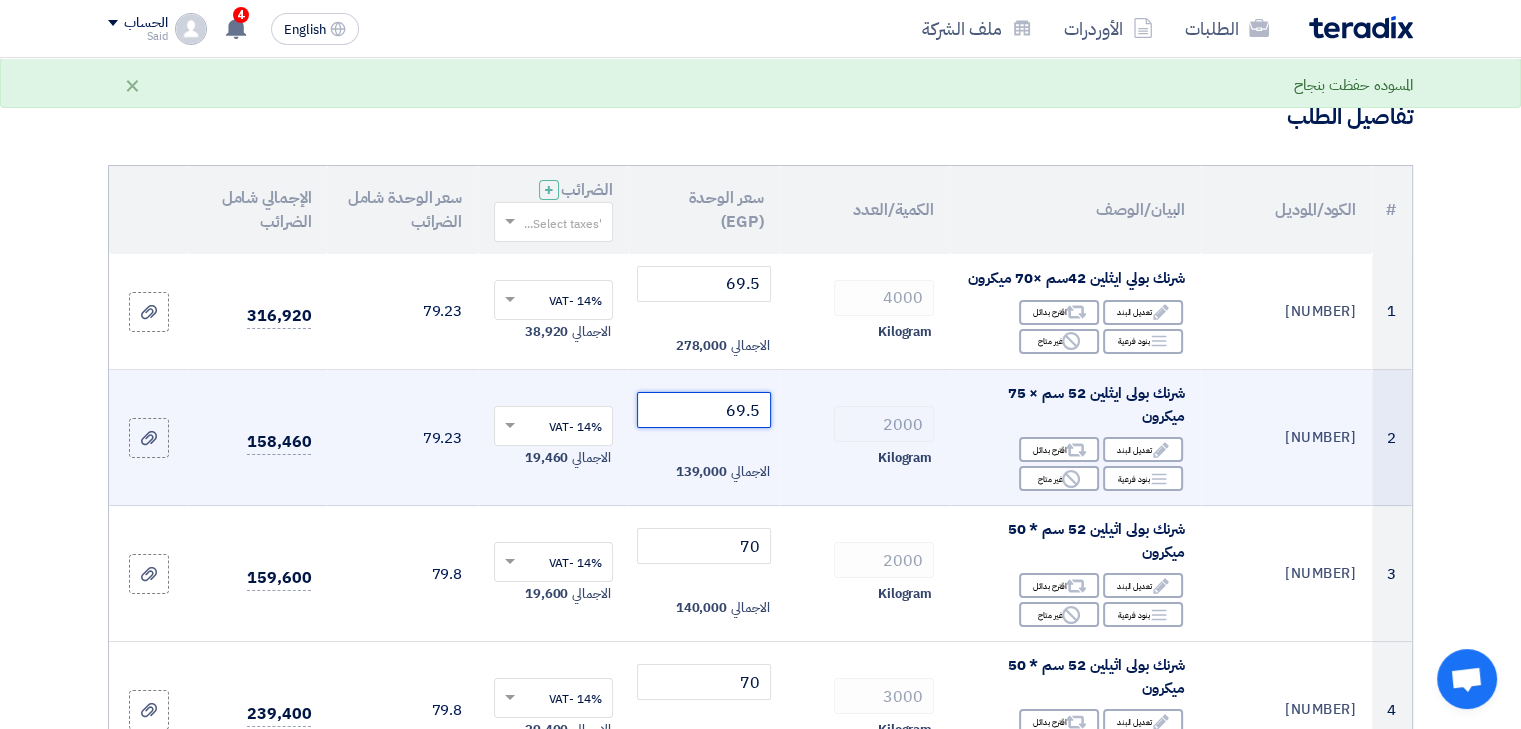 scroll, scrollTop: 137, scrollLeft: 0, axis: vertical 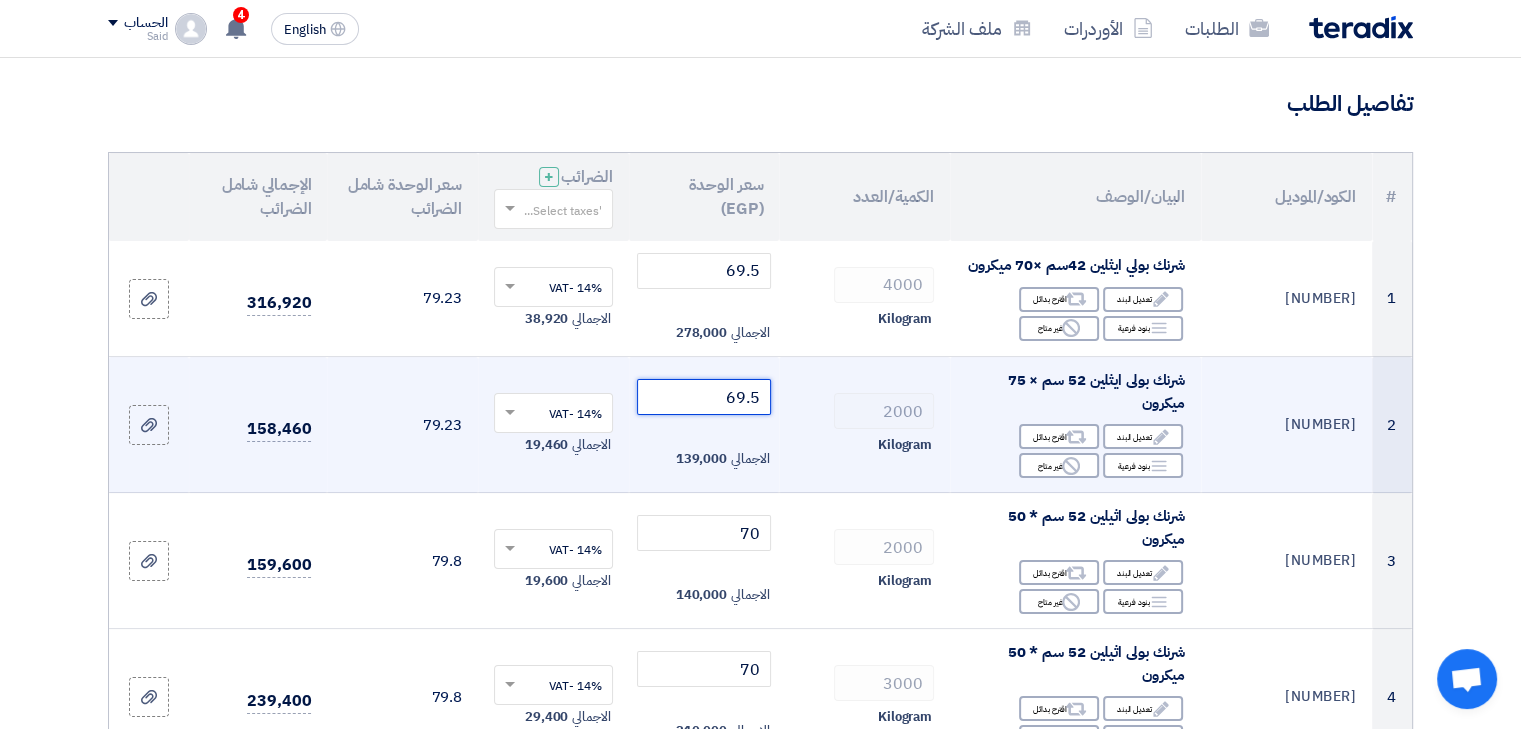 type on "69.5" 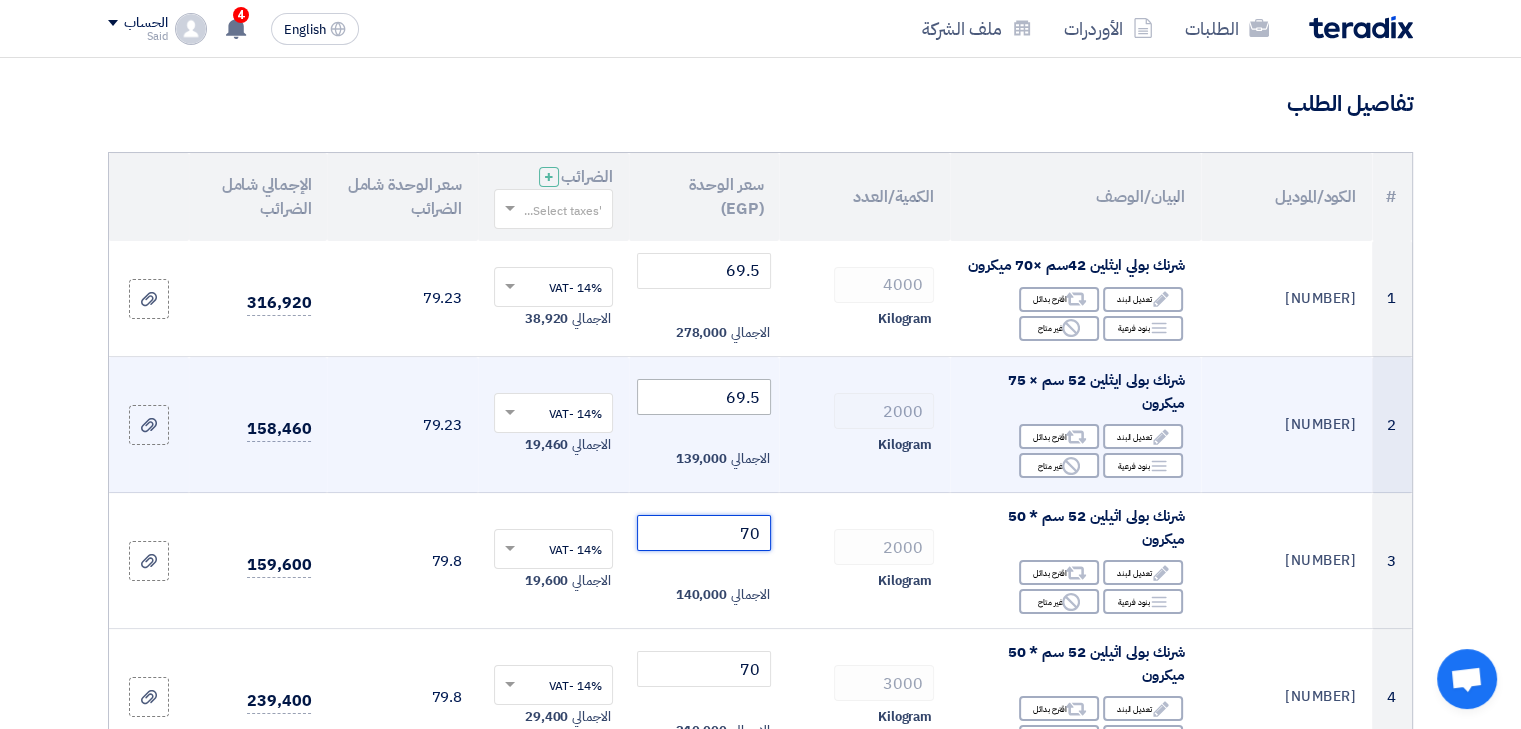 click on "70" 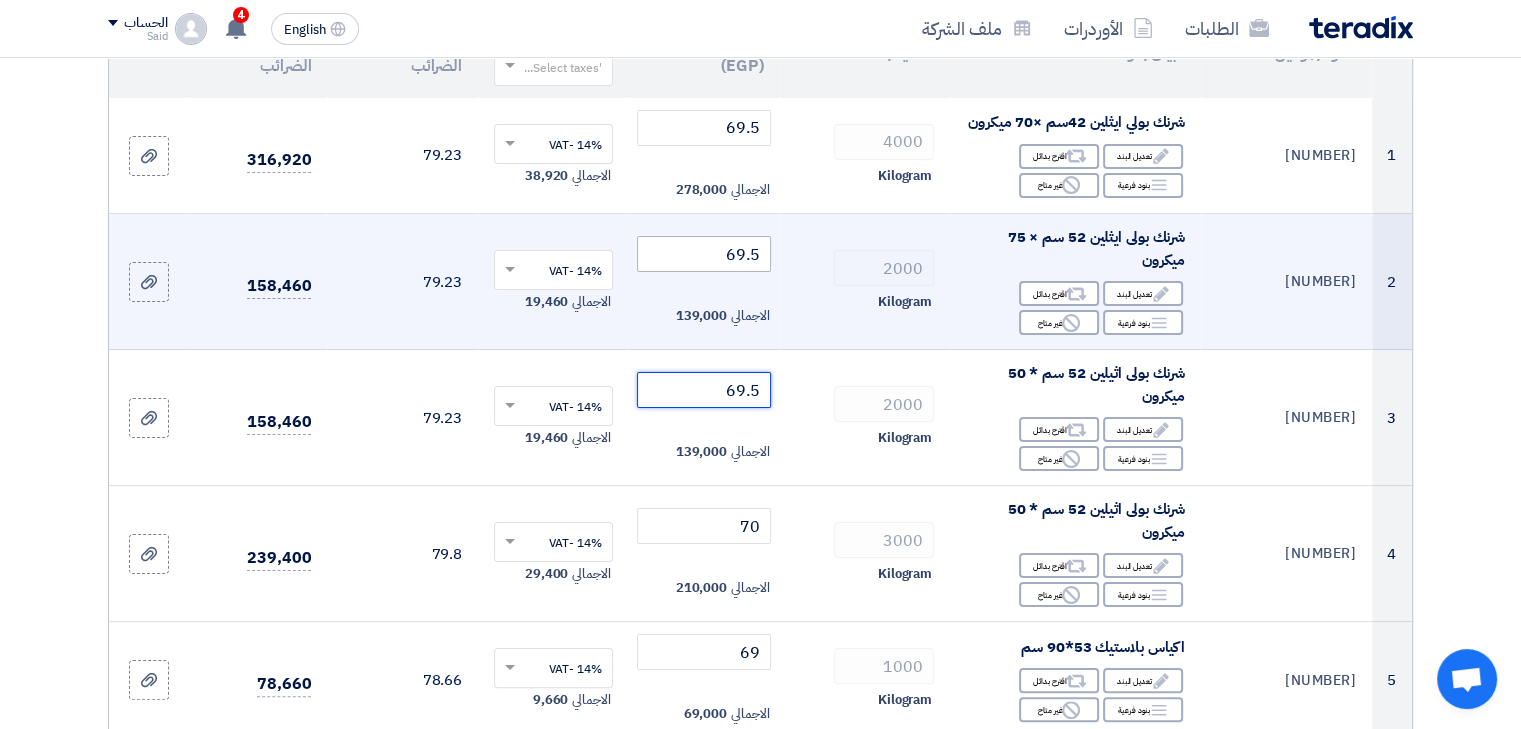 scroll, scrollTop: 296, scrollLeft: 0, axis: vertical 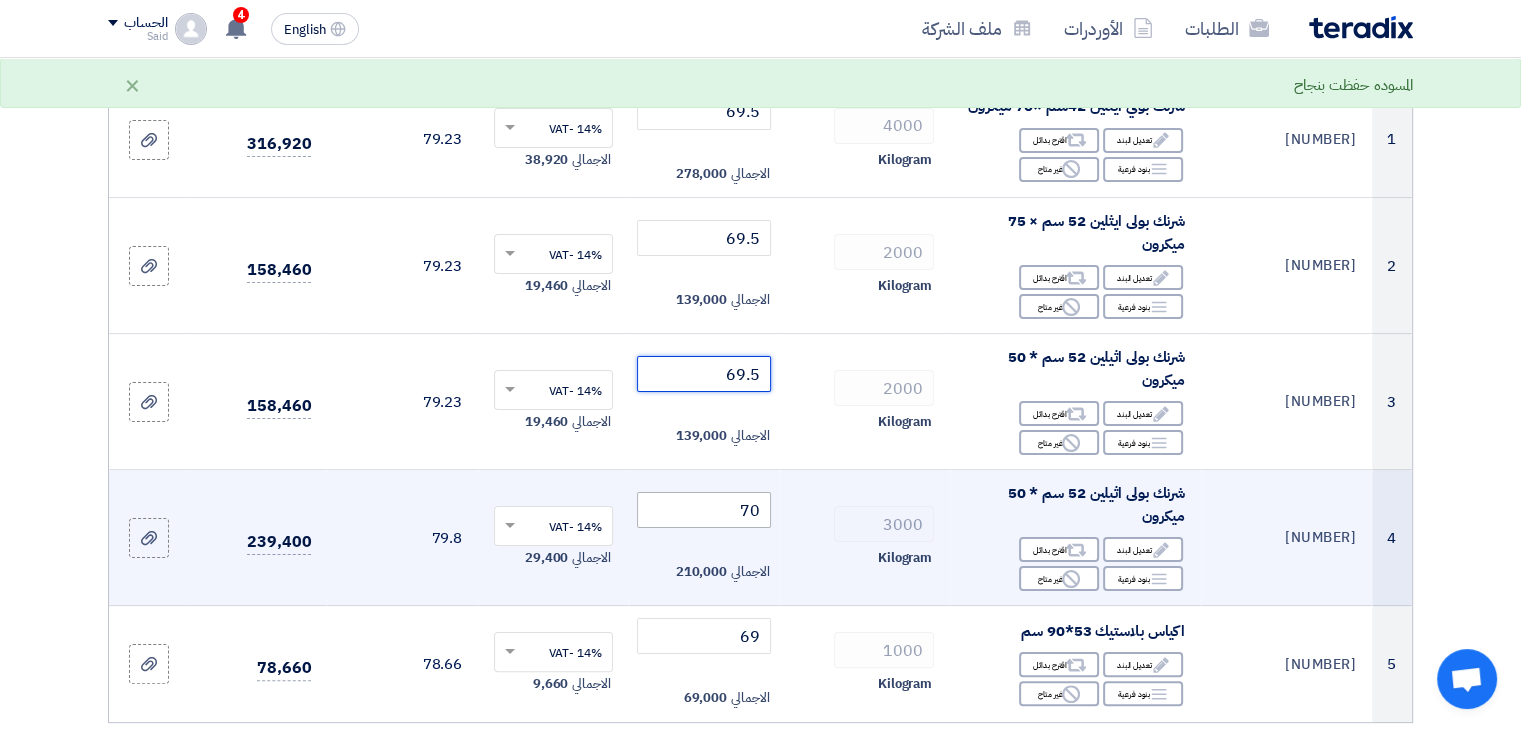 type on "69.5" 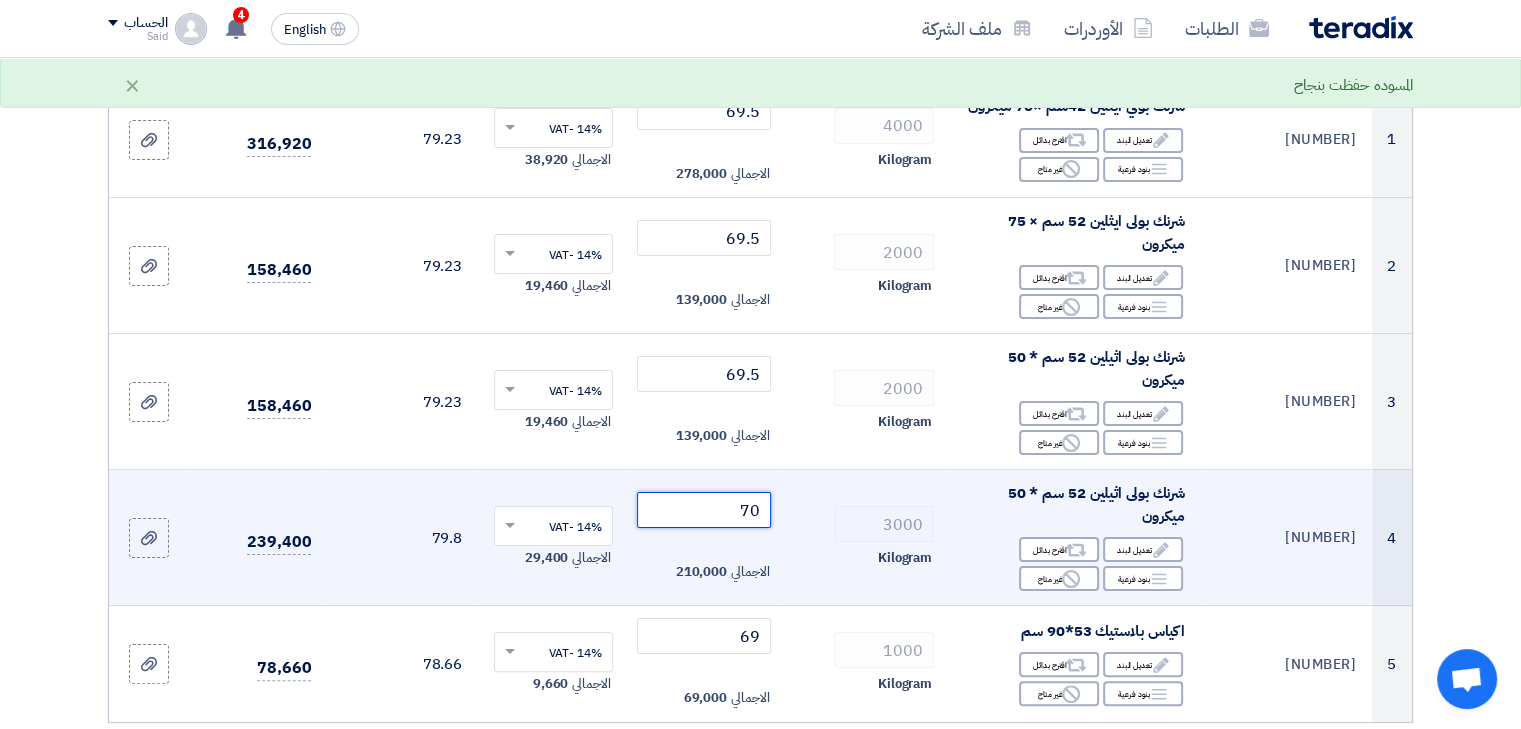 click on "70" 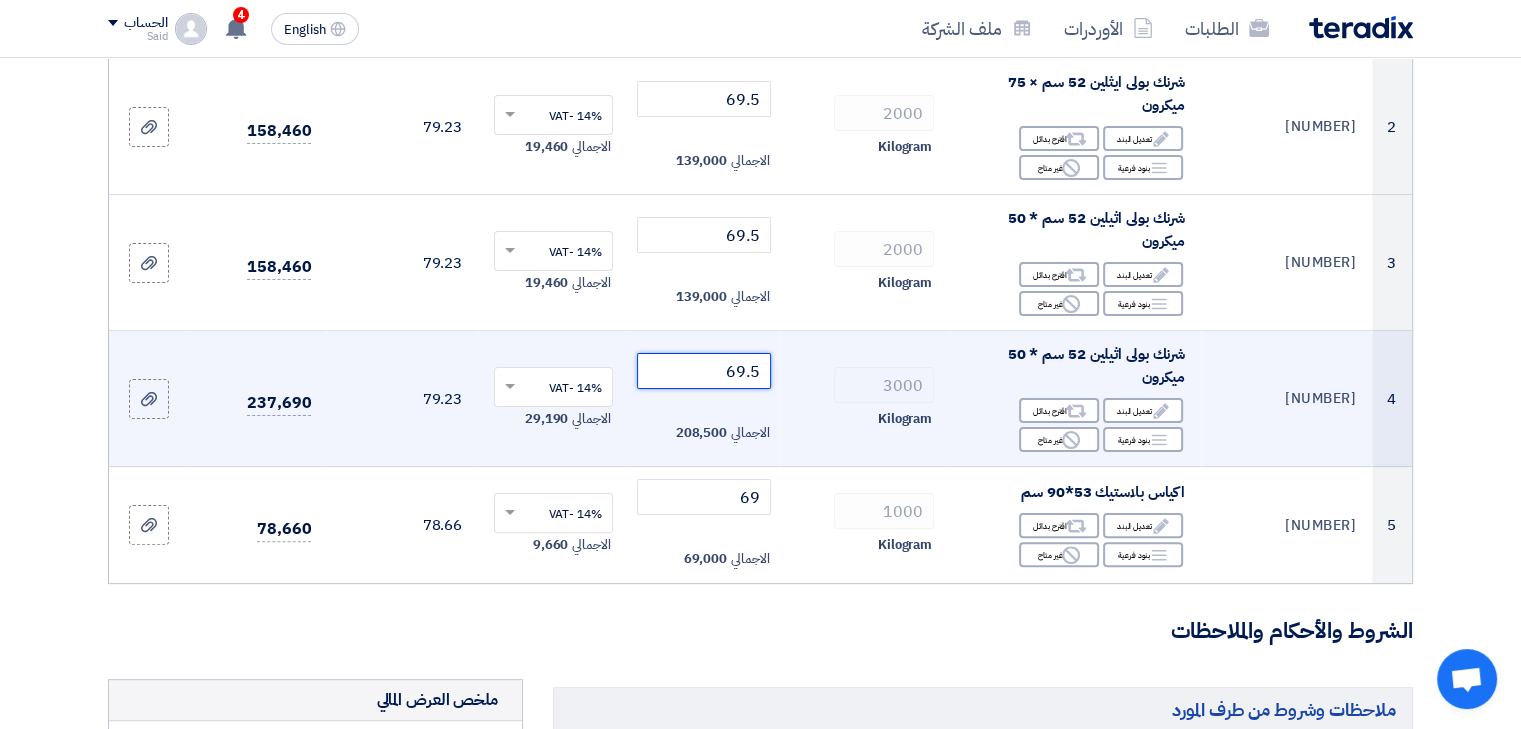 scroll, scrollTop: 436, scrollLeft: 0, axis: vertical 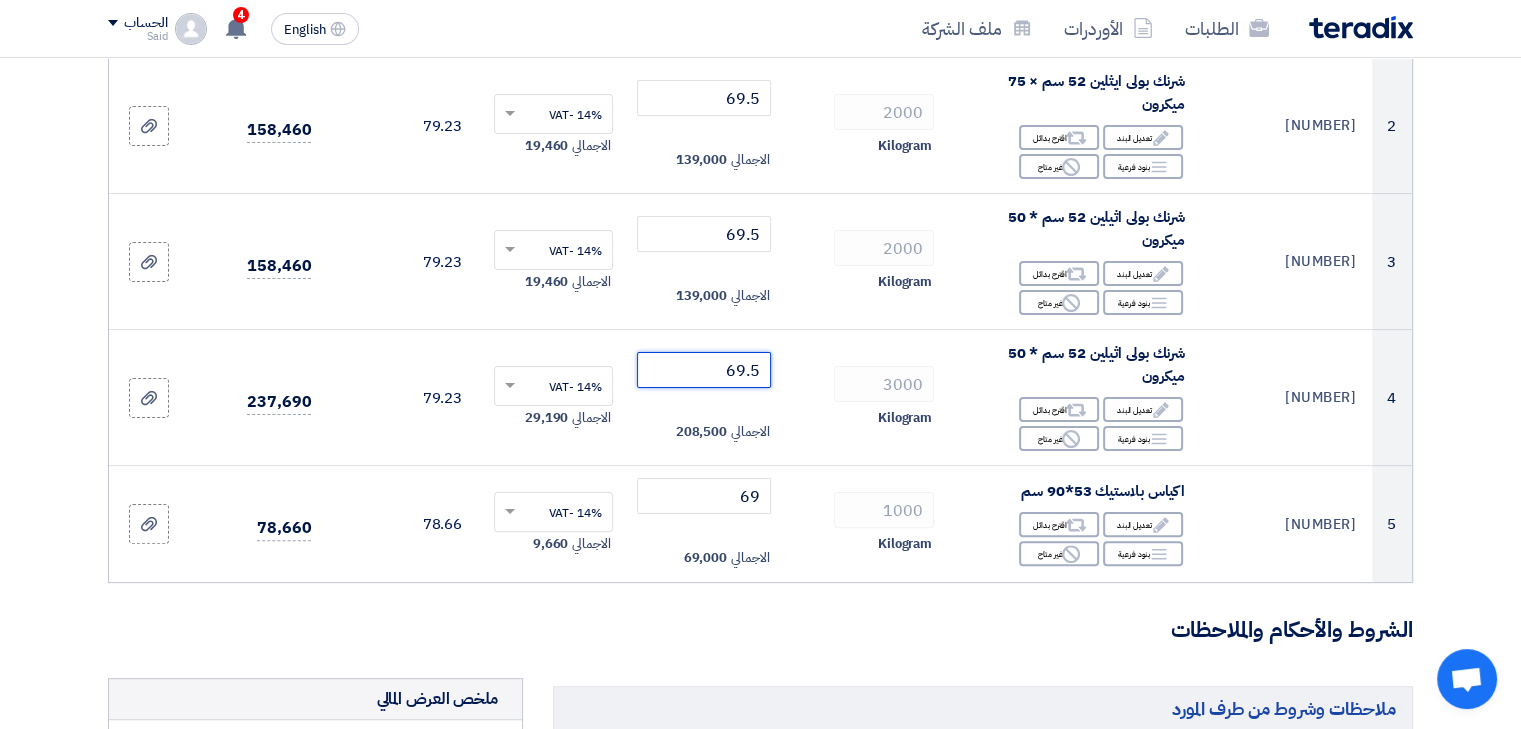 type on "69.5" 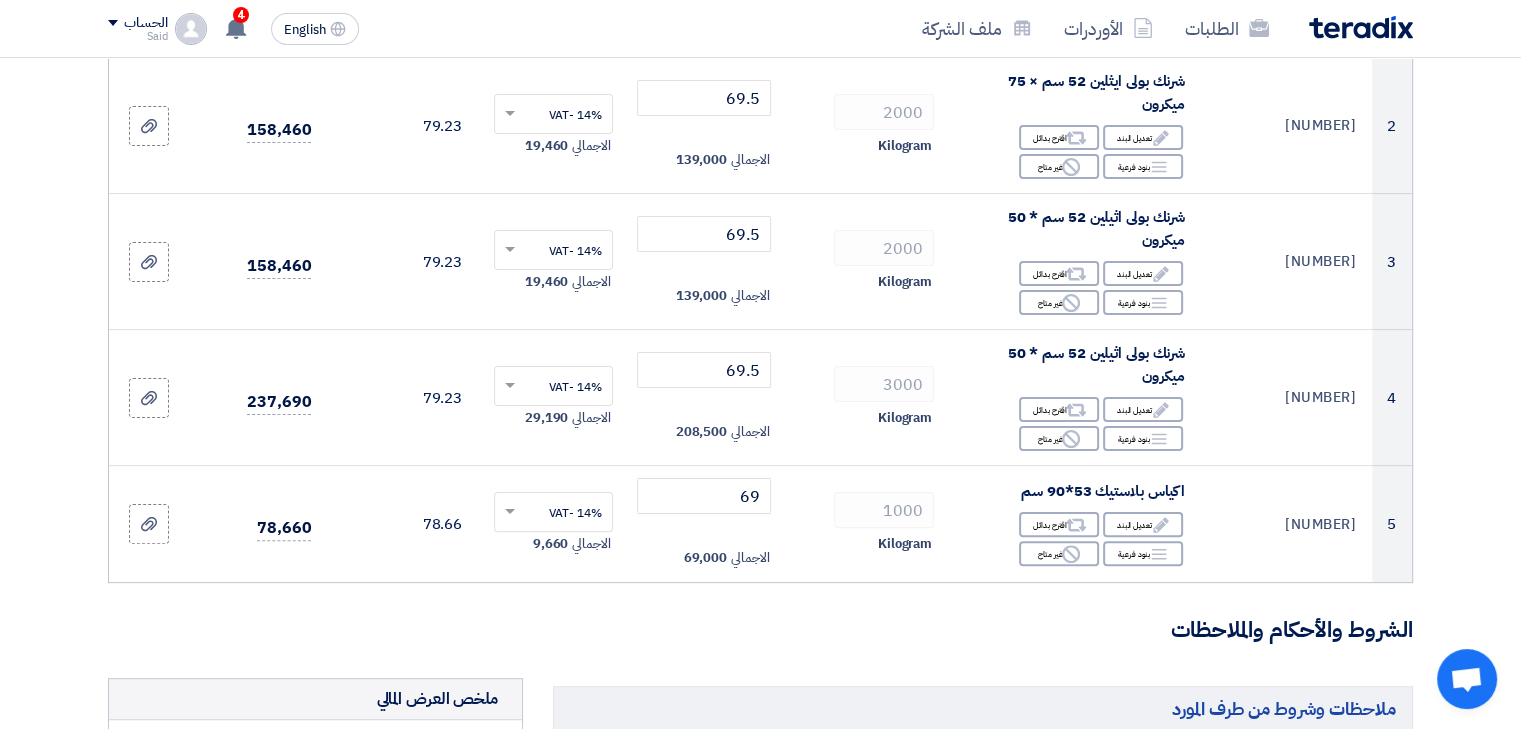 click on "الشروط والأحكام والملاحظات" 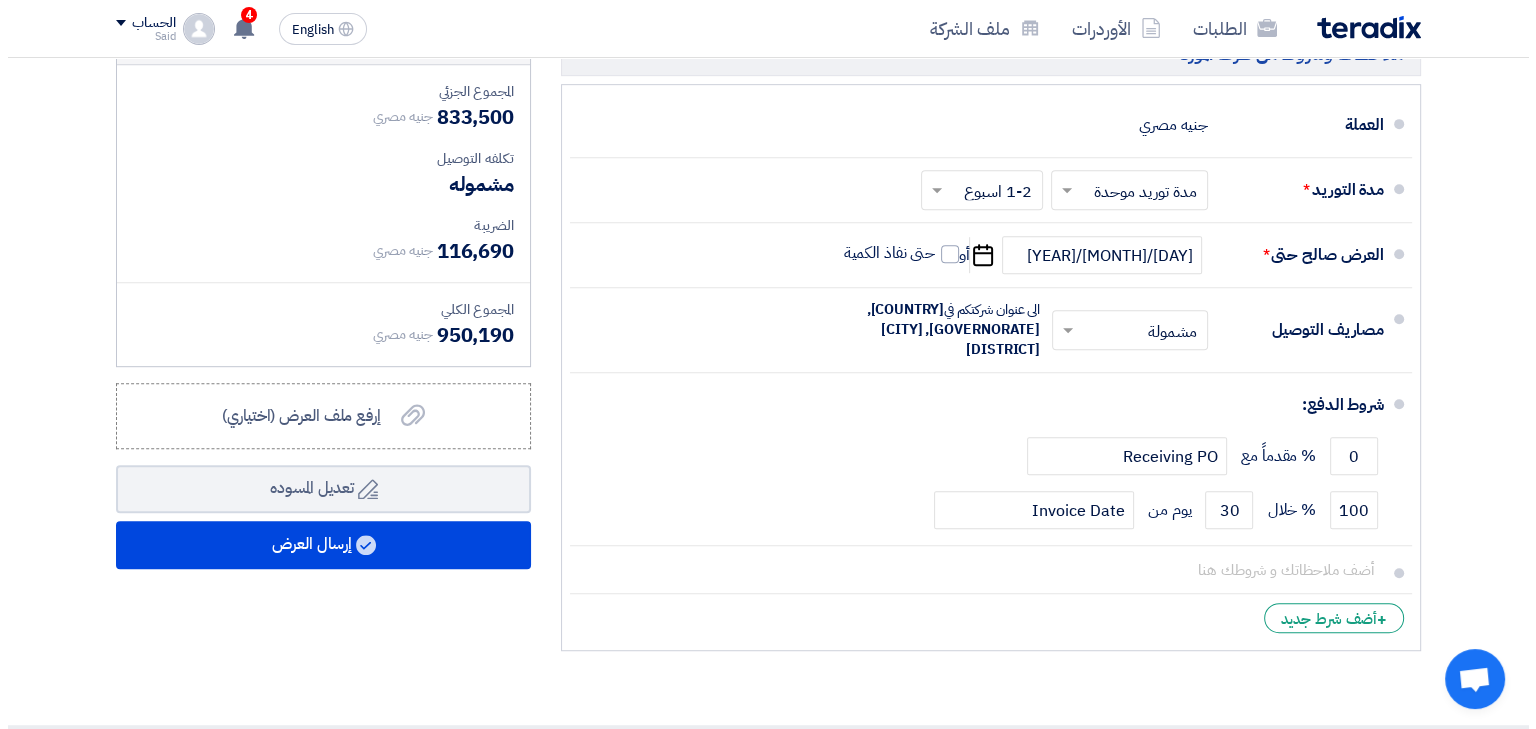 scroll, scrollTop: 1092, scrollLeft: 0, axis: vertical 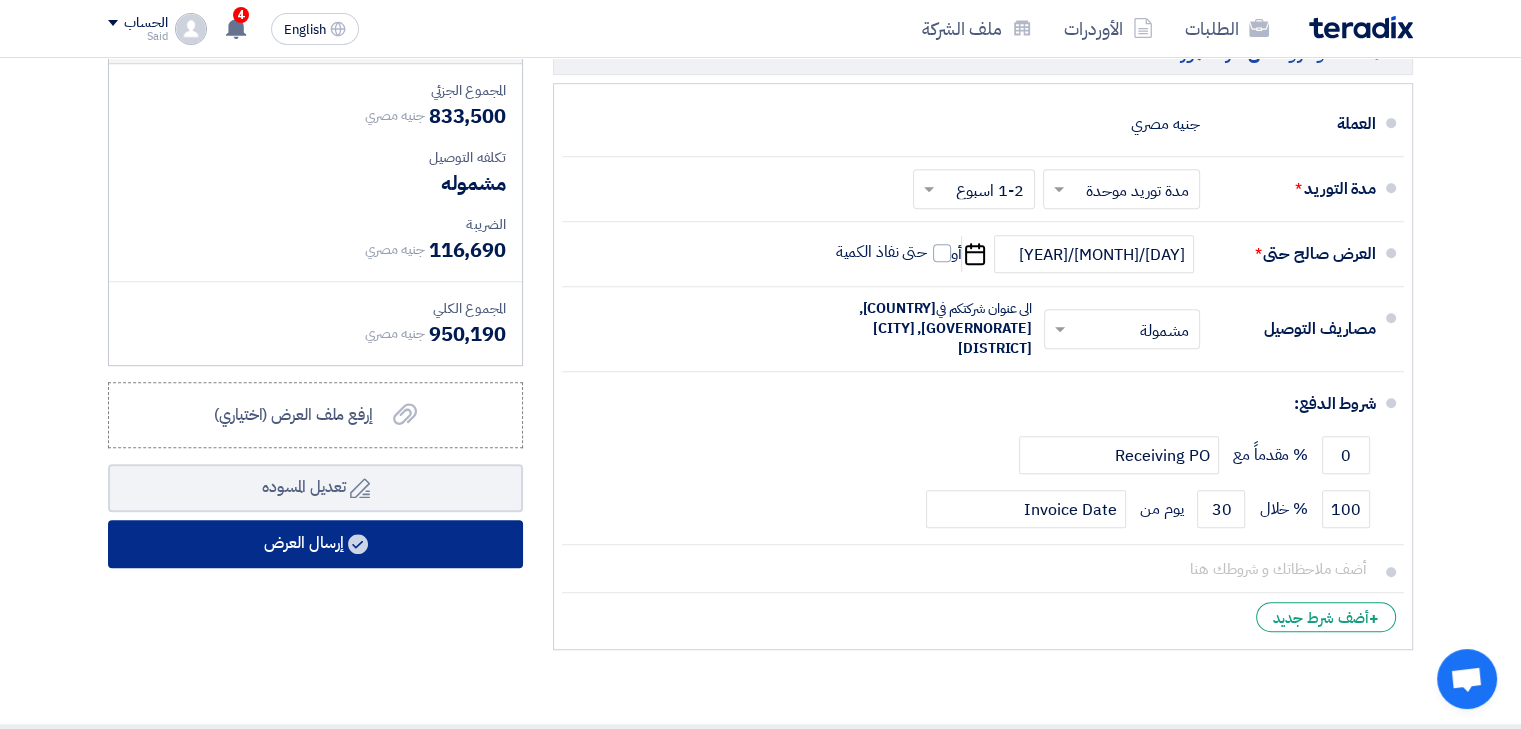 click on "إرسال العرض" 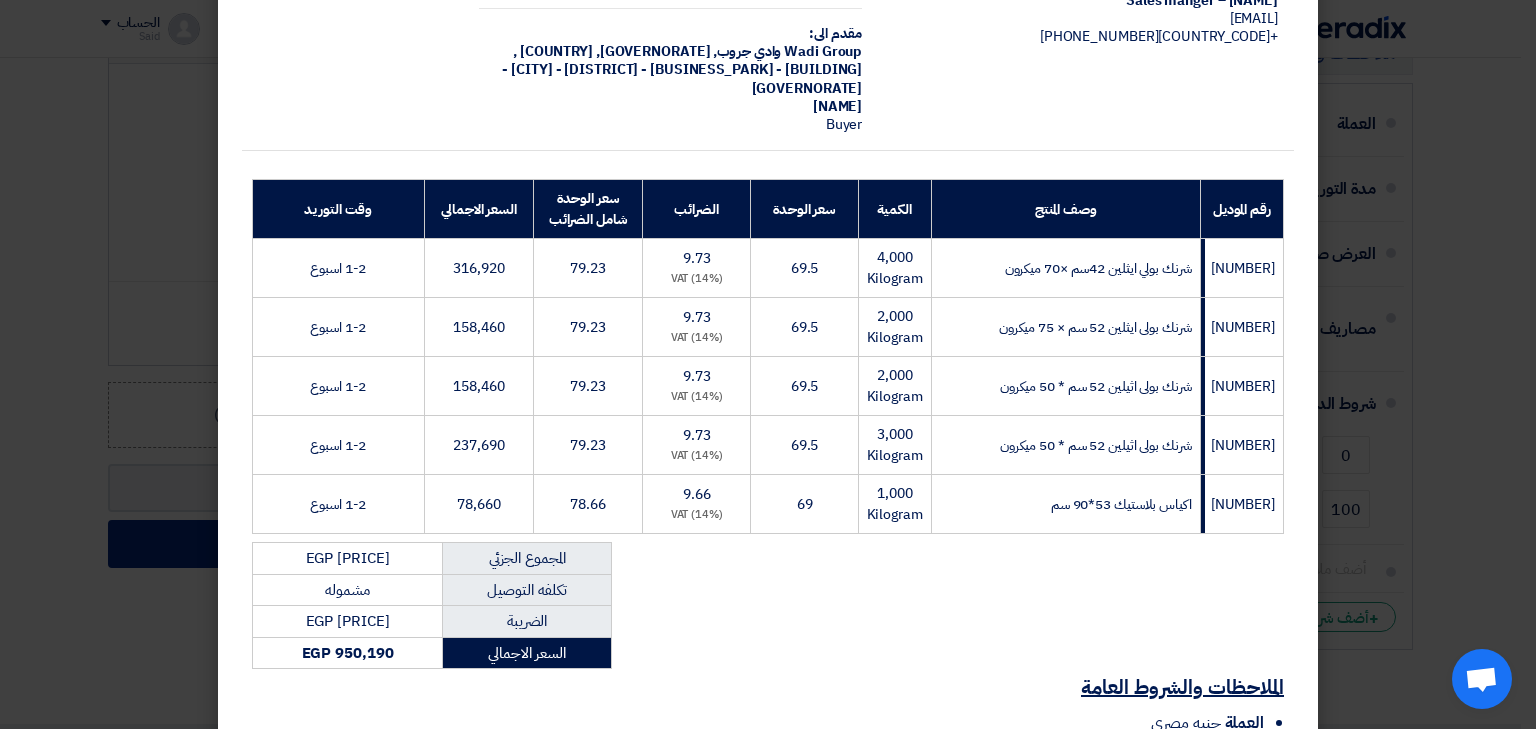 scroll, scrollTop: 387, scrollLeft: 0, axis: vertical 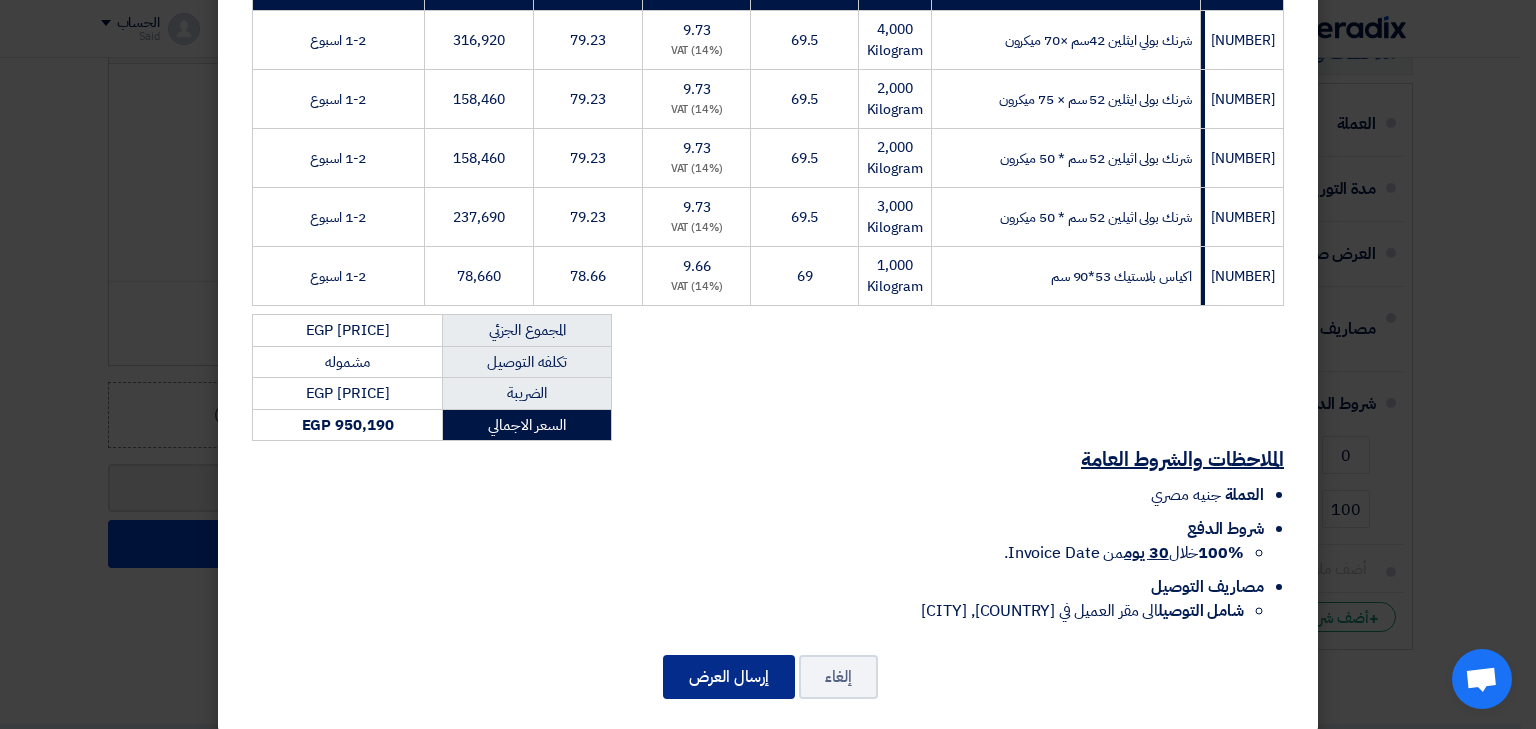 click on "إرسال العرض" 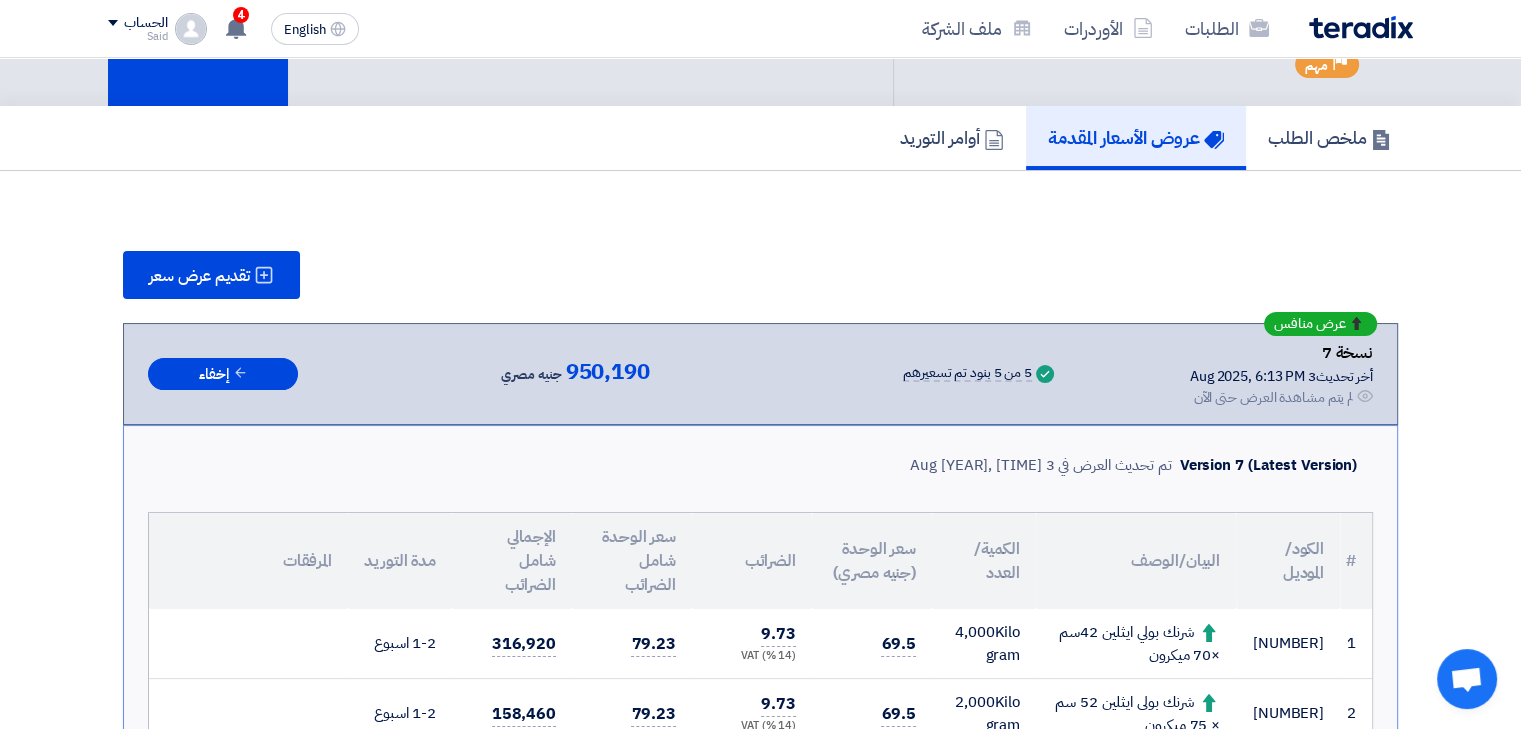 scroll, scrollTop: 0, scrollLeft: 0, axis: both 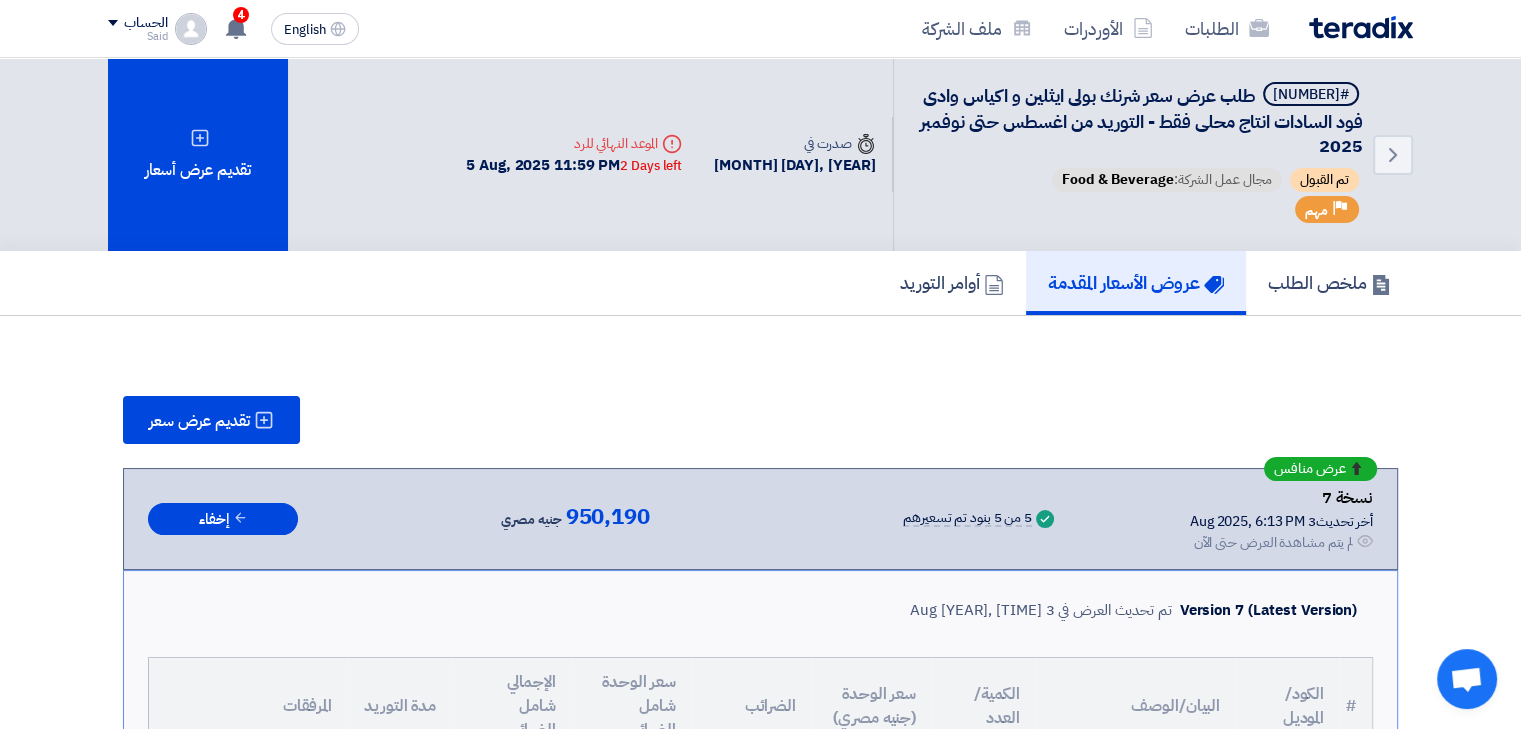 click on "تقديم عرض سعر
عرض منافس
نسخة 7
أخر تحديث
3 Aug [YEAR], [TIME]
Success" 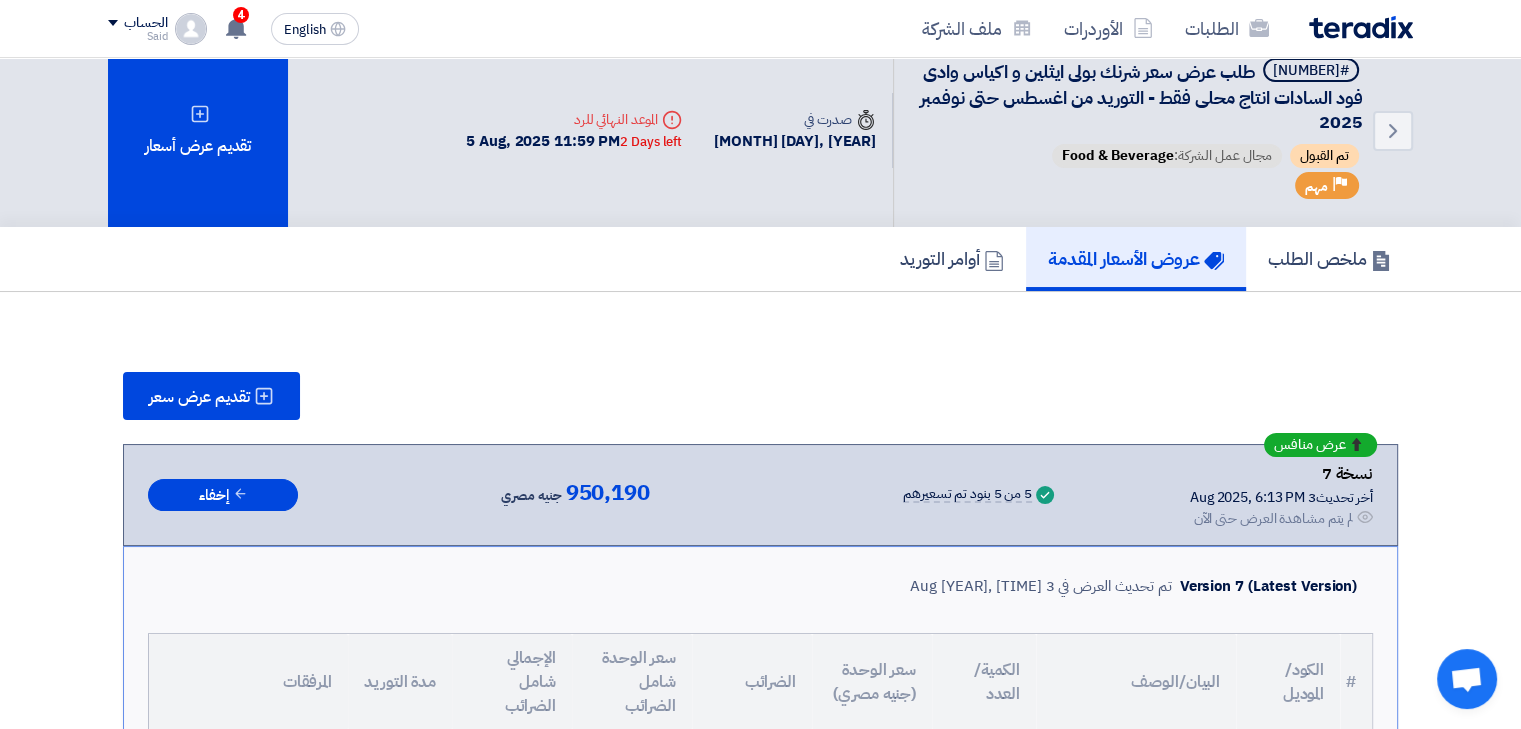 scroll, scrollTop: 0, scrollLeft: 0, axis: both 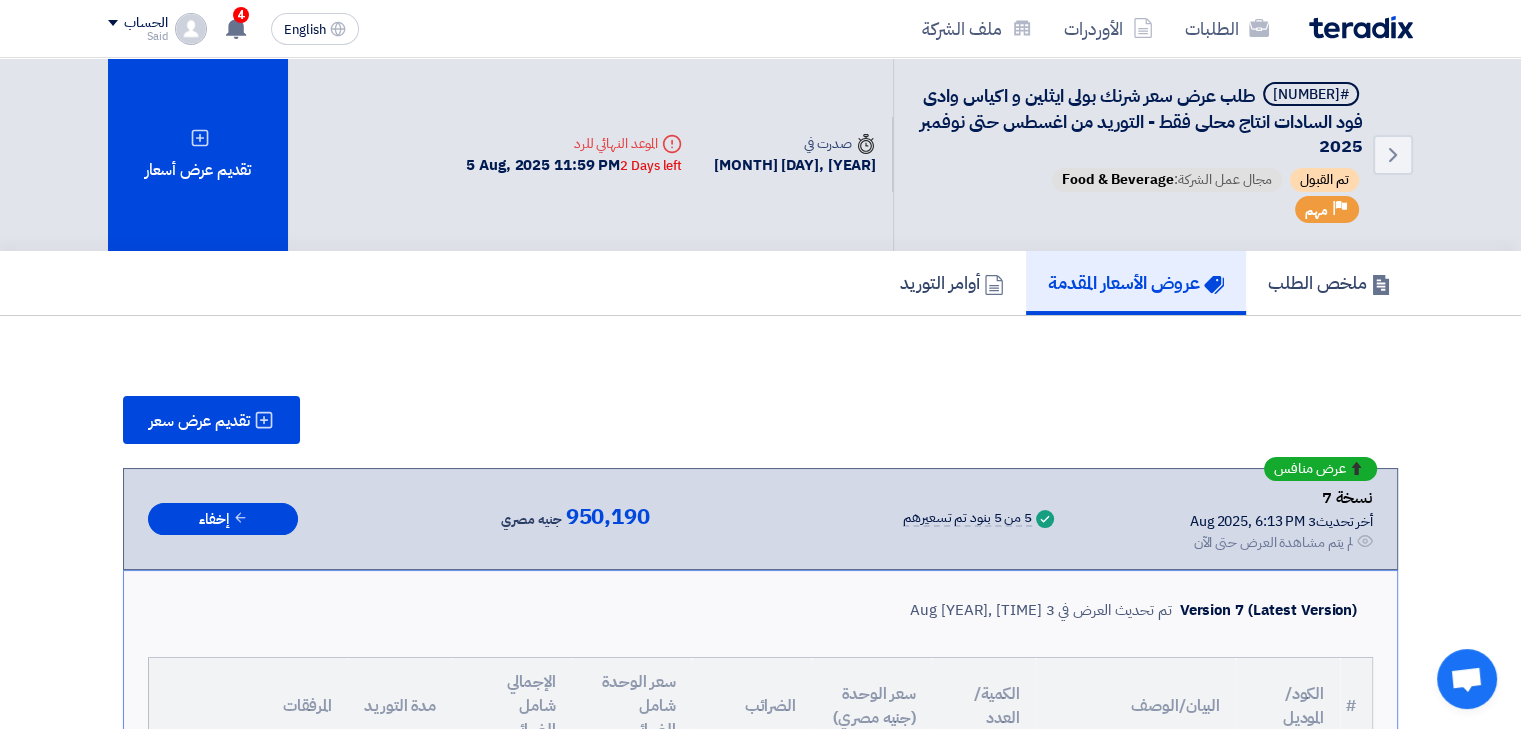 click on "ملخص الطلب
عروض الأسعار المقدمة
أوامر التوريد" 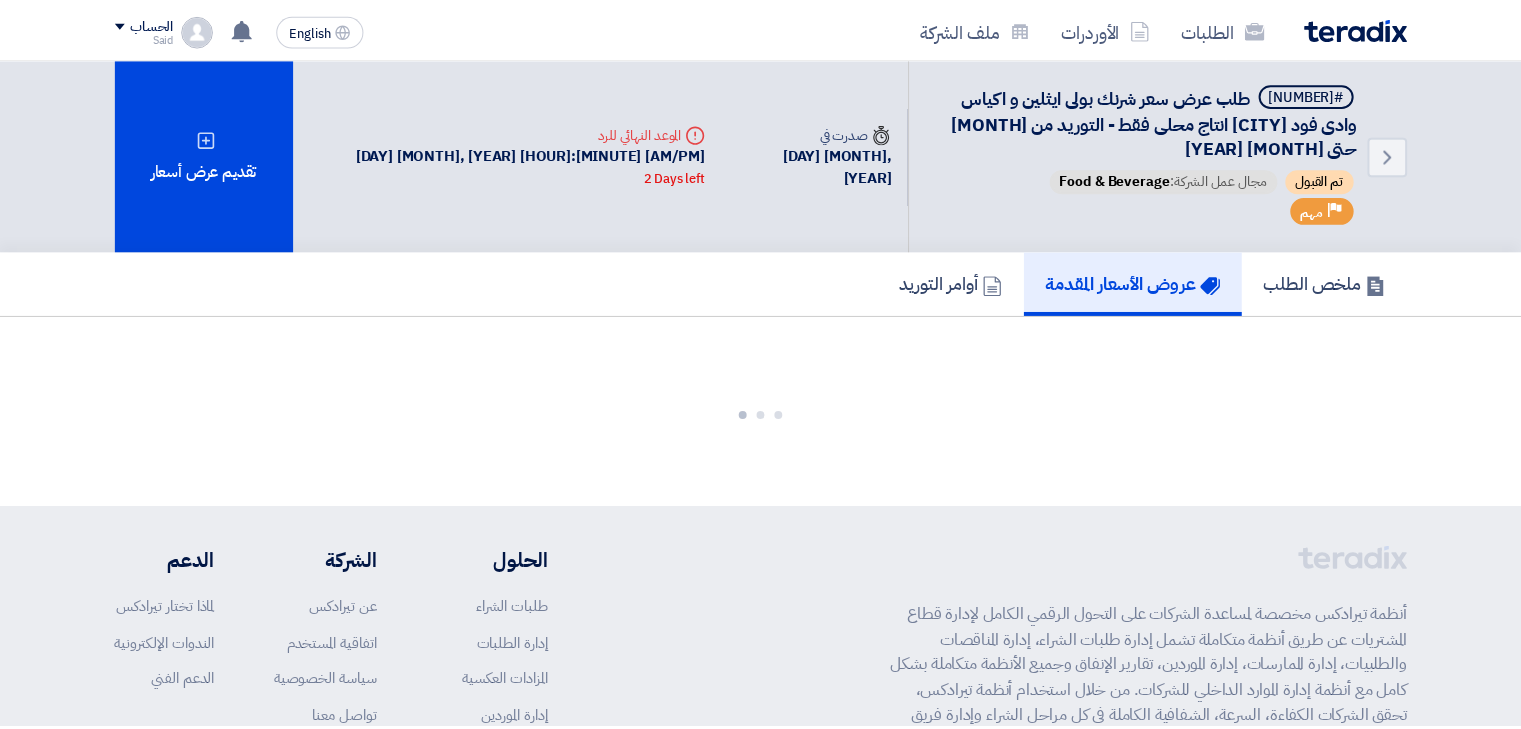 scroll, scrollTop: 0, scrollLeft: 0, axis: both 